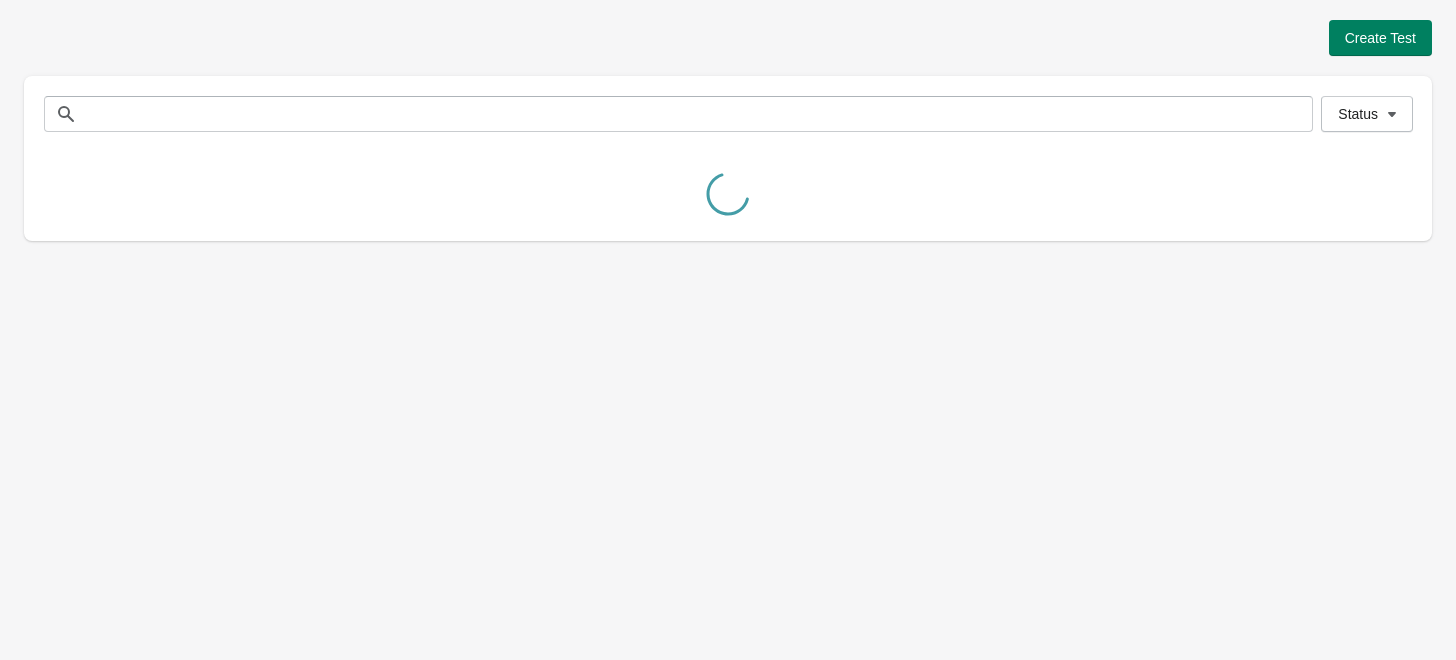 scroll, scrollTop: 0, scrollLeft: 0, axis: both 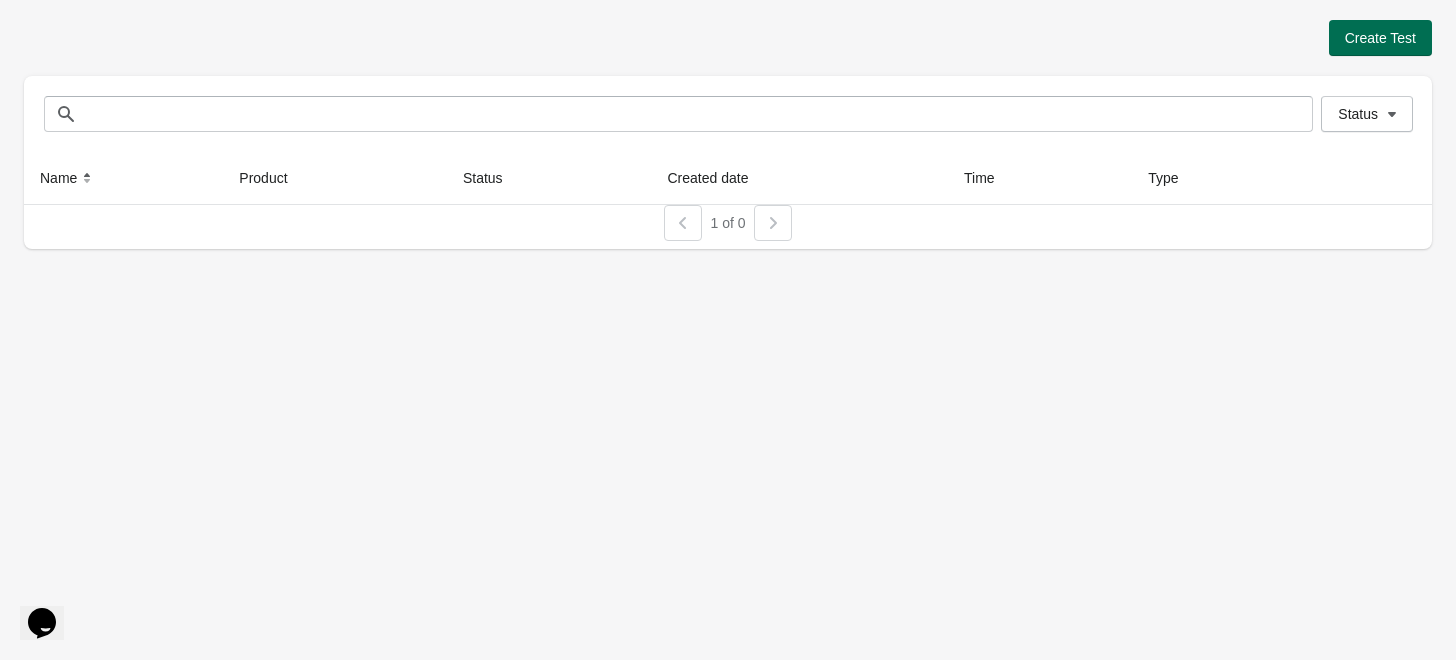 click on "Create Test" at bounding box center (1380, 38) 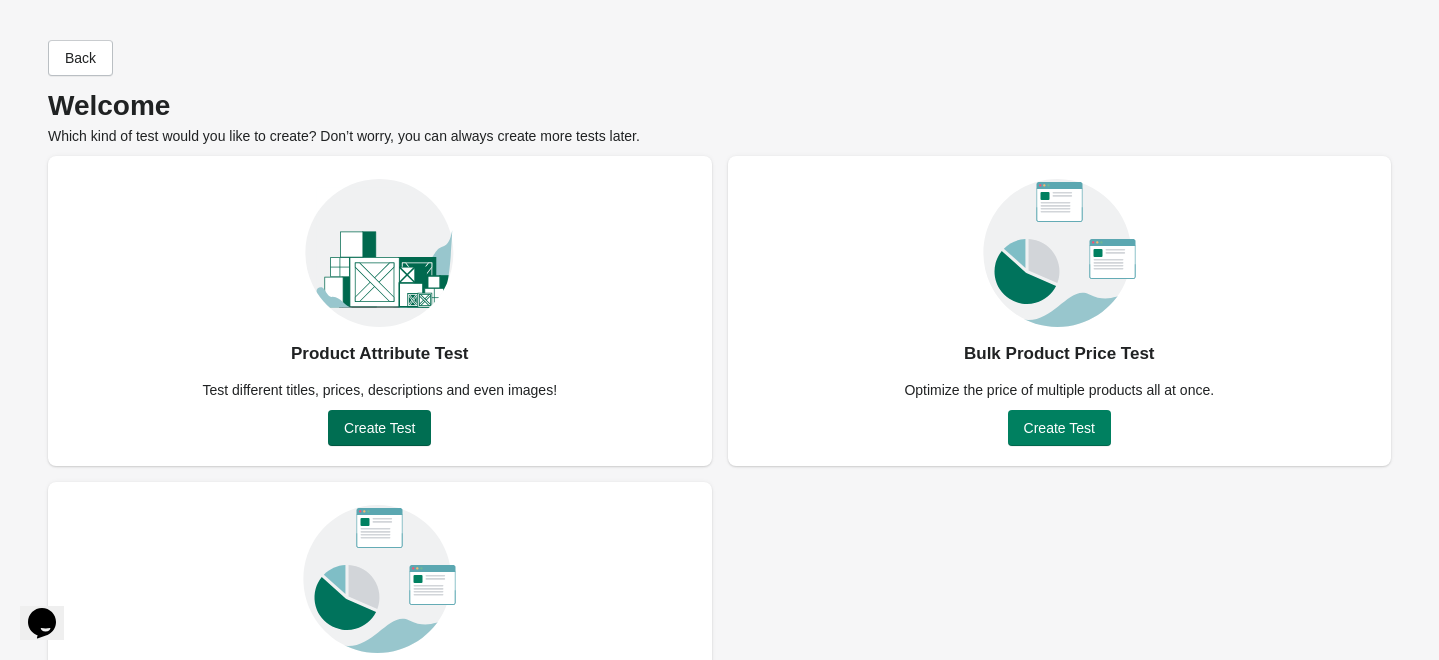 click on "Create Test" at bounding box center (379, 428) 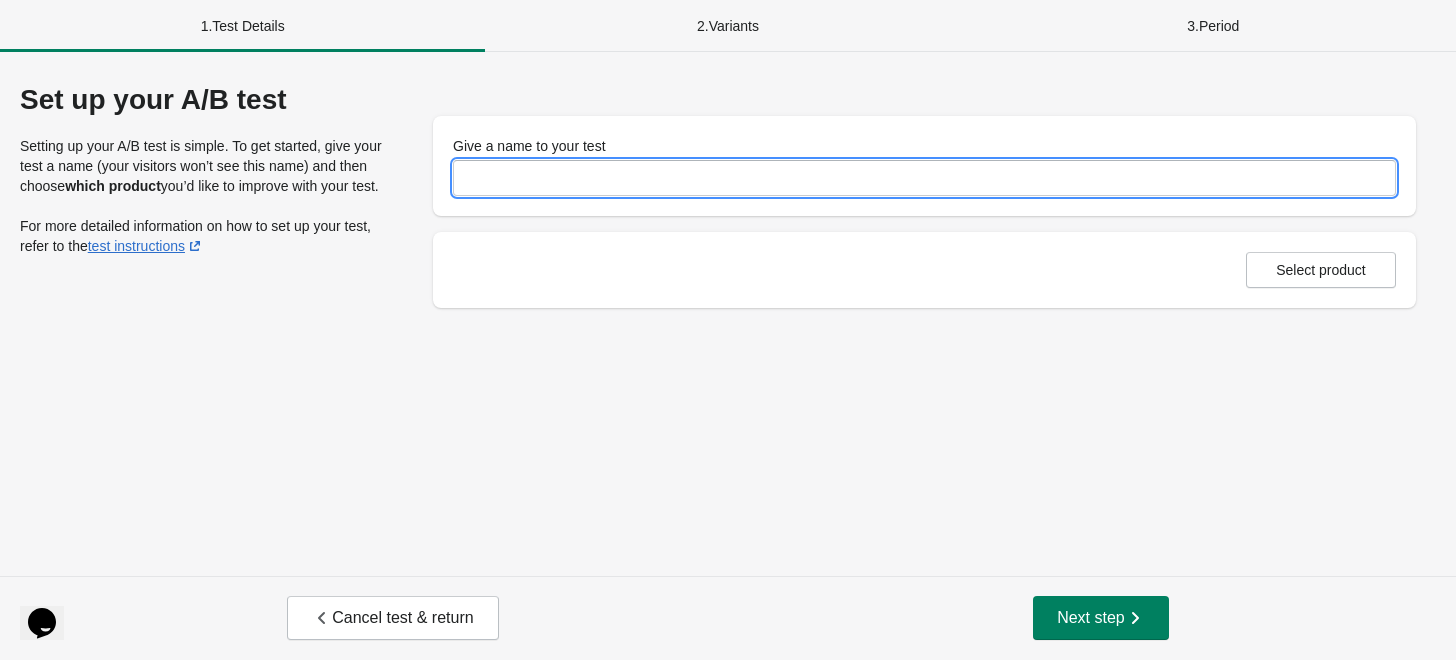 click on "Give a name to your test" at bounding box center [924, 178] 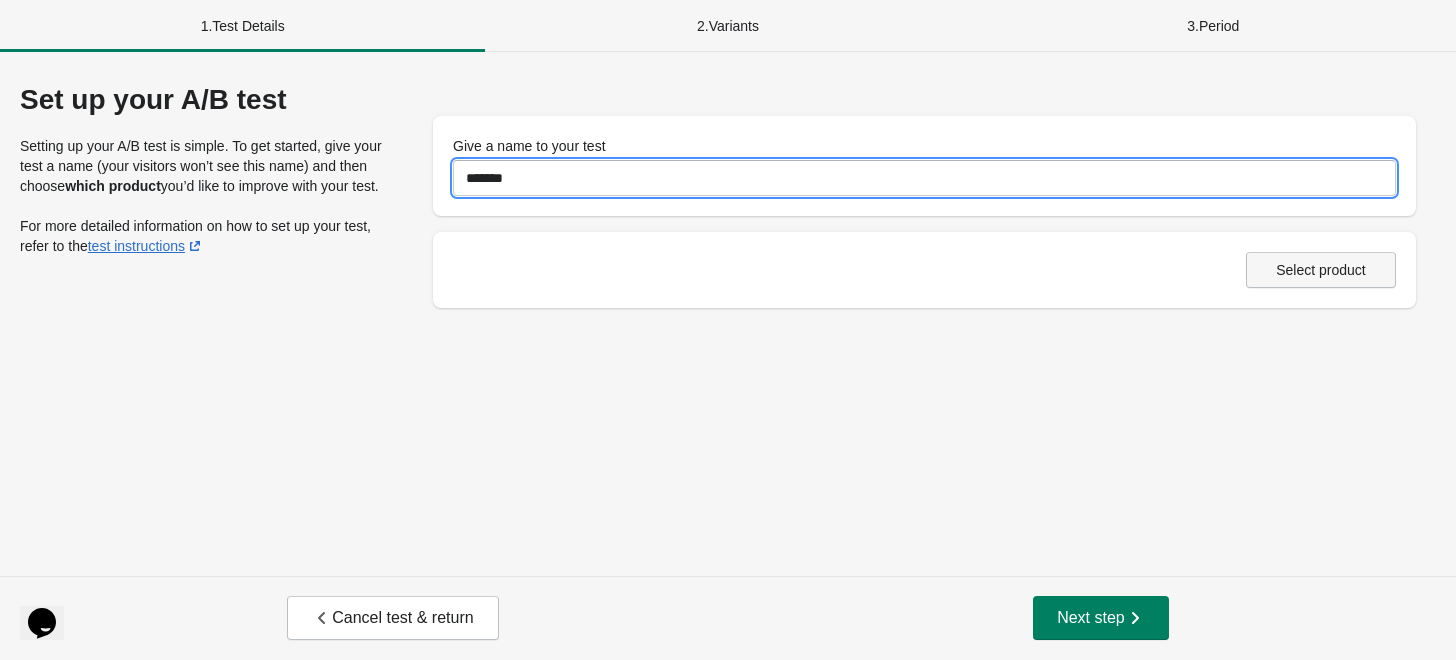 type on "*******" 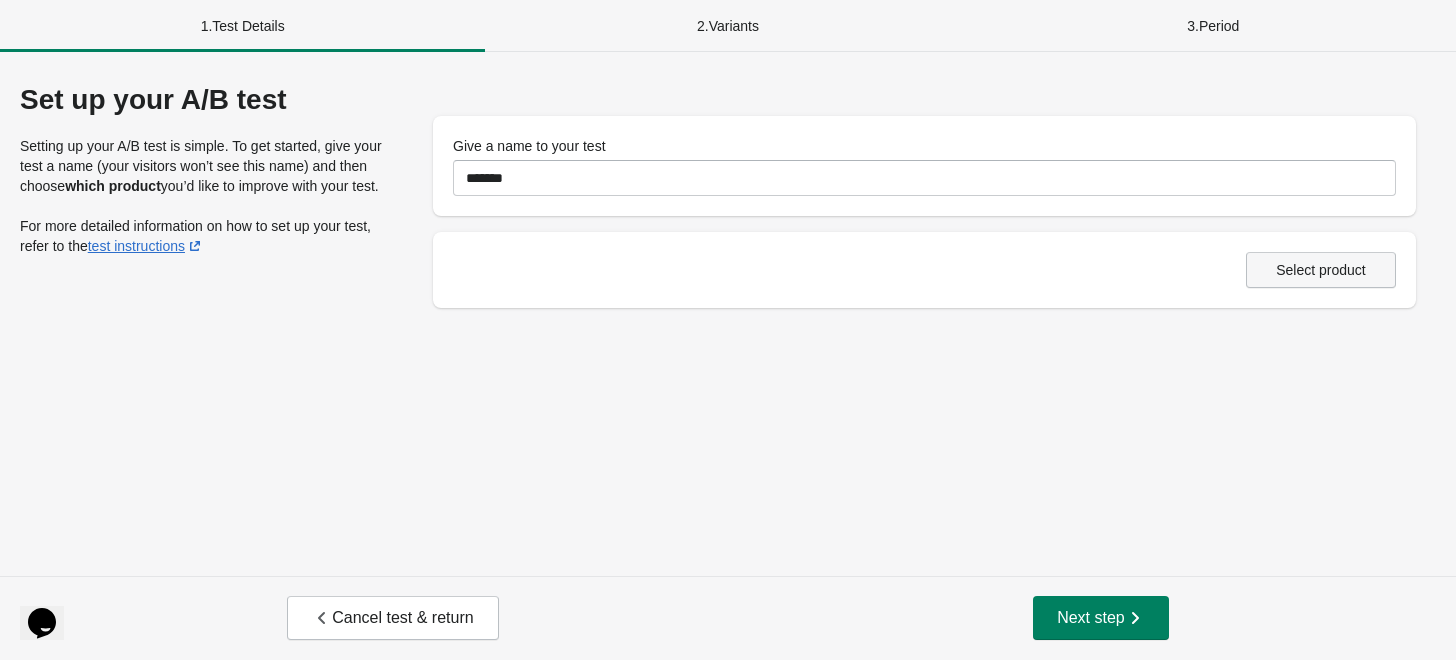 click on "Select product" at bounding box center (1321, 270) 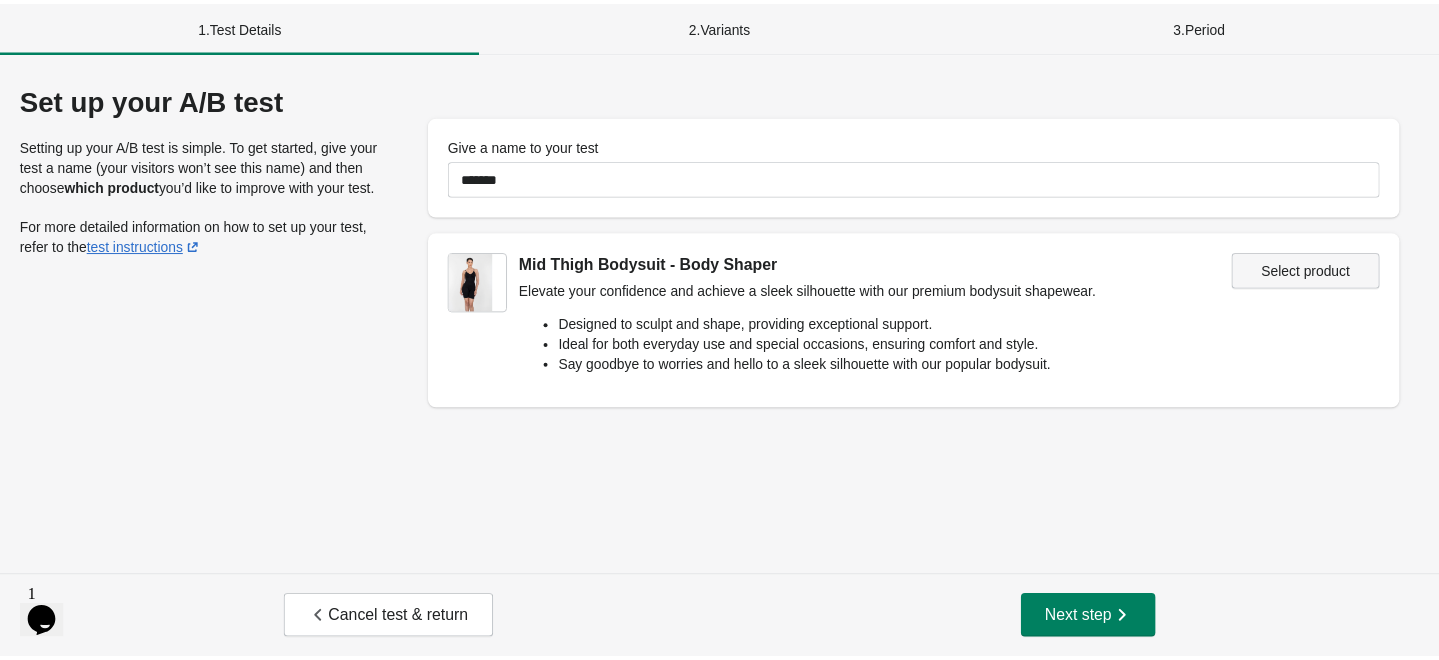 scroll, scrollTop: 0, scrollLeft: 0, axis: both 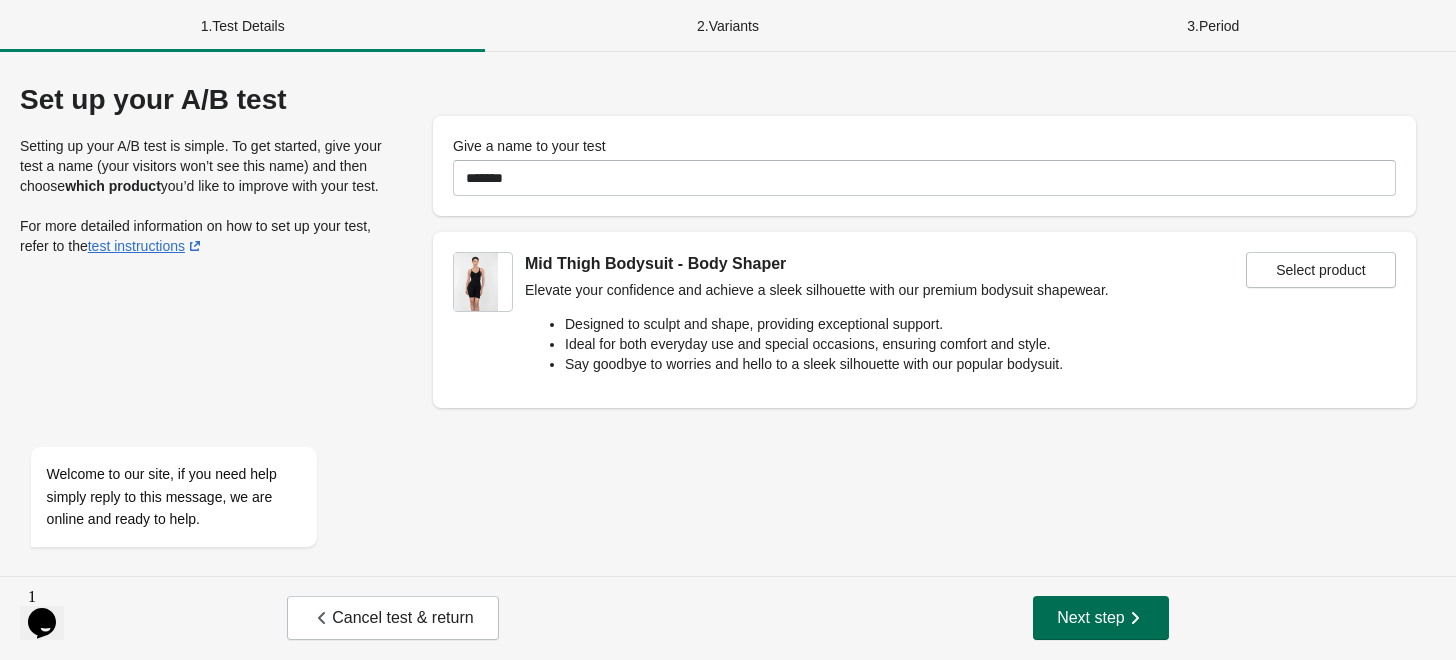click on "Next step" at bounding box center (1101, 618) 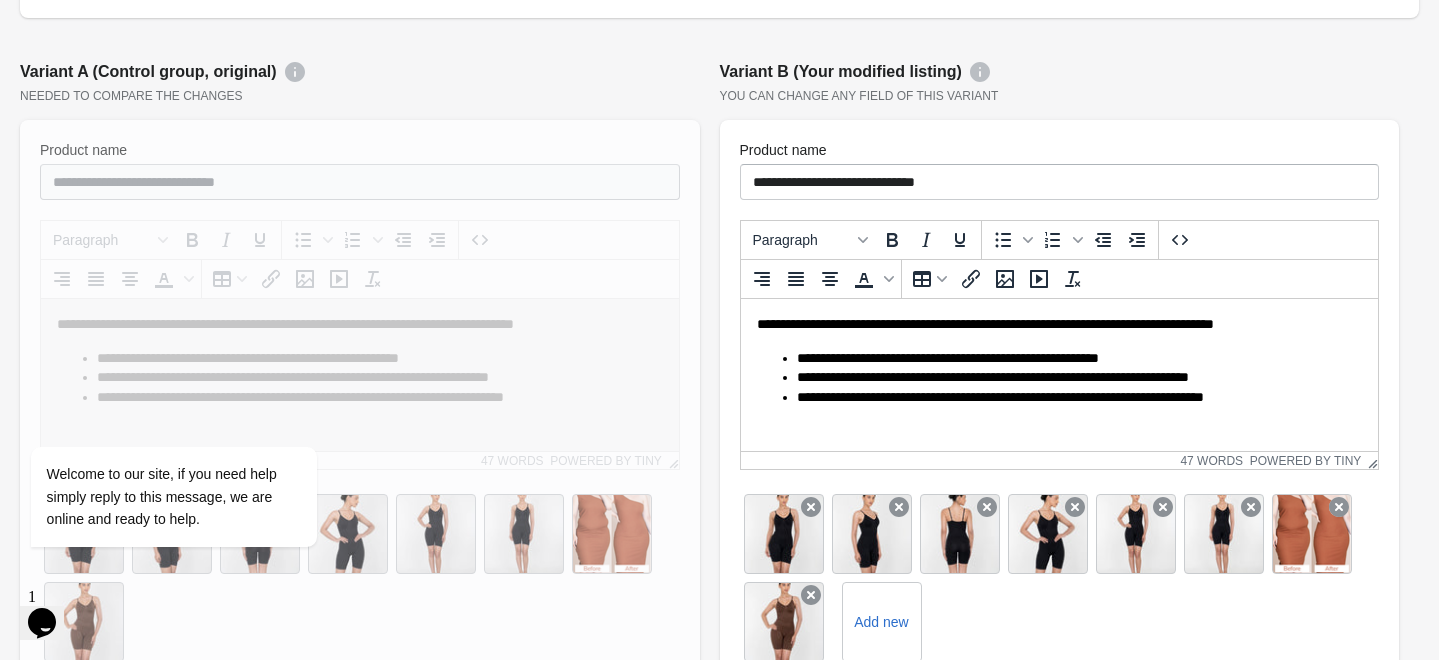 scroll, scrollTop: 0, scrollLeft: 0, axis: both 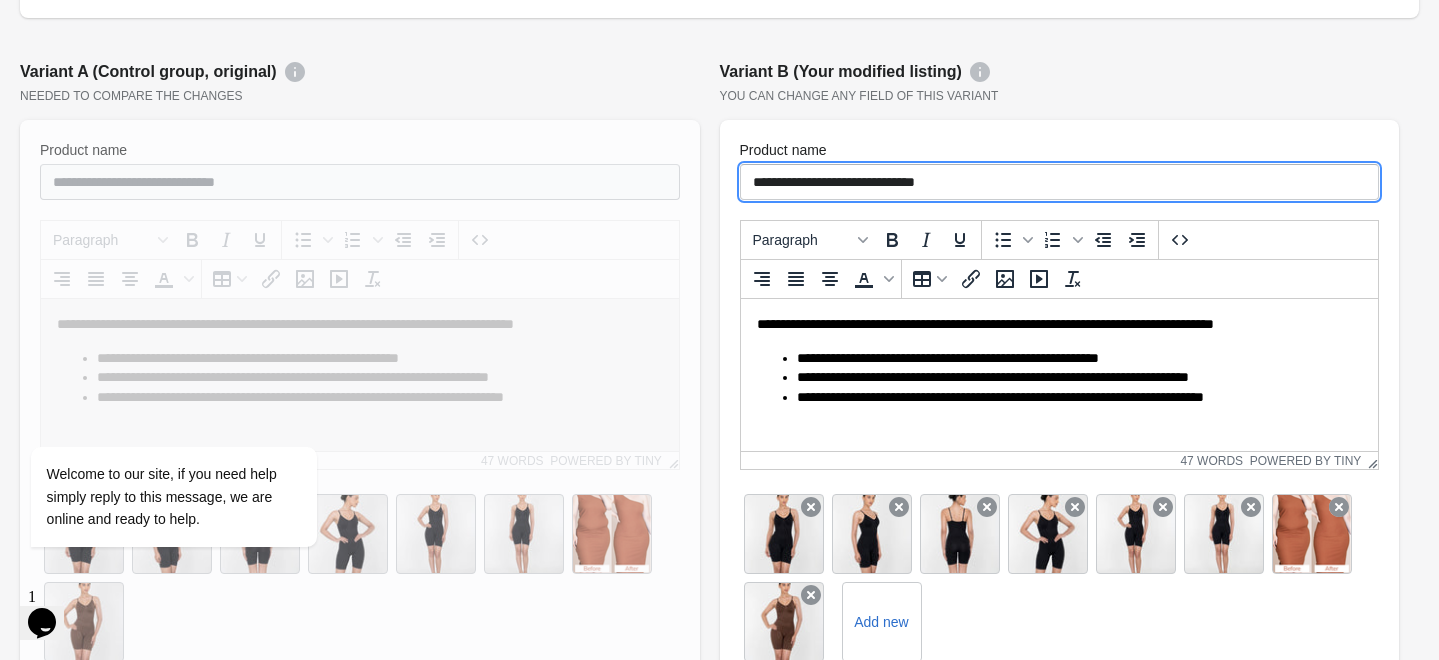 drag, startPoint x: 1005, startPoint y: 181, endPoint x: 723, endPoint y: 185, distance: 282.02838 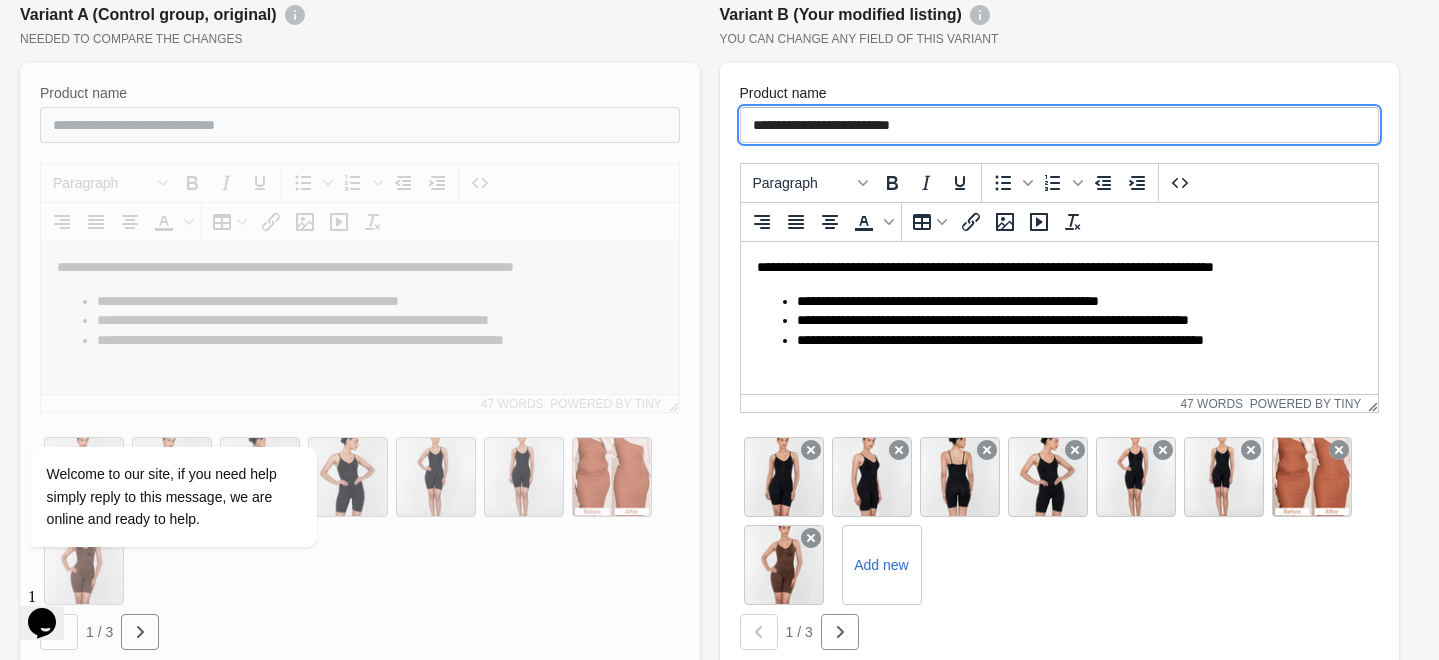 scroll, scrollTop: 356, scrollLeft: 0, axis: vertical 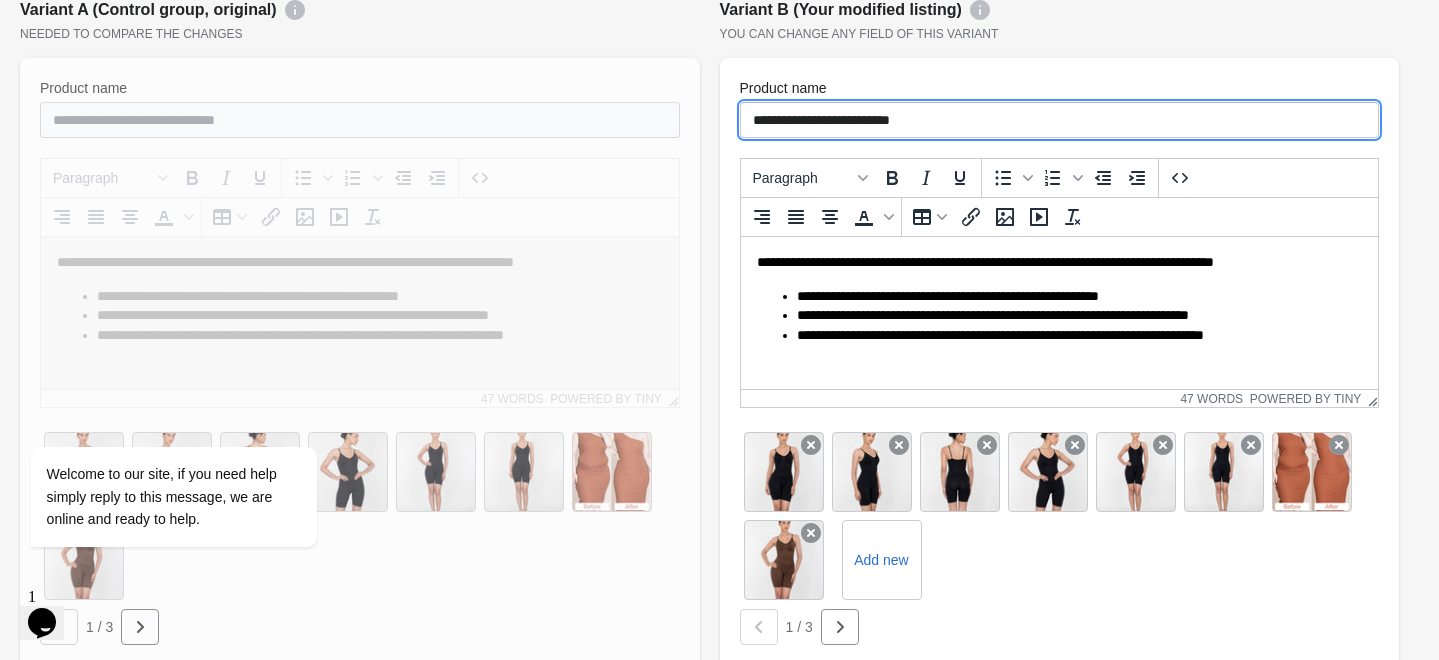 type on "**********" 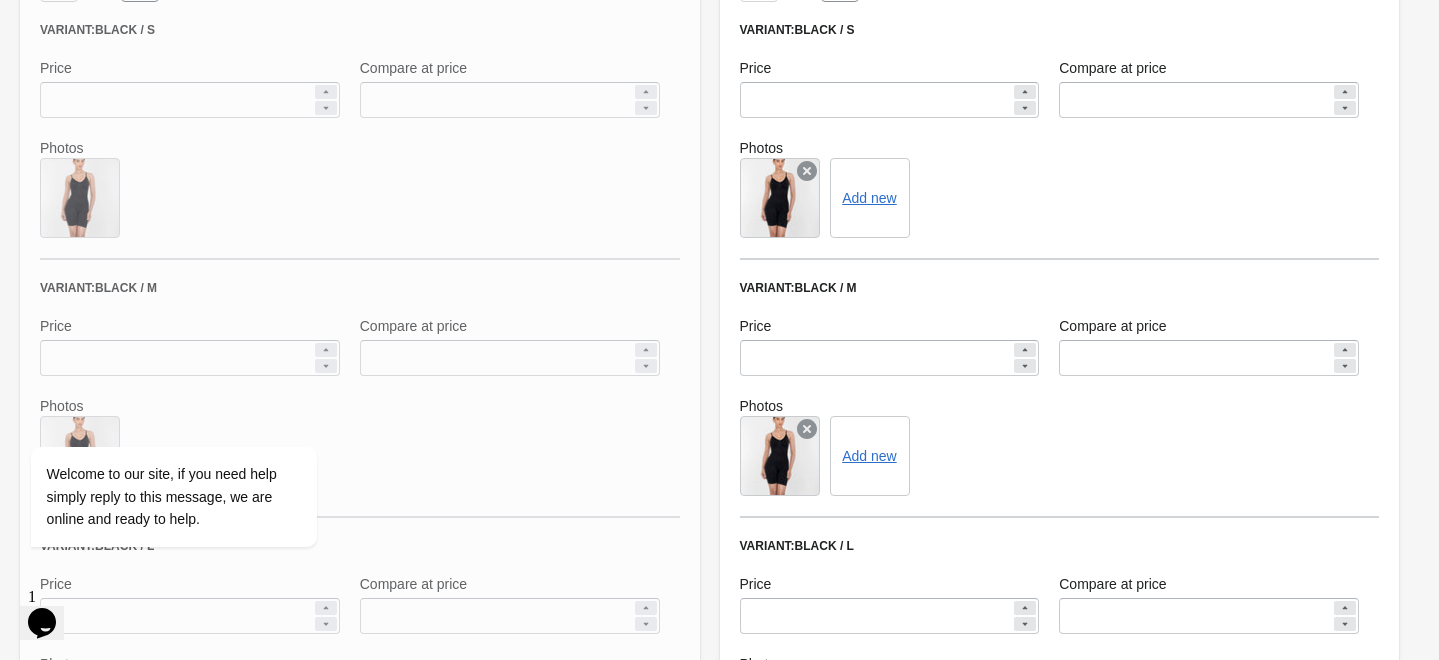 scroll, scrollTop: 1000, scrollLeft: 0, axis: vertical 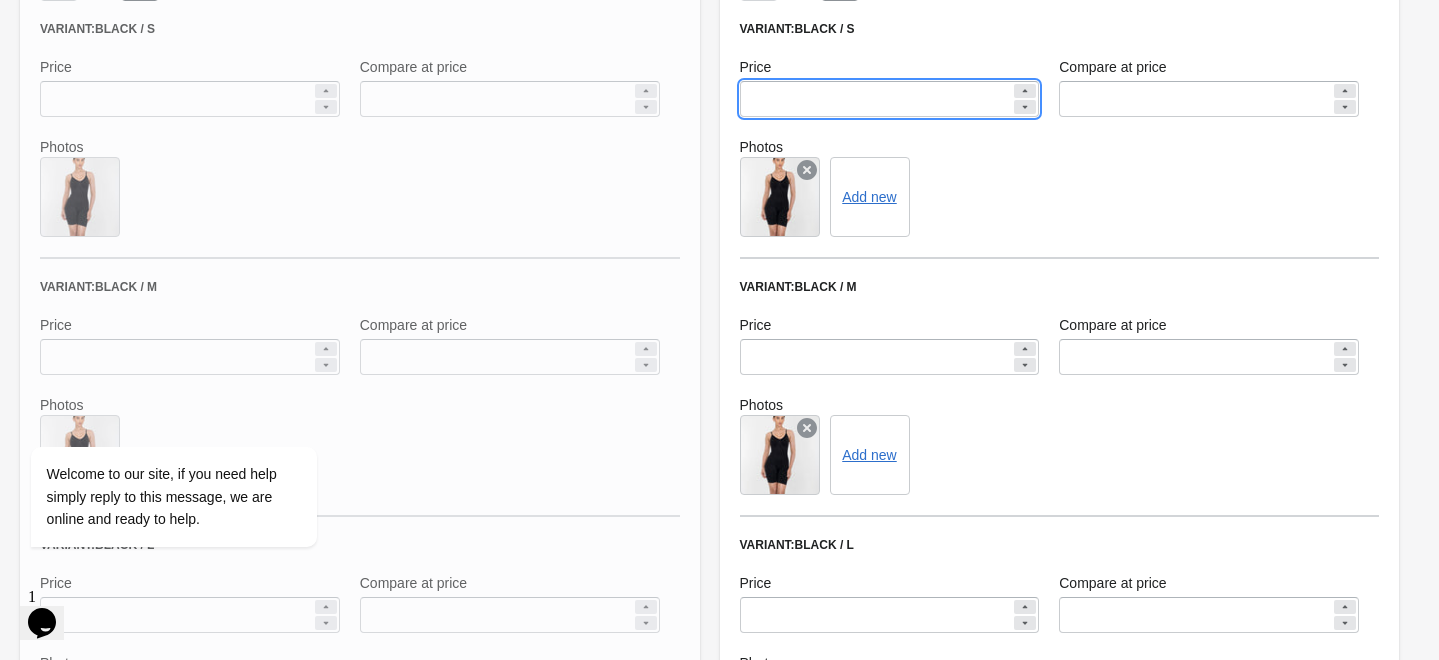 click on "*******" at bounding box center [876, 99] 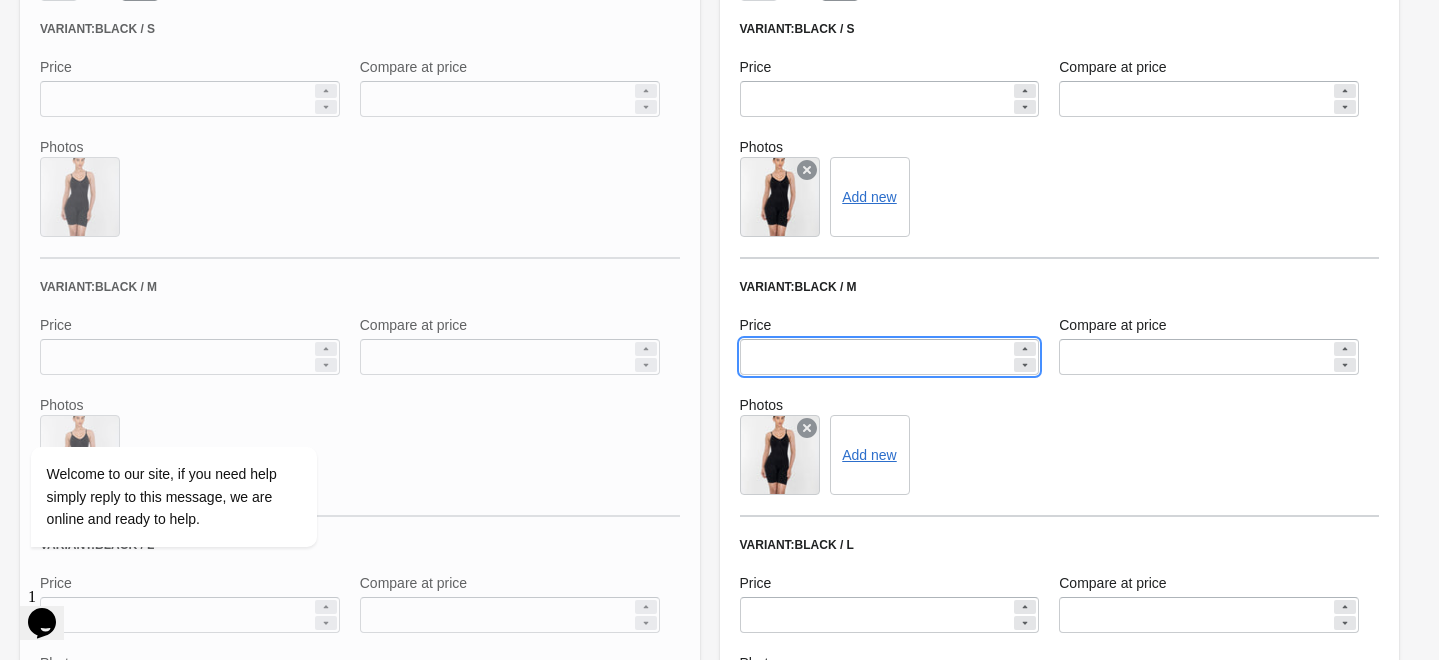 click on "*******" at bounding box center (876, 357) 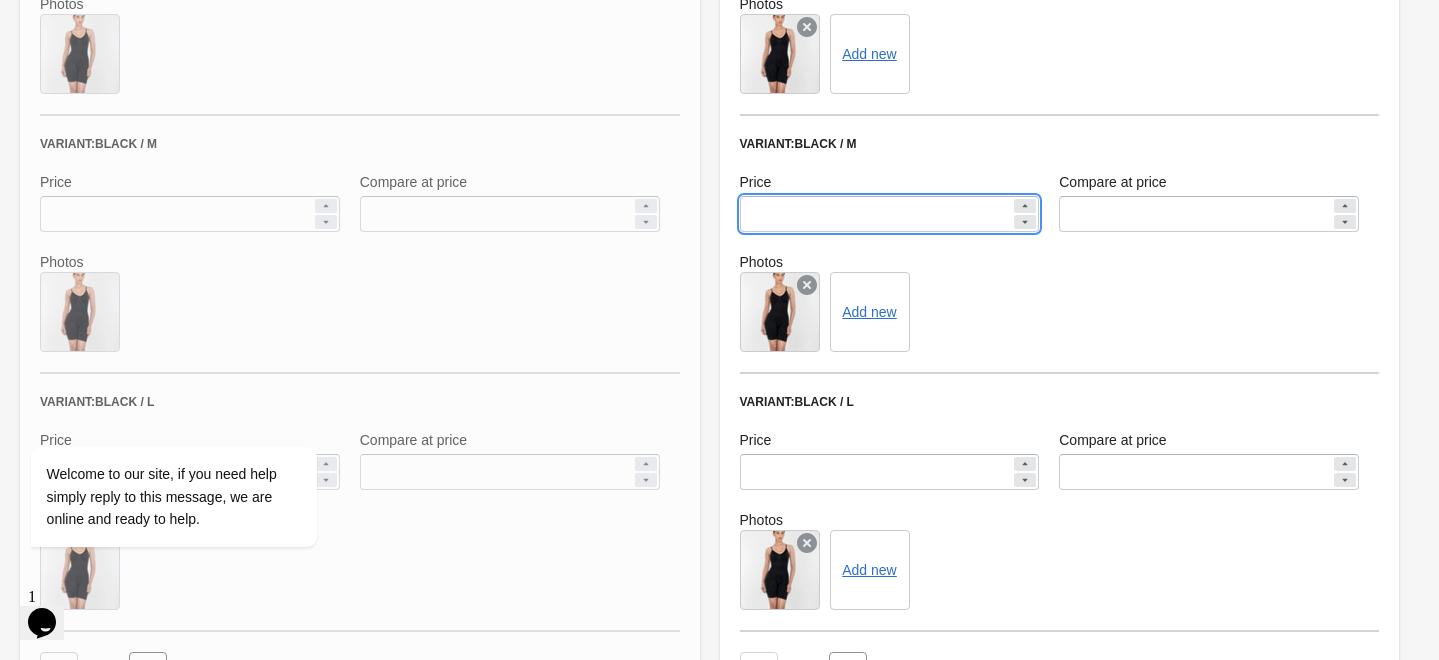 scroll, scrollTop: 1144, scrollLeft: 0, axis: vertical 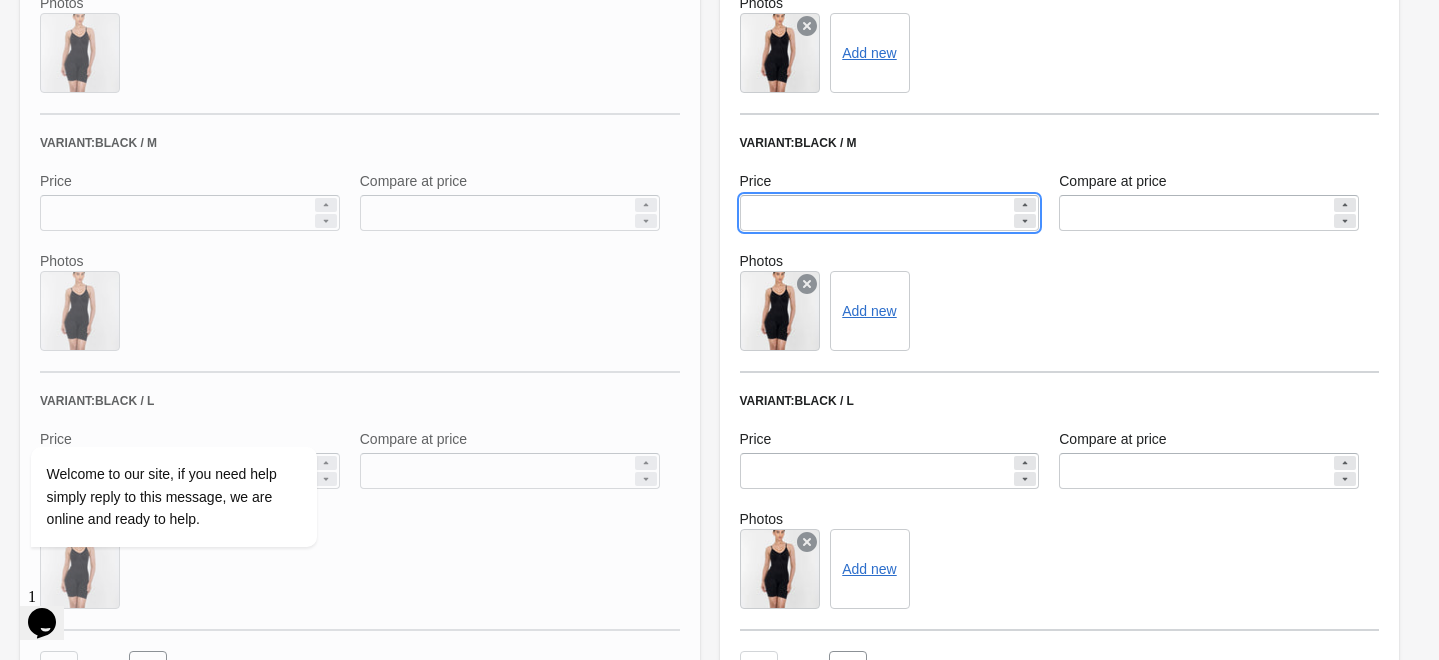 type on "****" 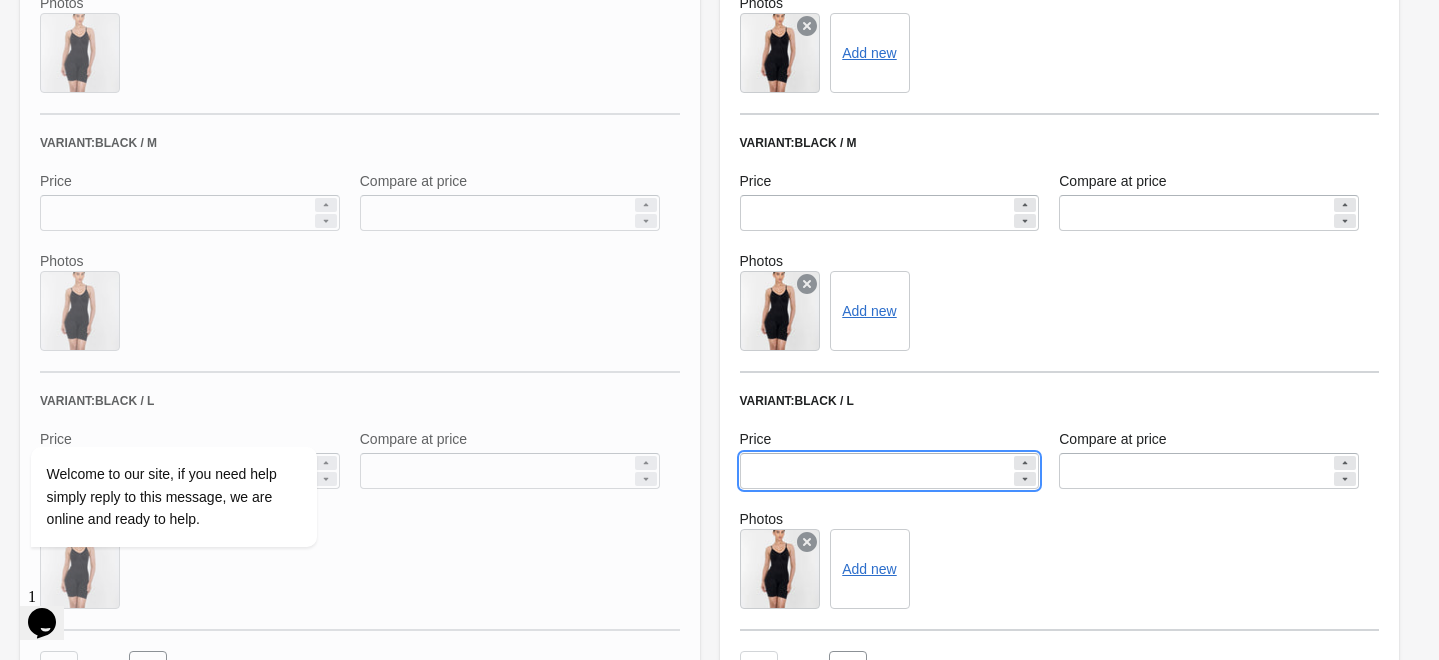 click on "*******" at bounding box center [876, 471] 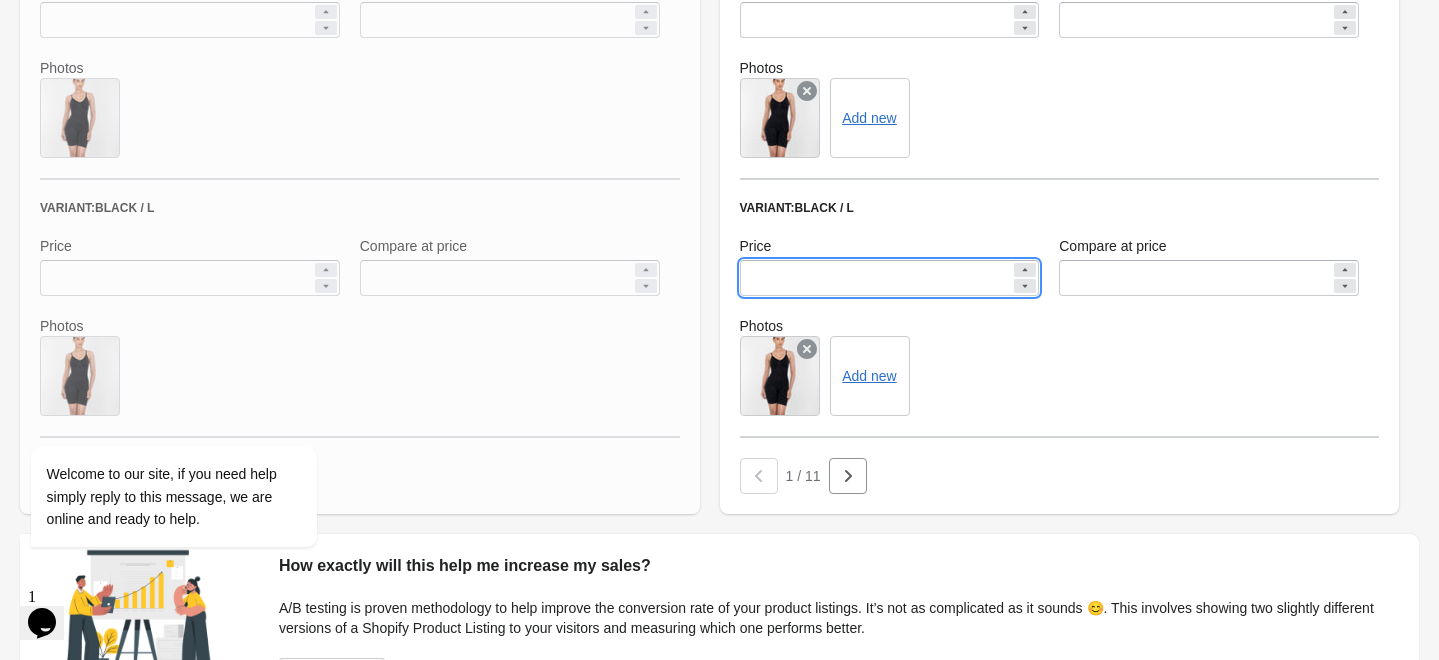 scroll, scrollTop: 1368, scrollLeft: 0, axis: vertical 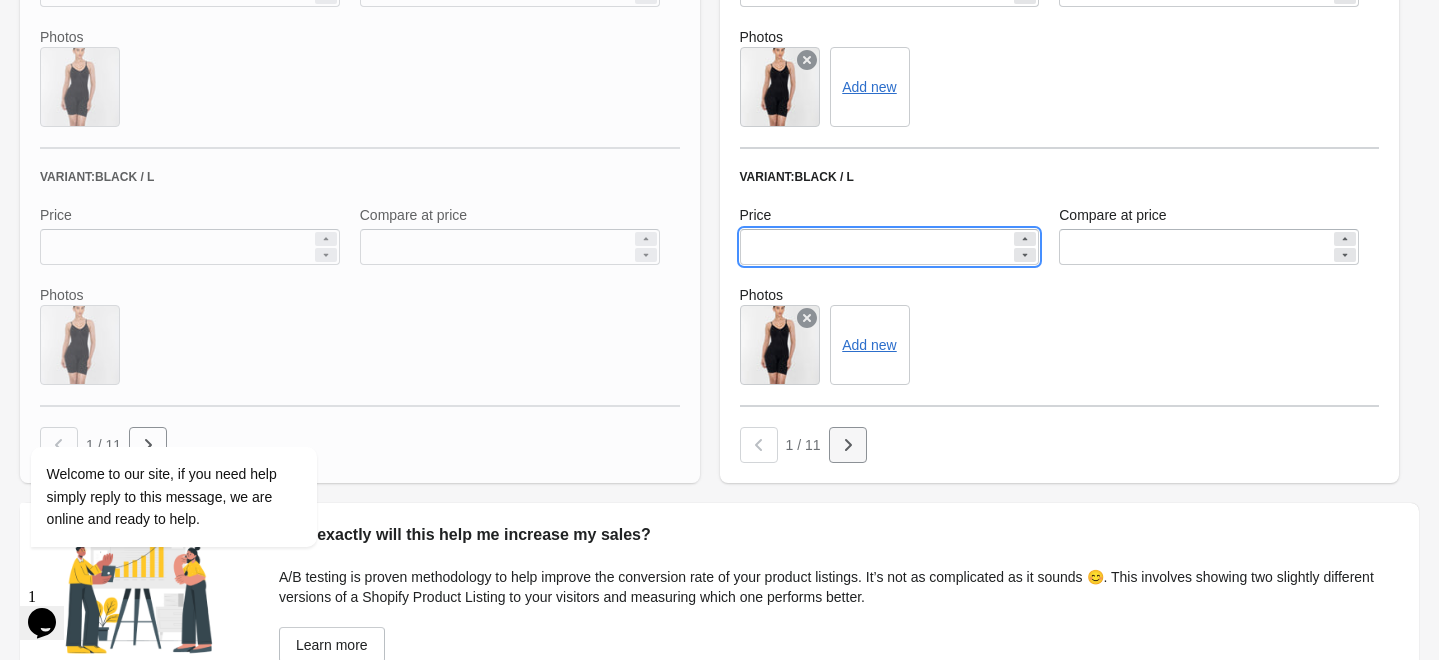type on "****" 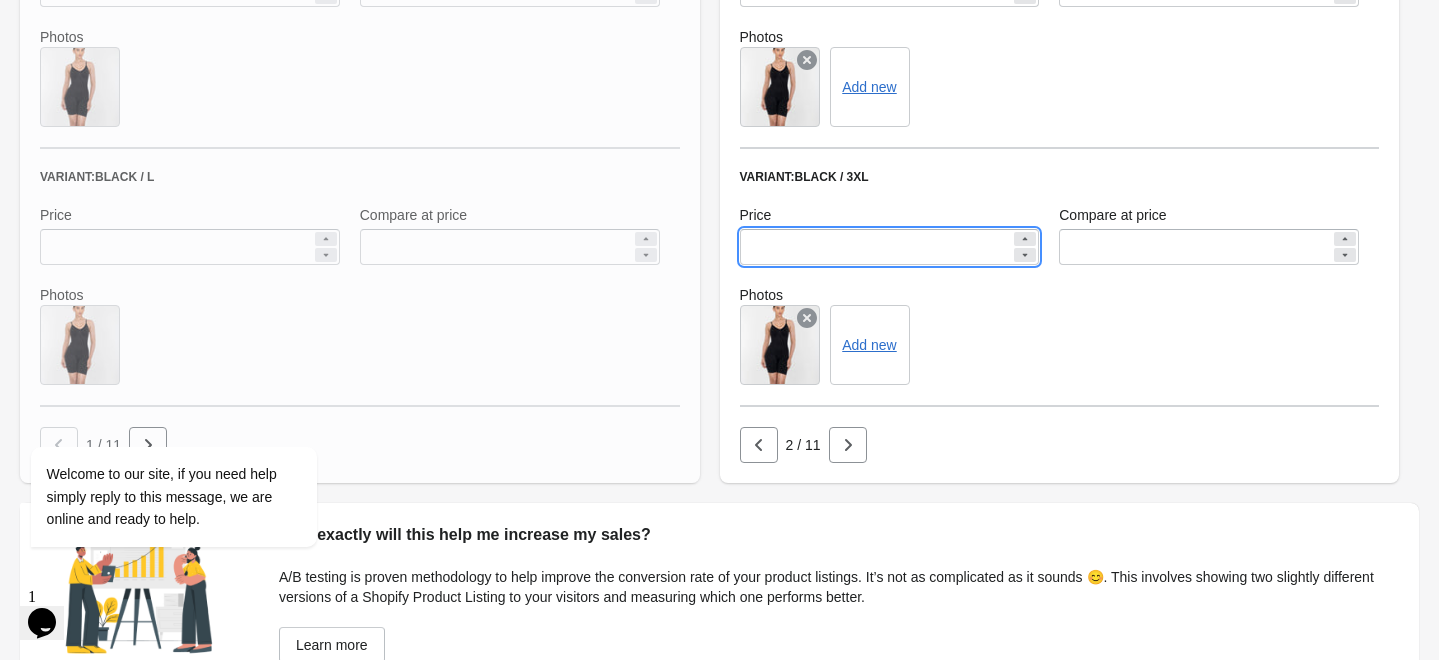 click on "*******" at bounding box center [876, 247] 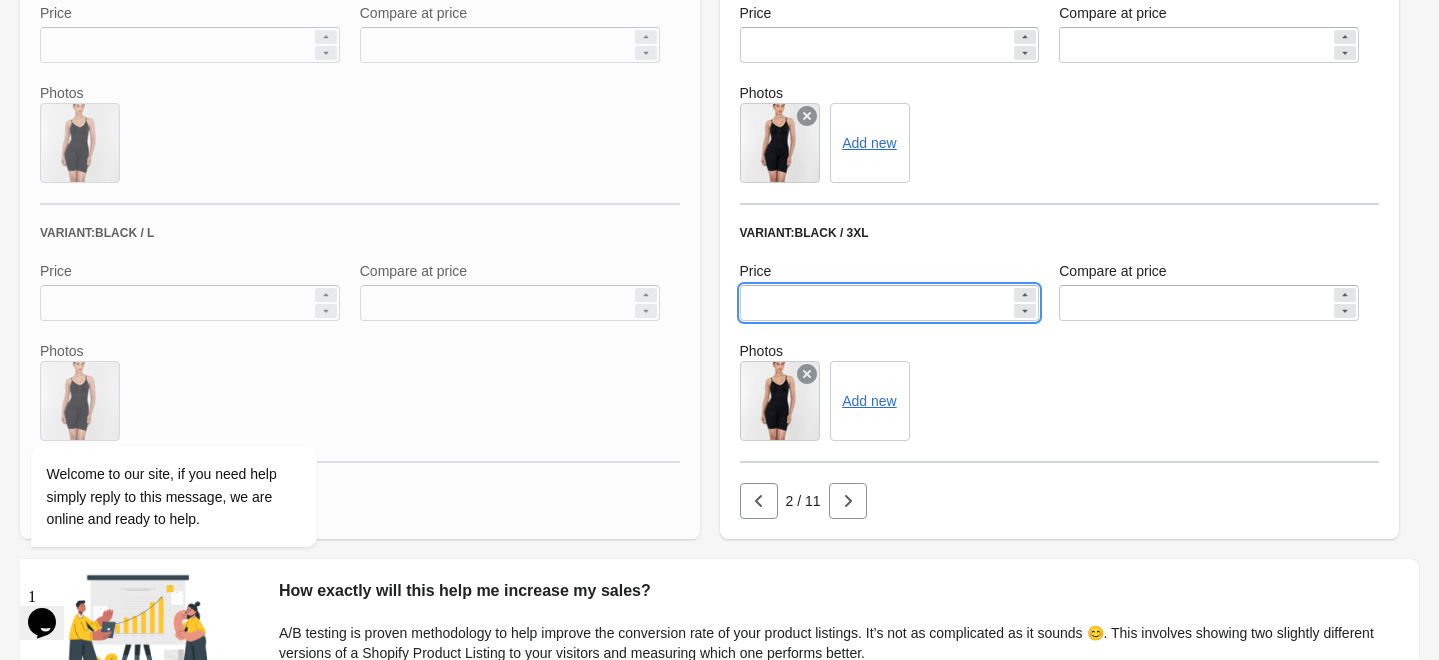 scroll, scrollTop: 1313, scrollLeft: 0, axis: vertical 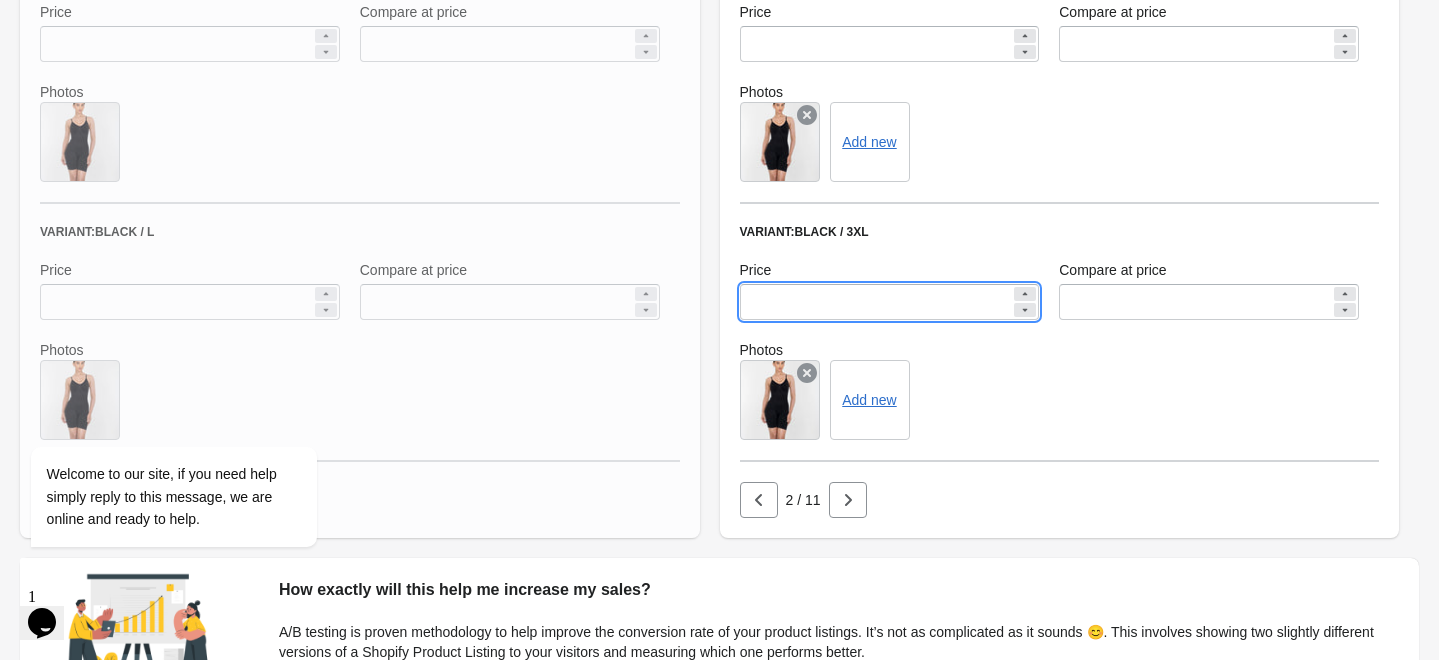 paste 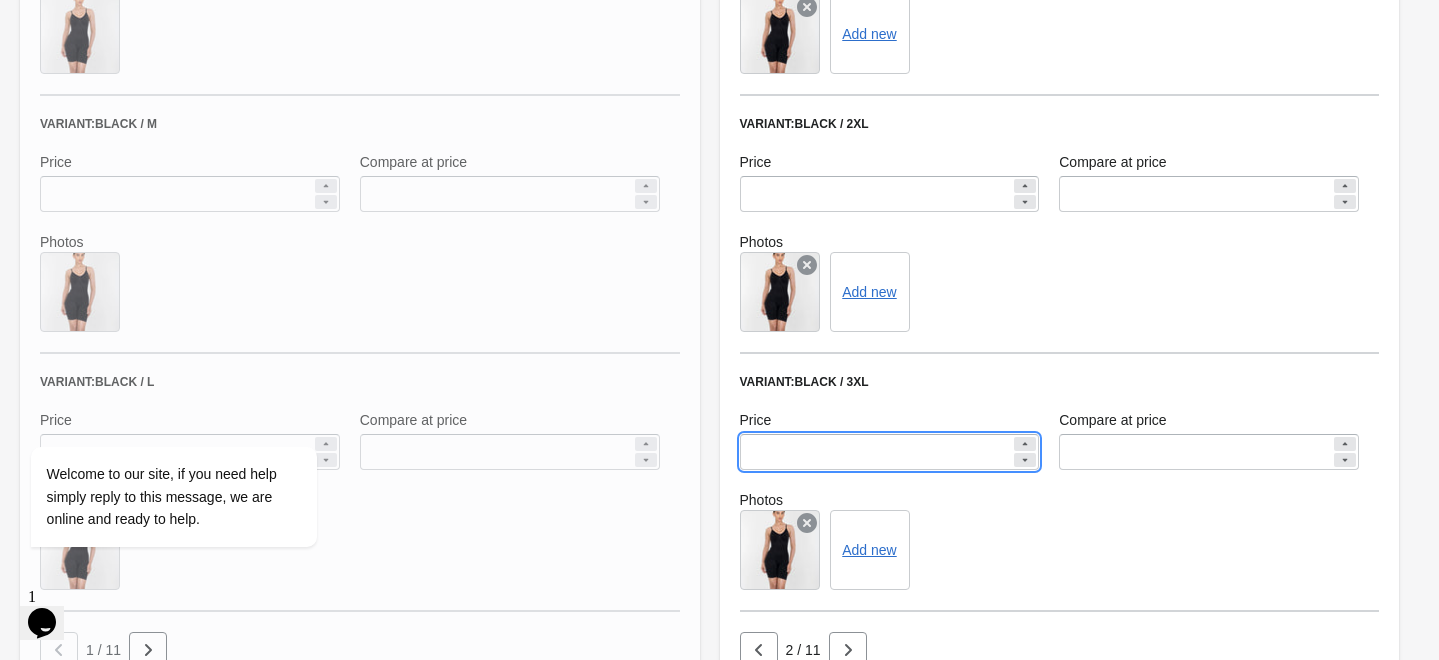 scroll, scrollTop: 1162, scrollLeft: 0, axis: vertical 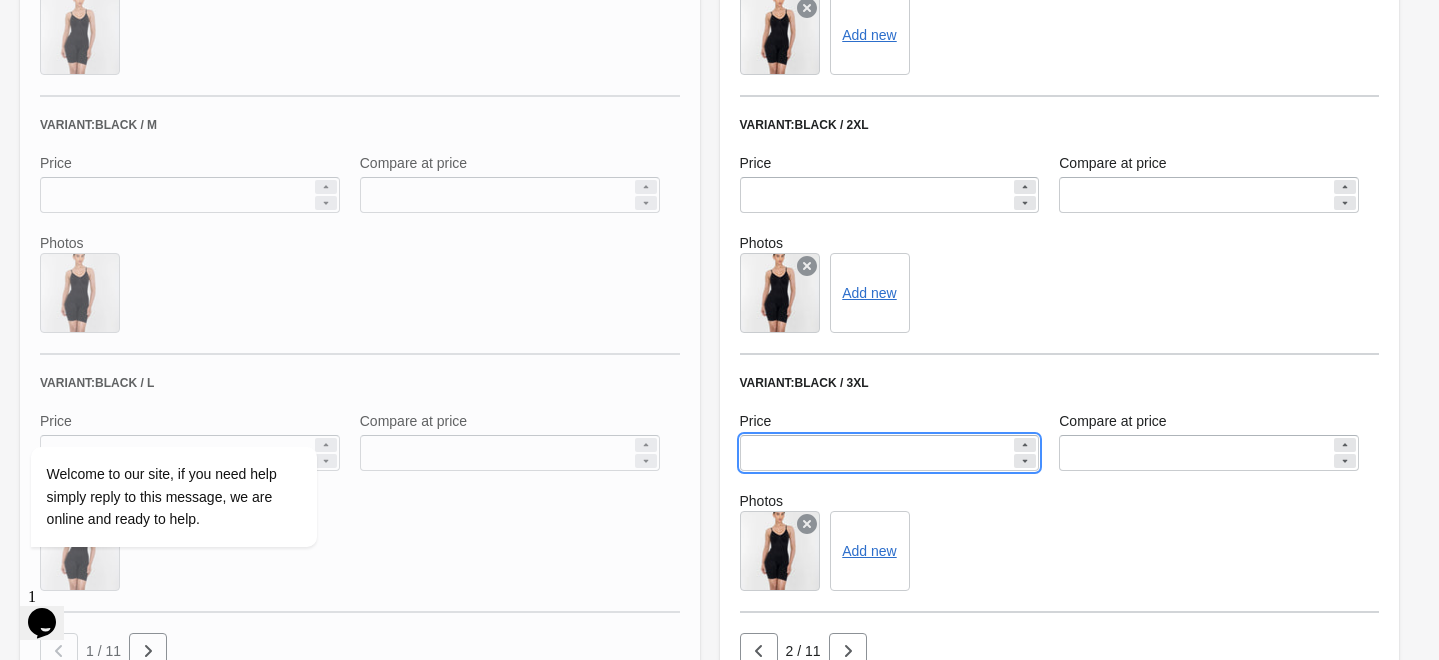 type on "****" 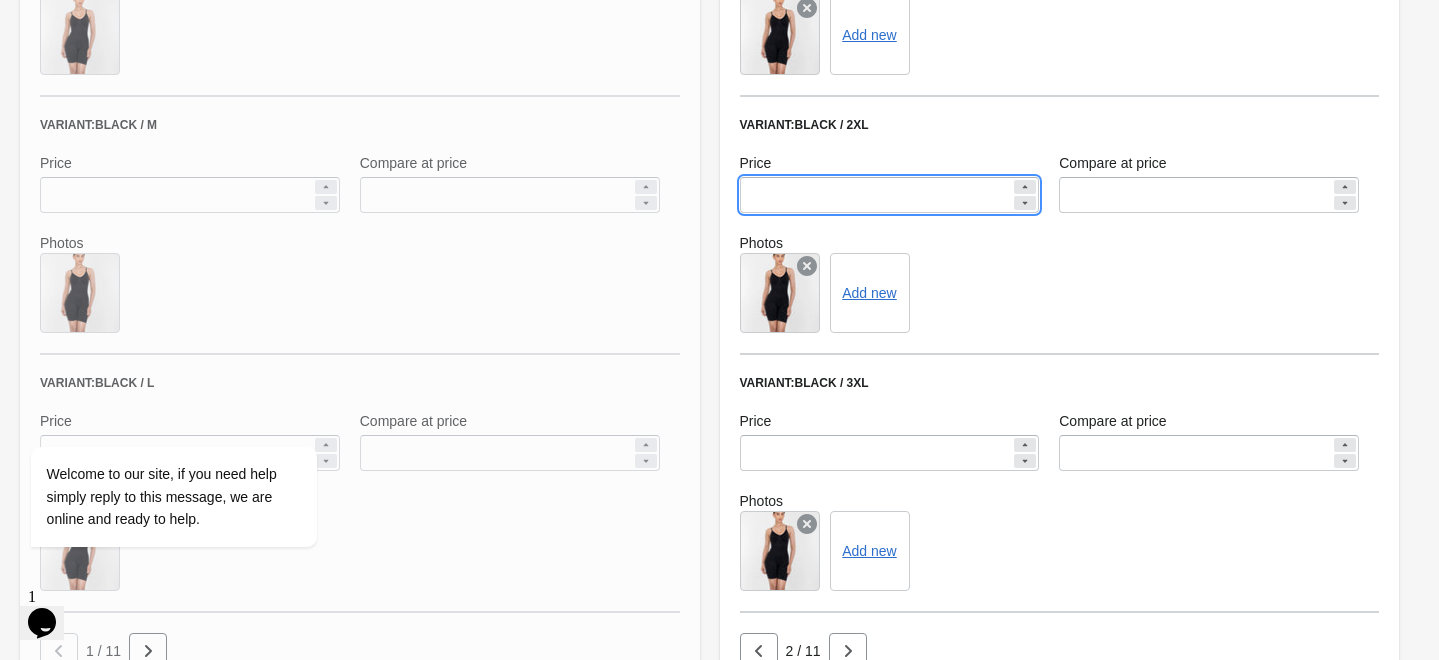 click on "*******" at bounding box center [876, 195] 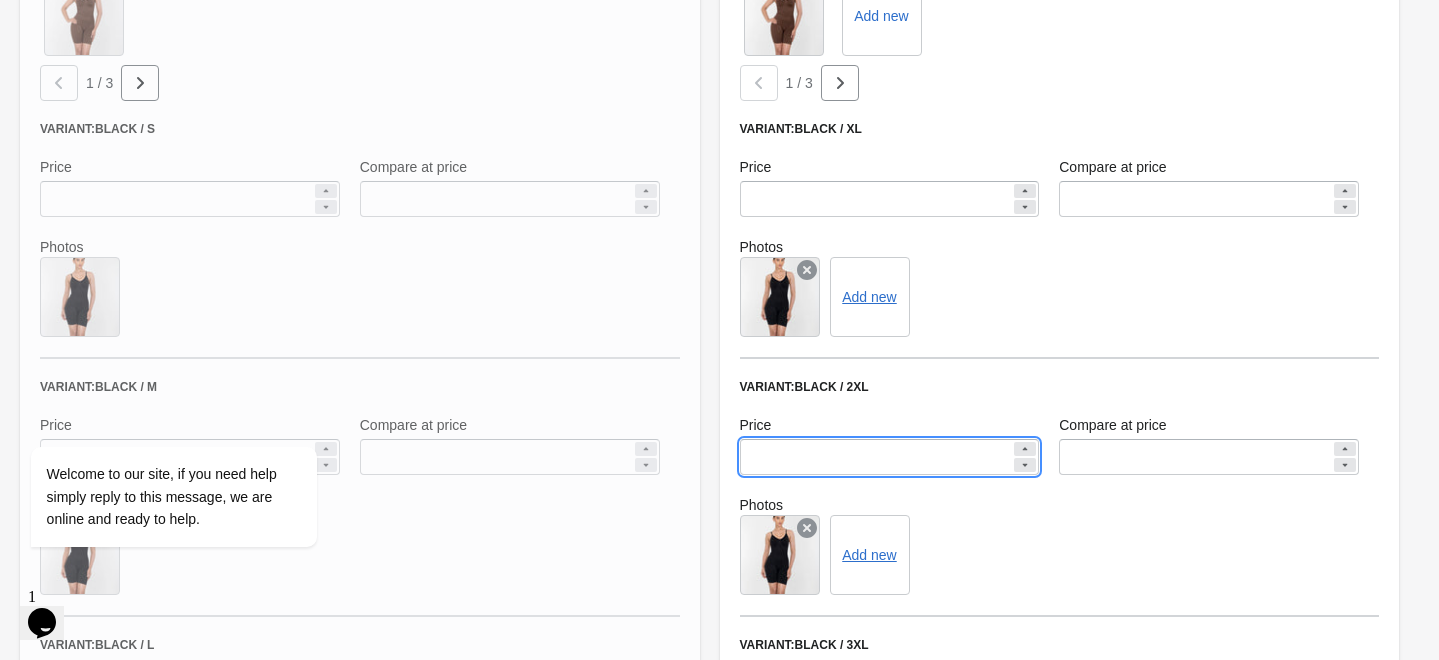 scroll, scrollTop: 898, scrollLeft: 0, axis: vertical 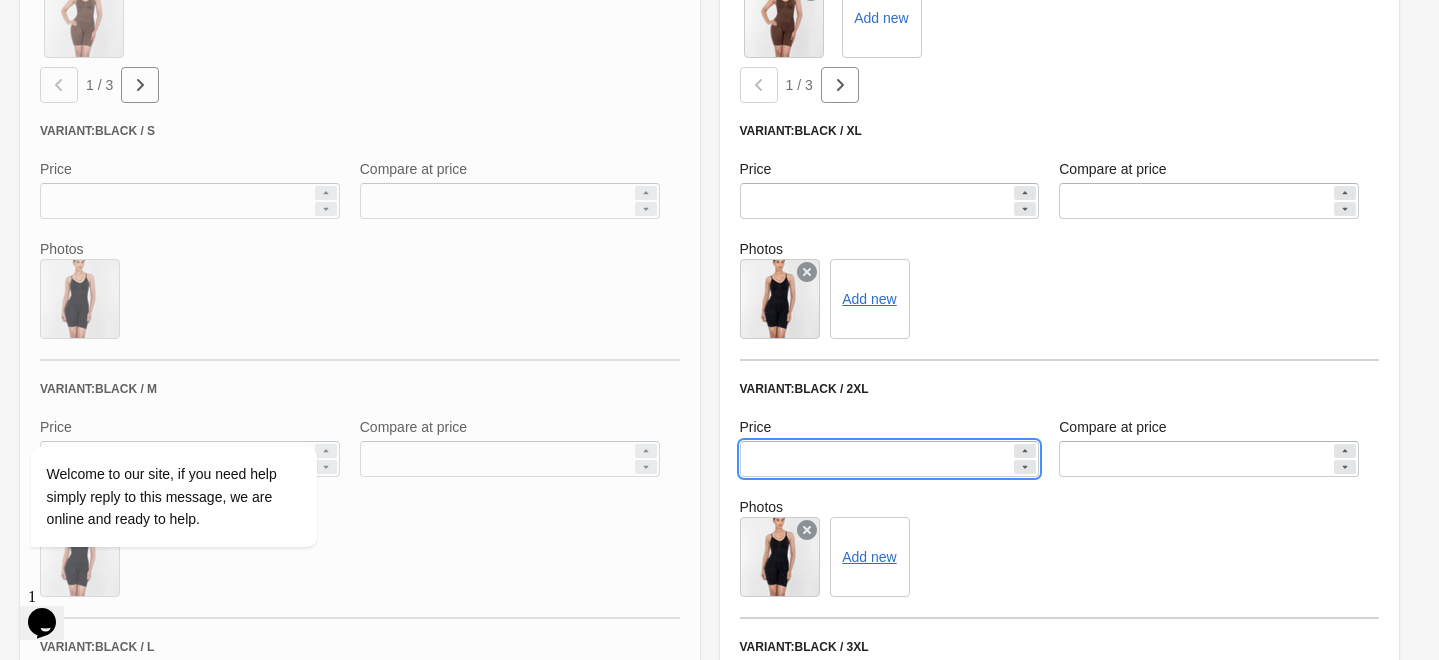 type on "****" 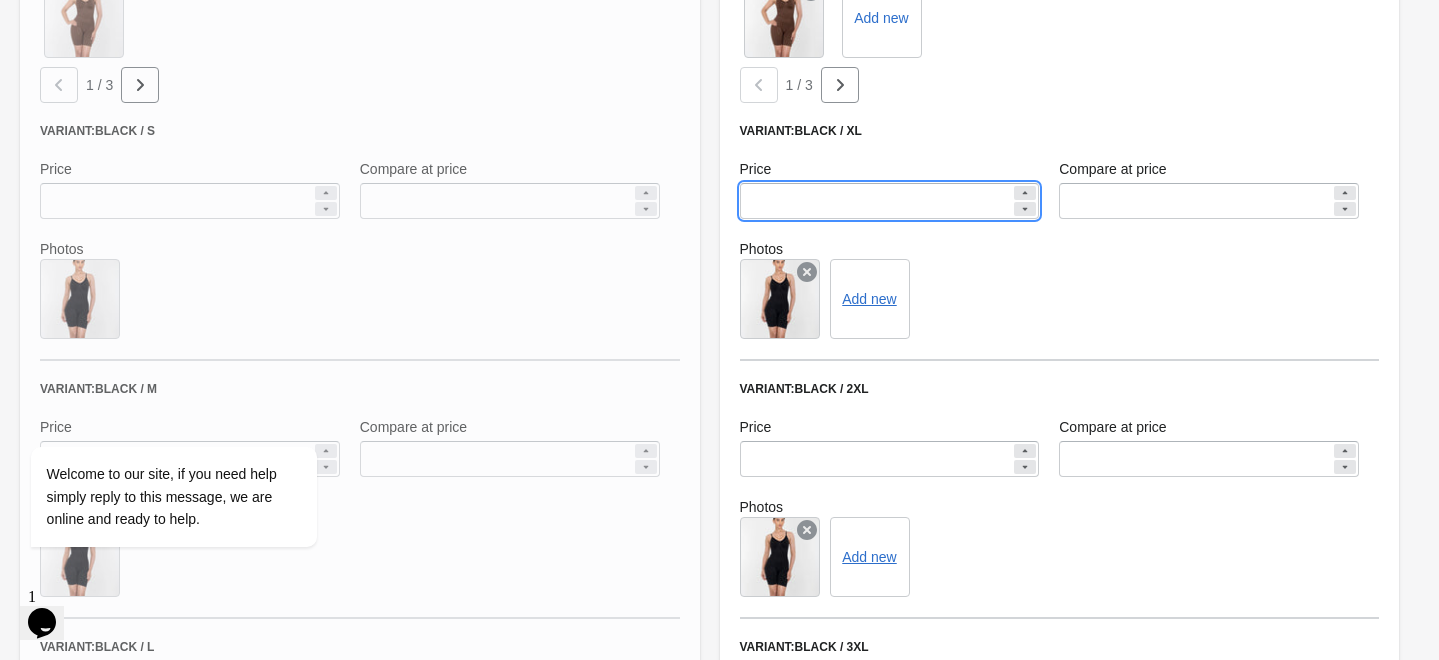 click on "*******" at bounding box center [876, 201] 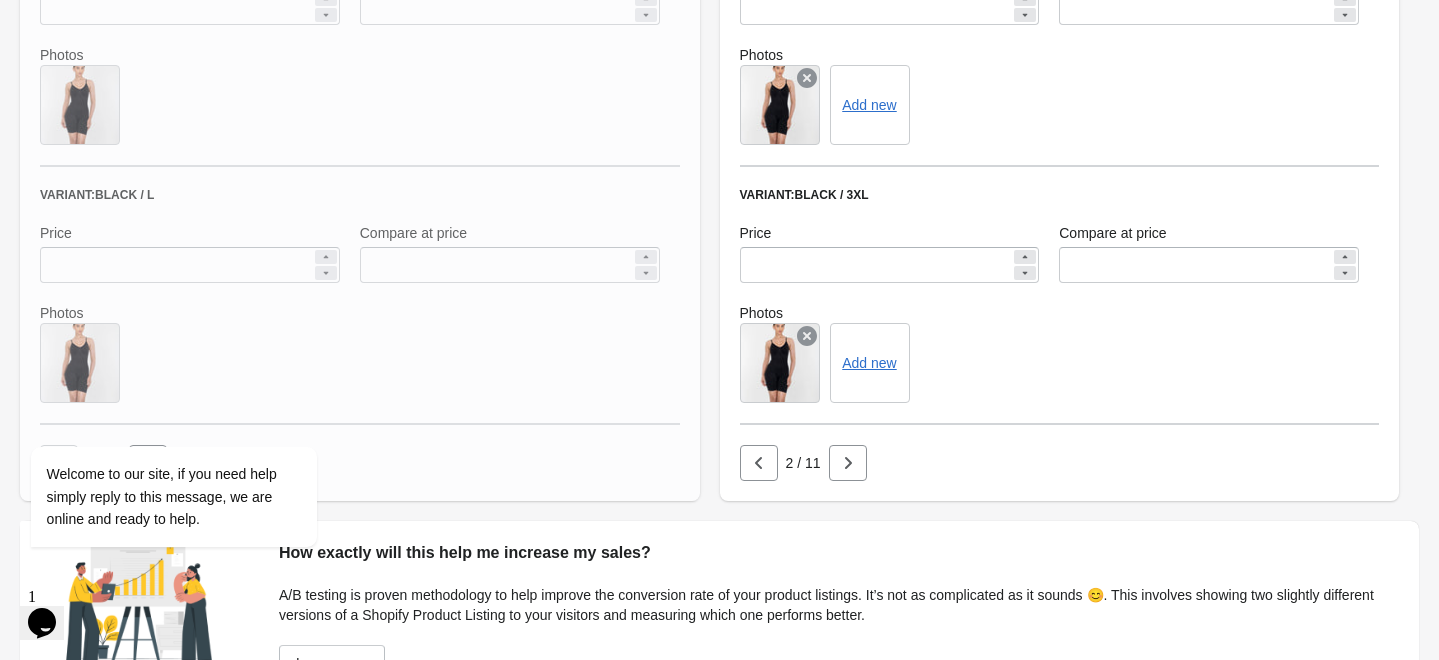scroll, scrollTop: 1408, scrollLeft: 0, axis: vertical 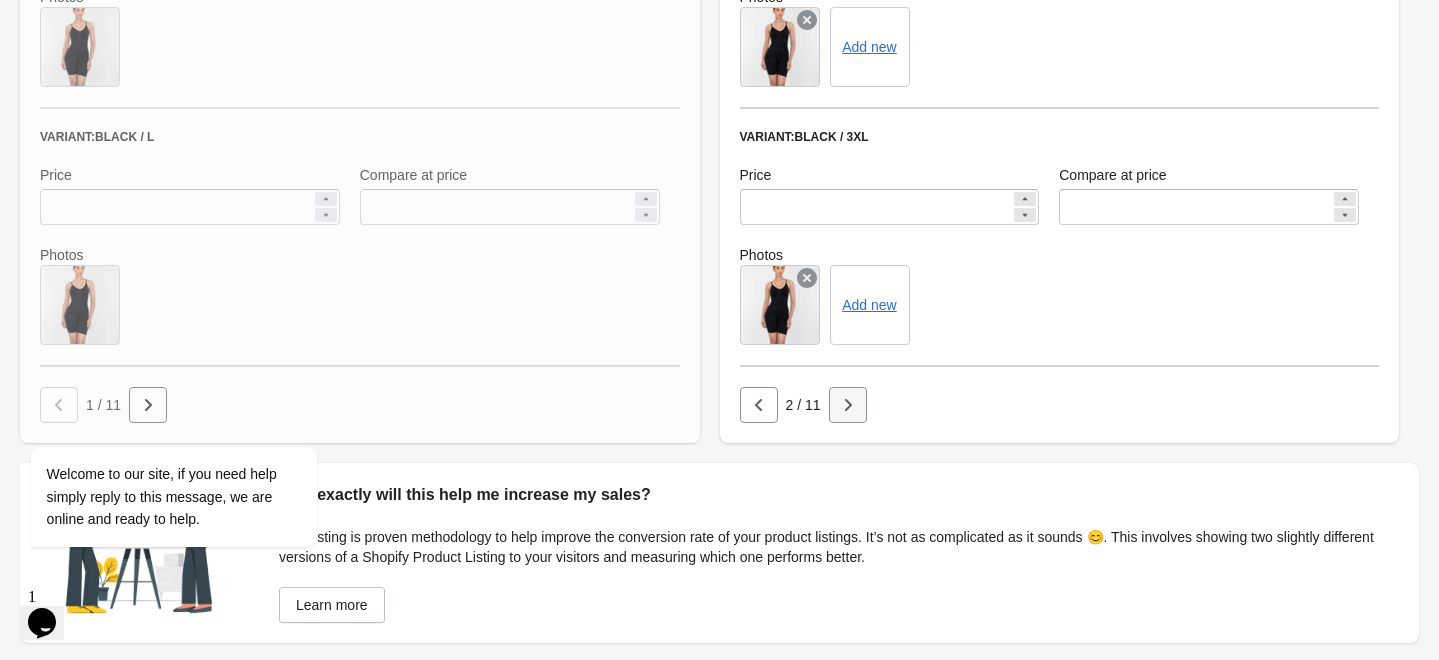 type on "****" 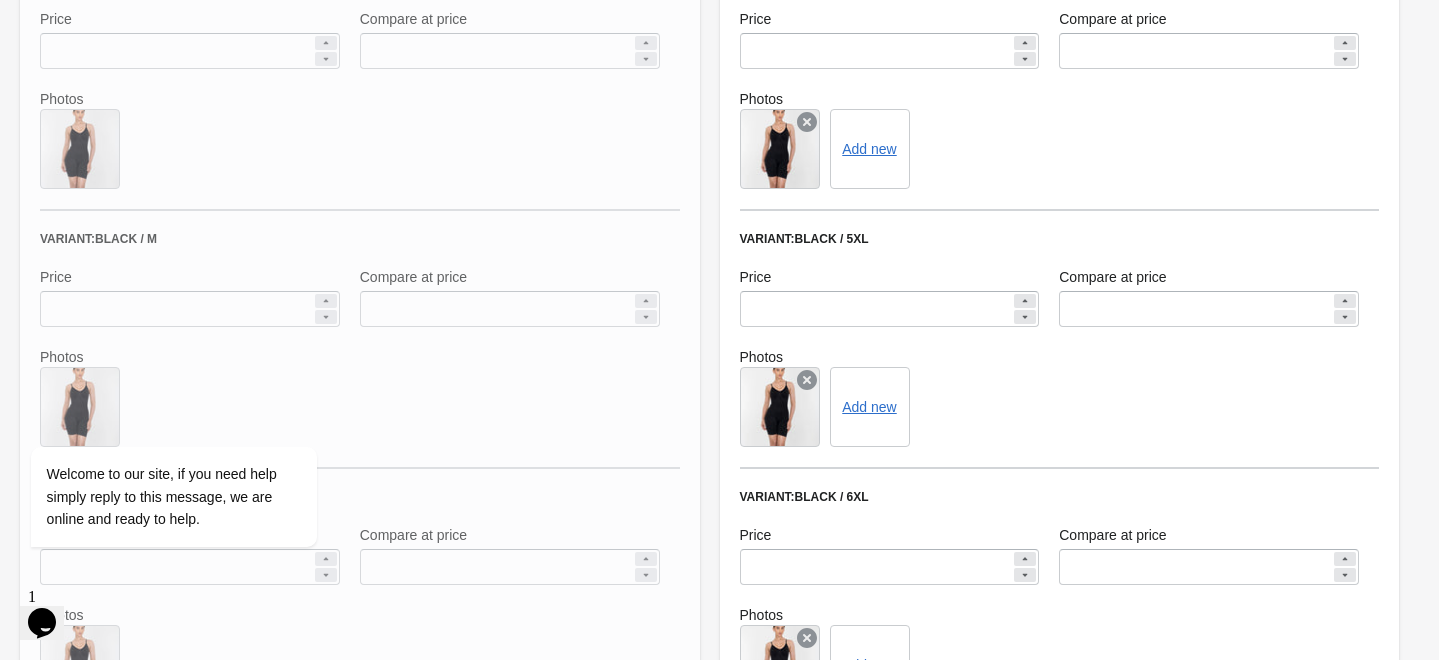 scroll, scrollTop: 981, scrollLeft: 0, axis: vertical 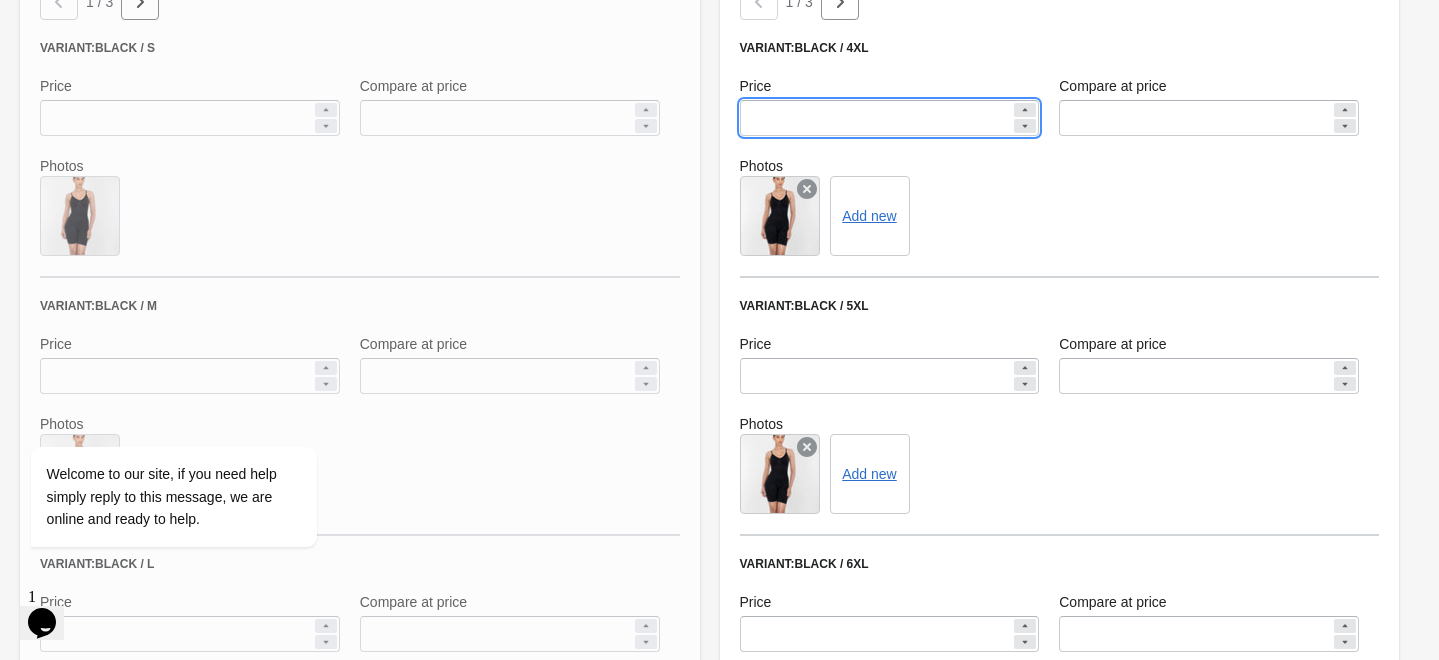 click on "*******" at bounding box center [876, 118] 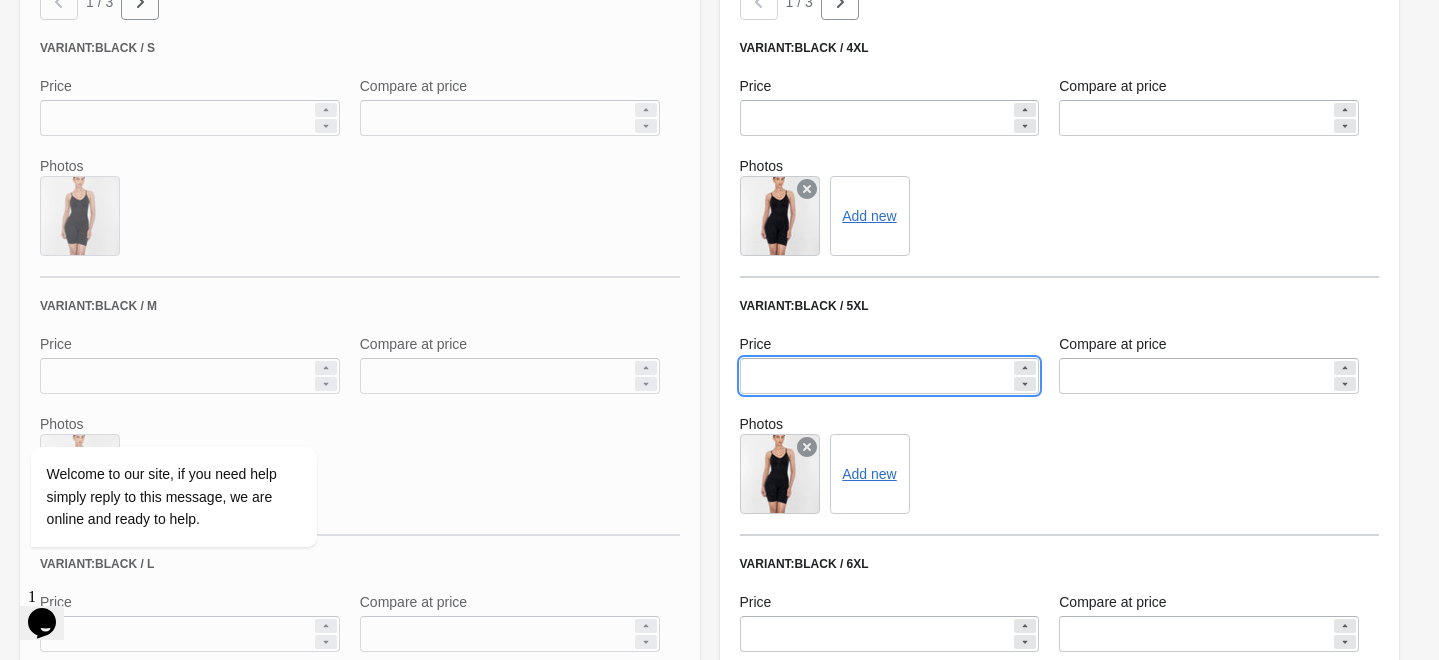 click on "*******" at bounding box center (876, 376) 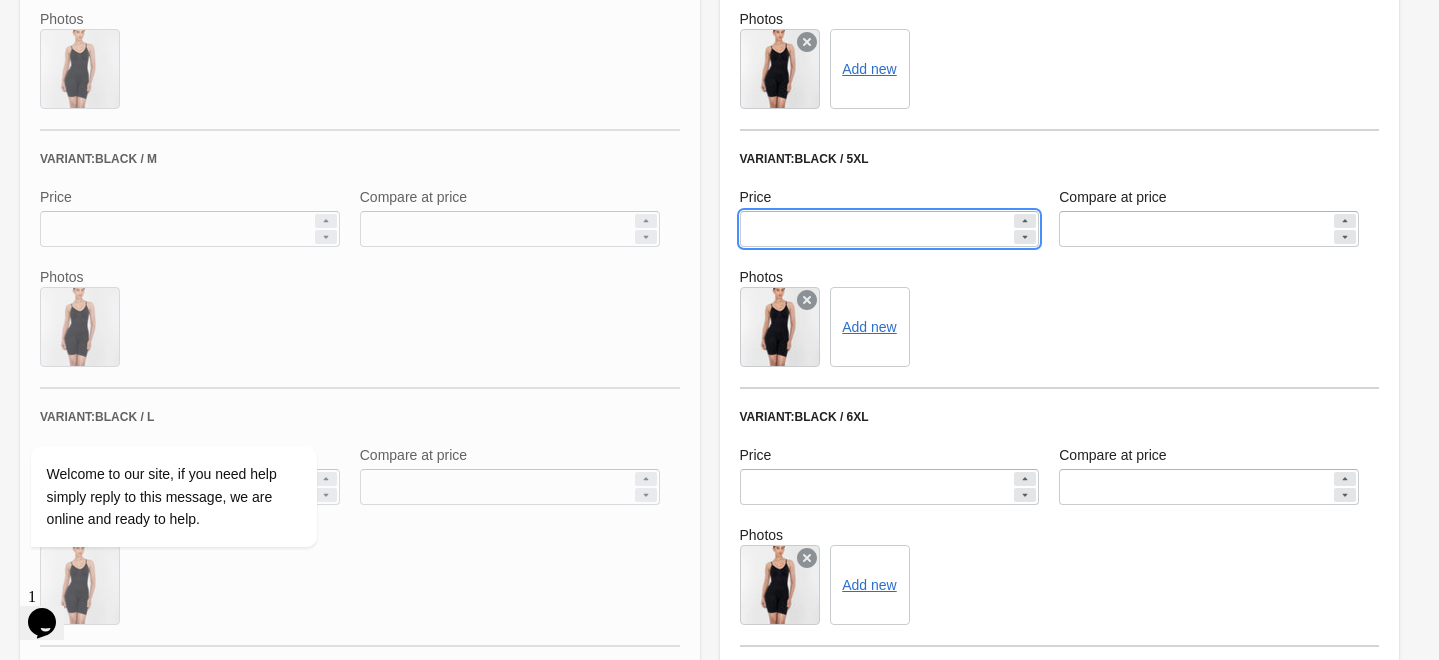 scroll, scrollTop: 1140, scrollLeft: 0, axis: vertical 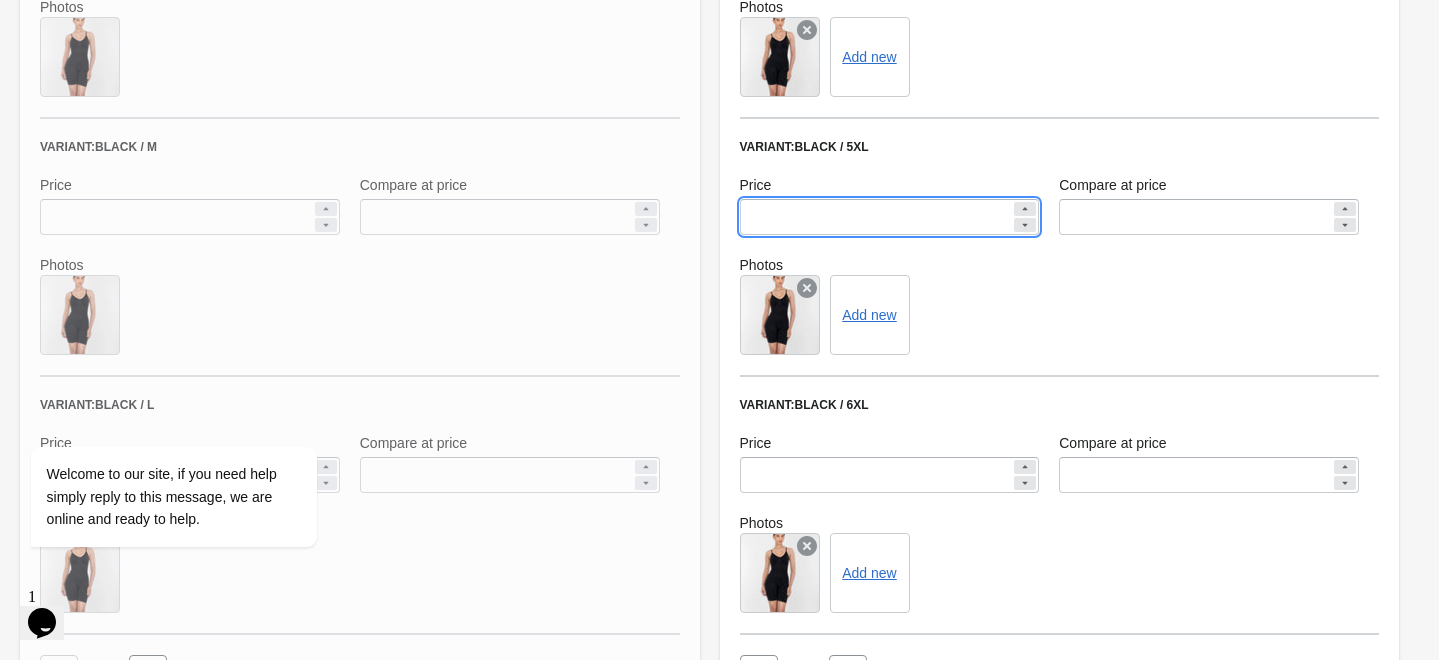 type on "*******" 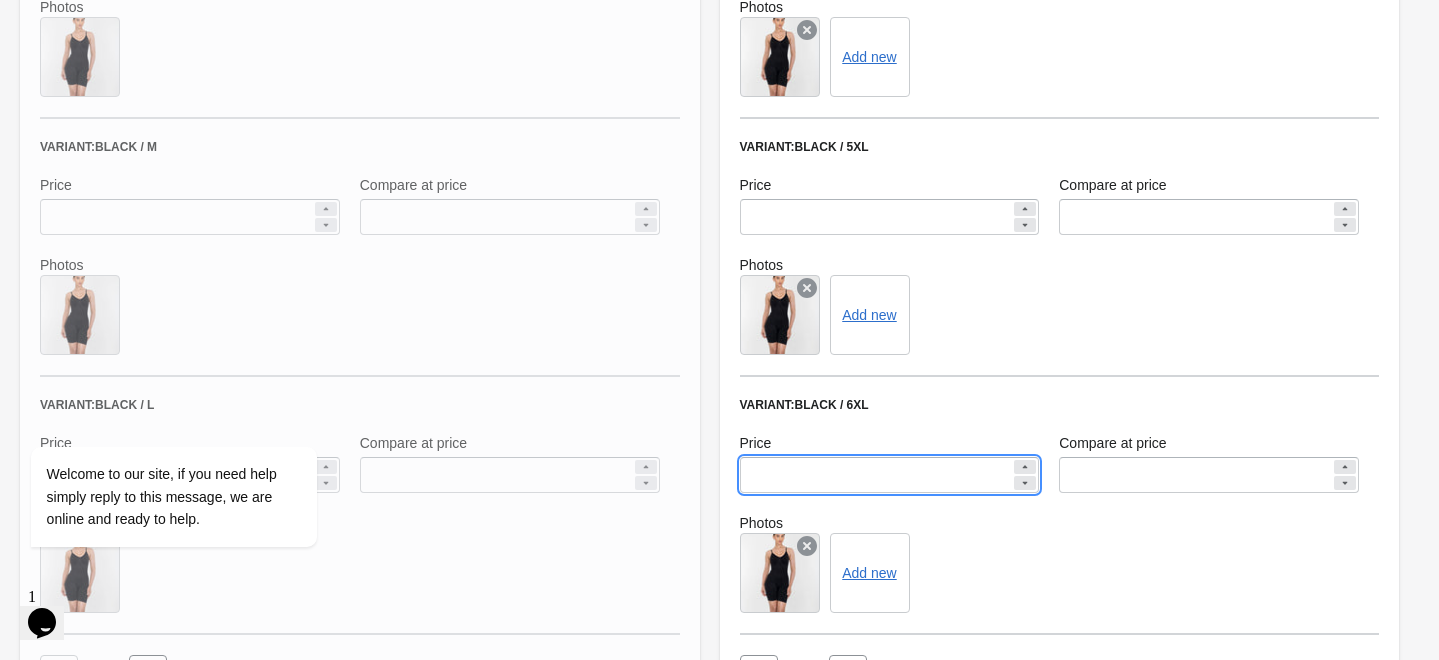 click on "*******" at bounding box center (876, 475) 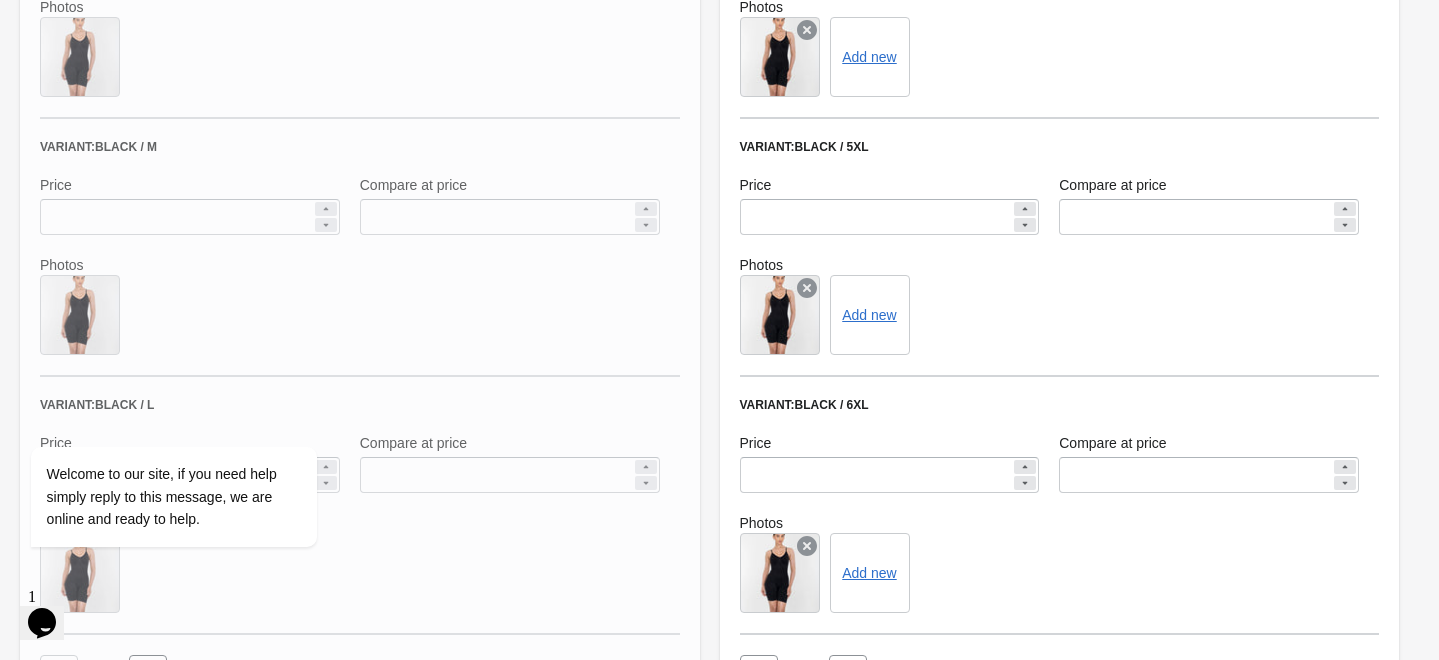 click on "**********" at bounding box center (1060, -8) 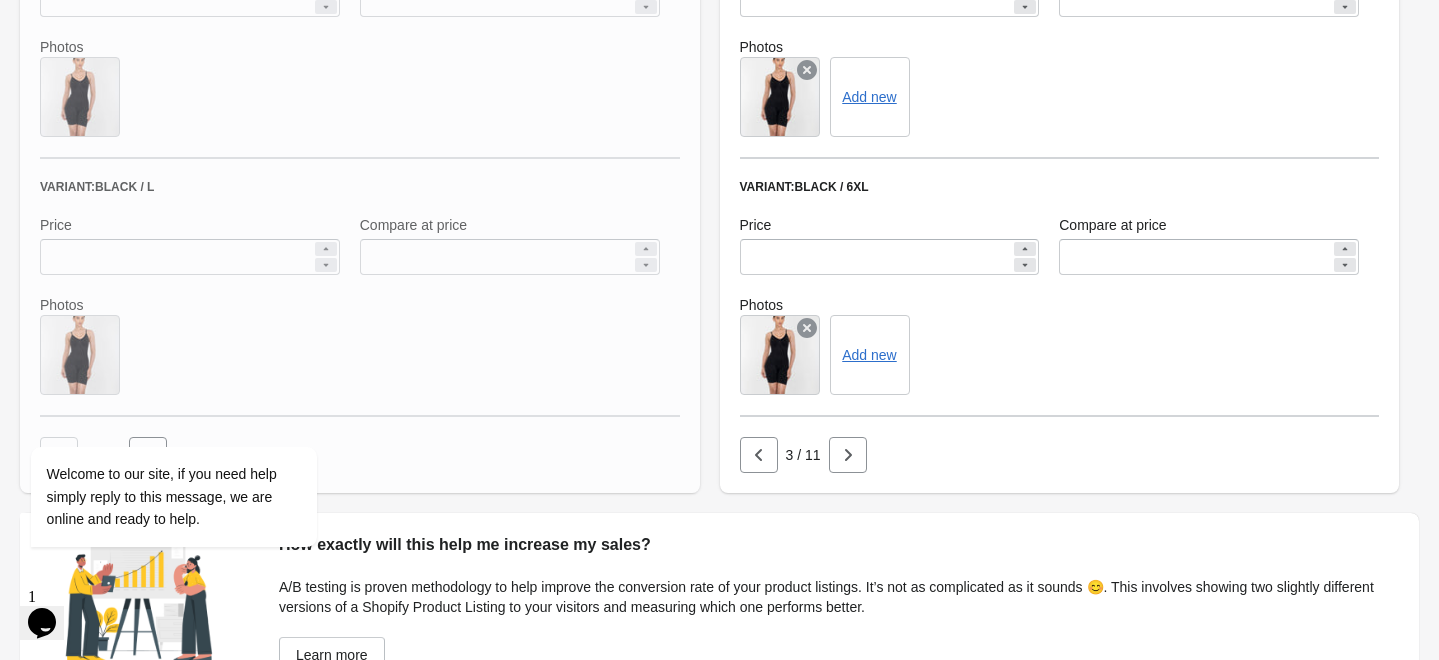 scroll, scrollTop: 1414, scrollLeft: 0, axis: vertical 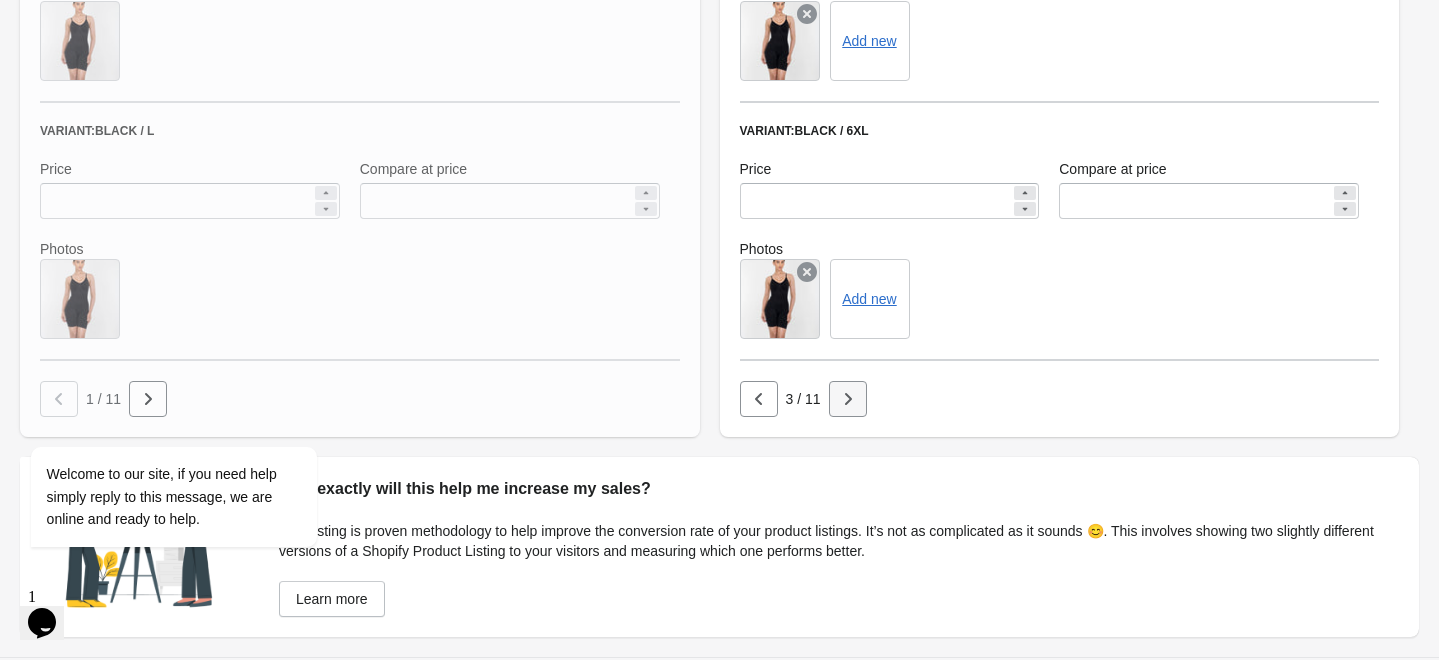 click 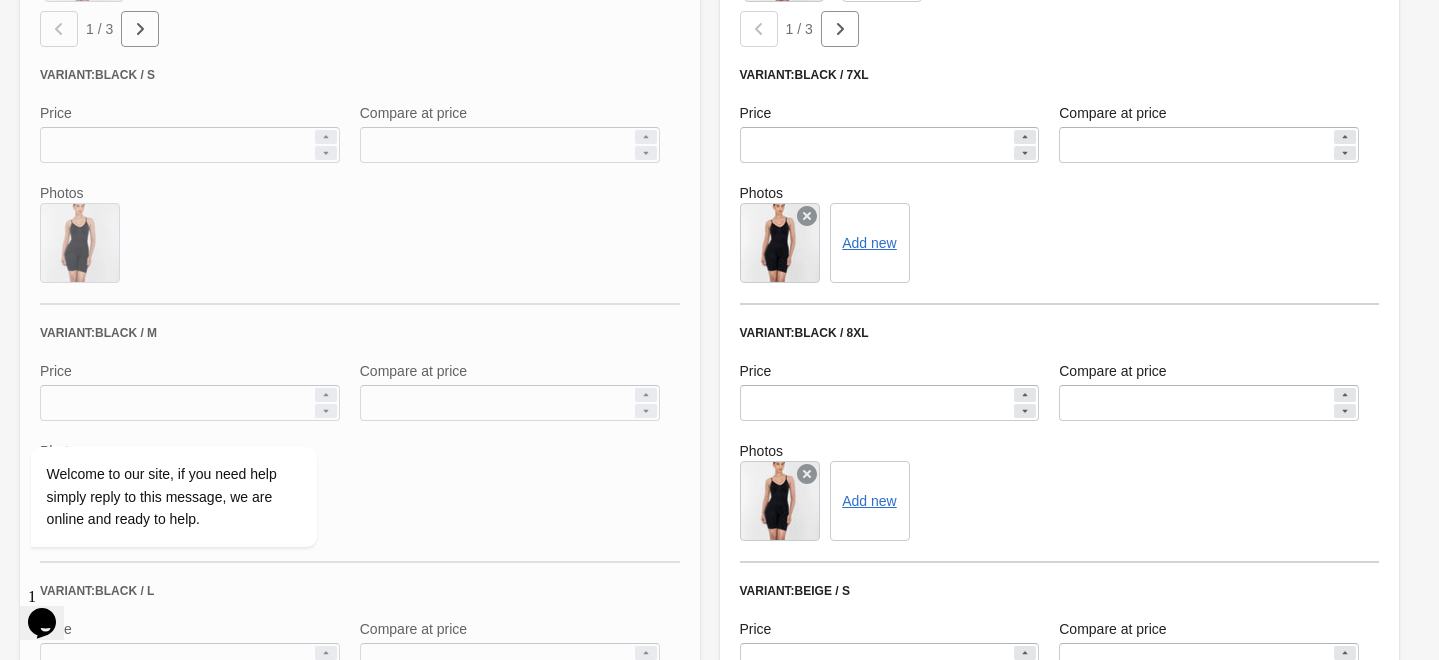 scroll, scrollTop: 923, scrollLeft: 0, axis: vertical 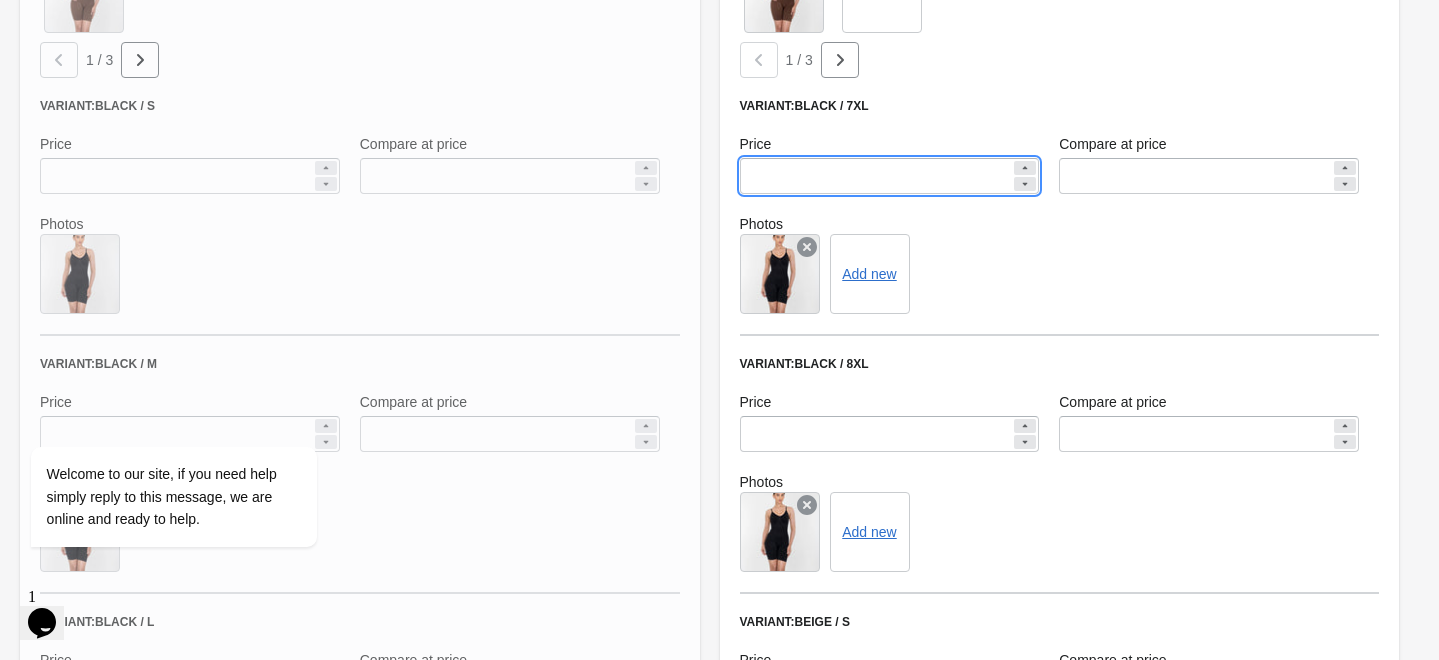 click on "*******" at bounding box center (876, 176) 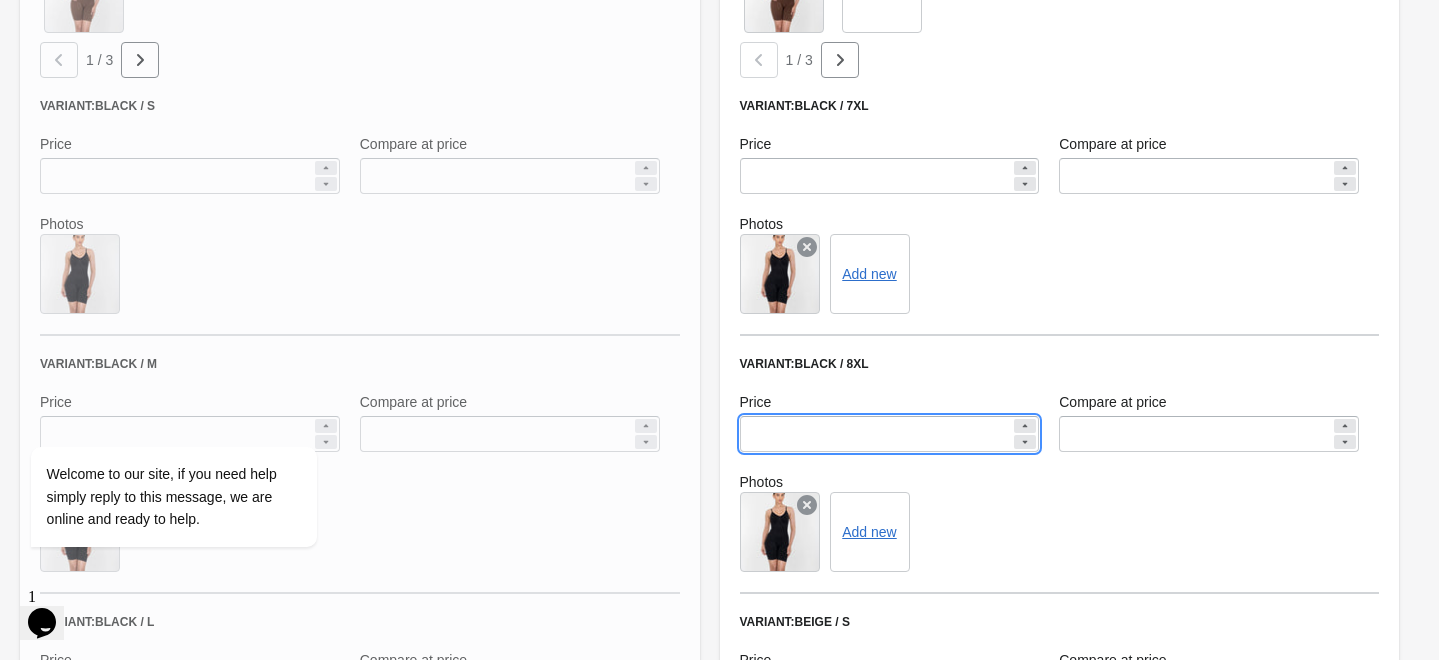 click on "*******" at bounding box center (876, 434) 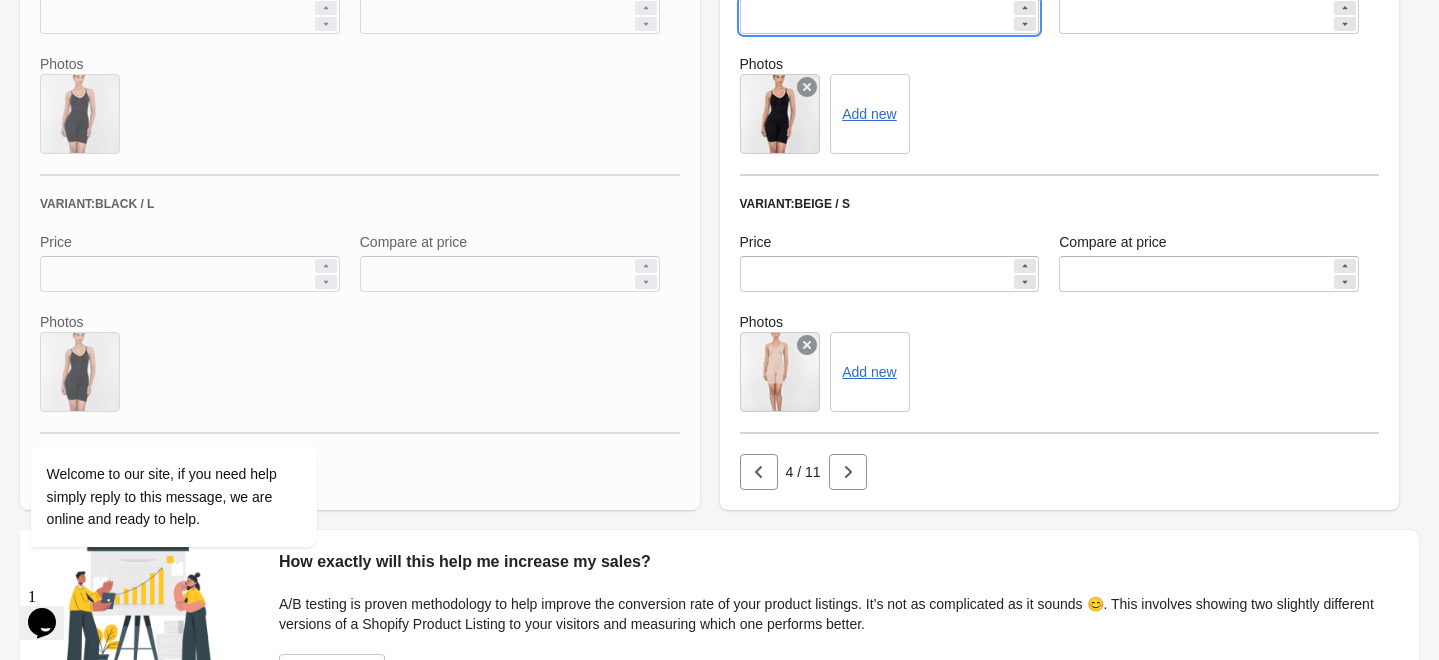 scroll, scrollTop: 1342, scrollLeft: 0, axis: vertical 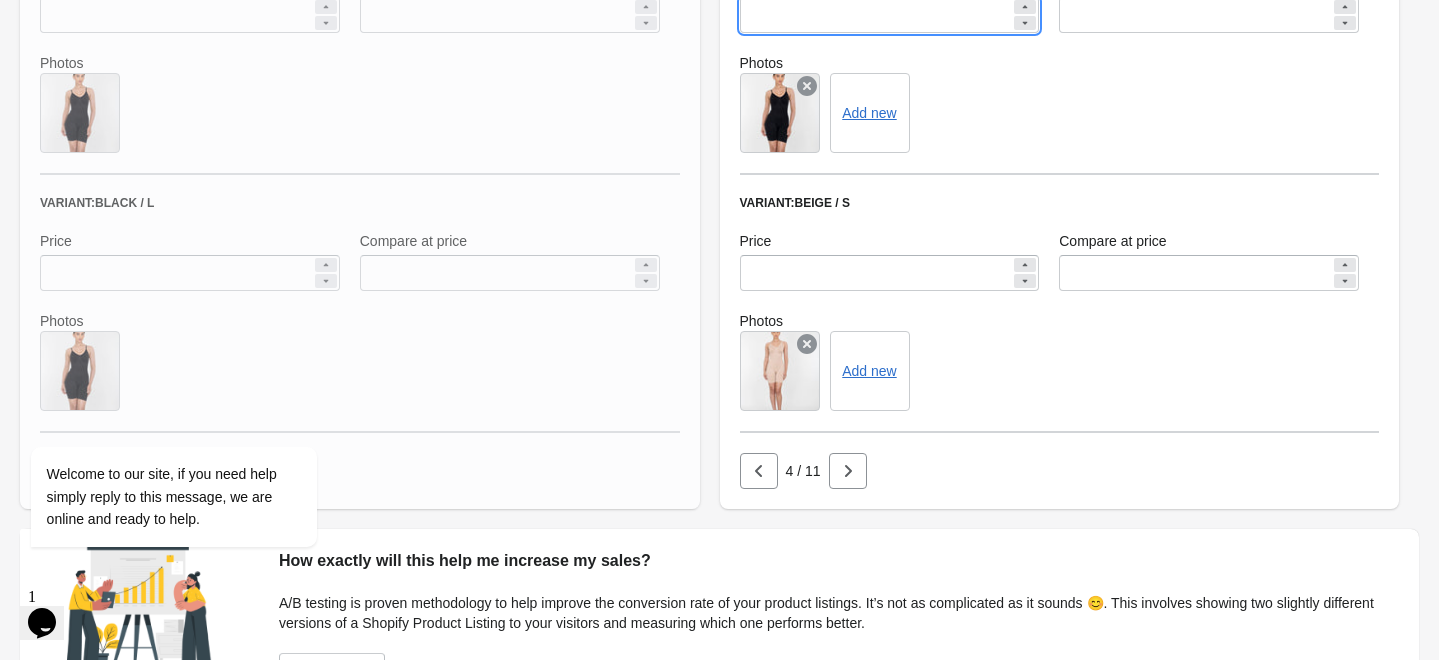 type on "*******" 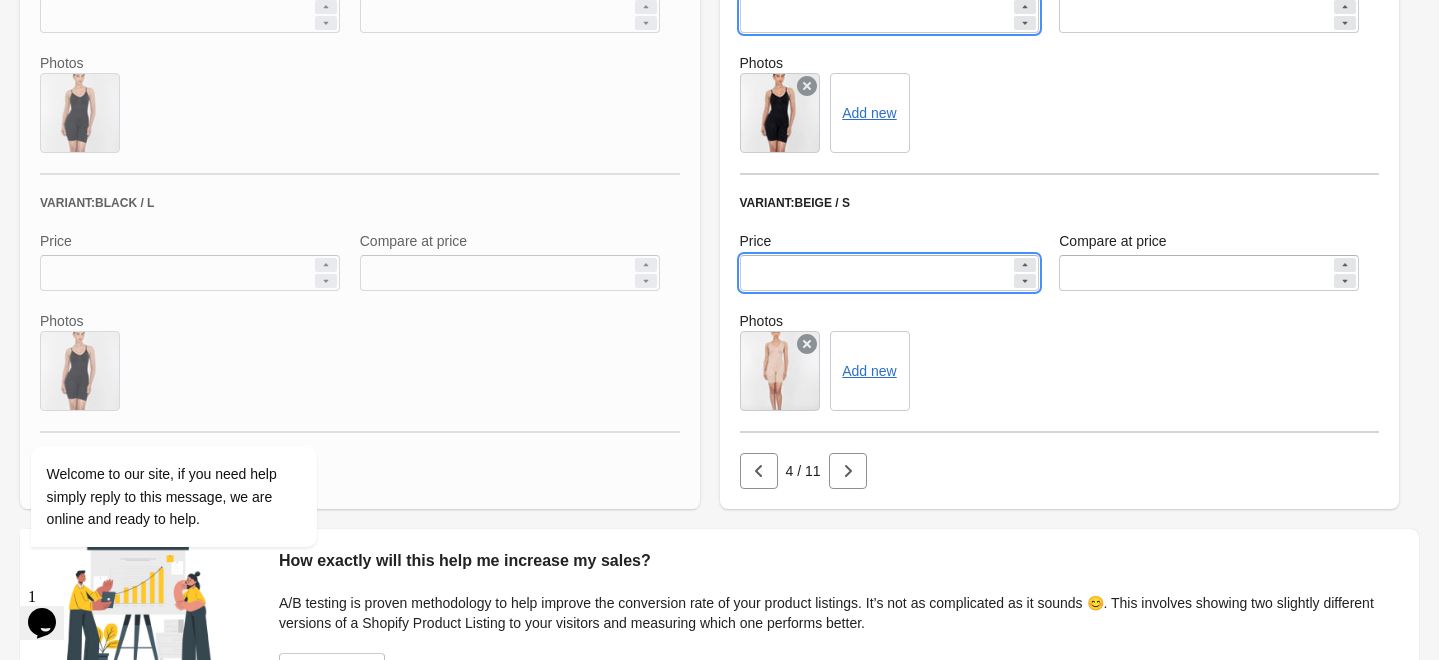 click on "*******" at bounding box center (876, 273) 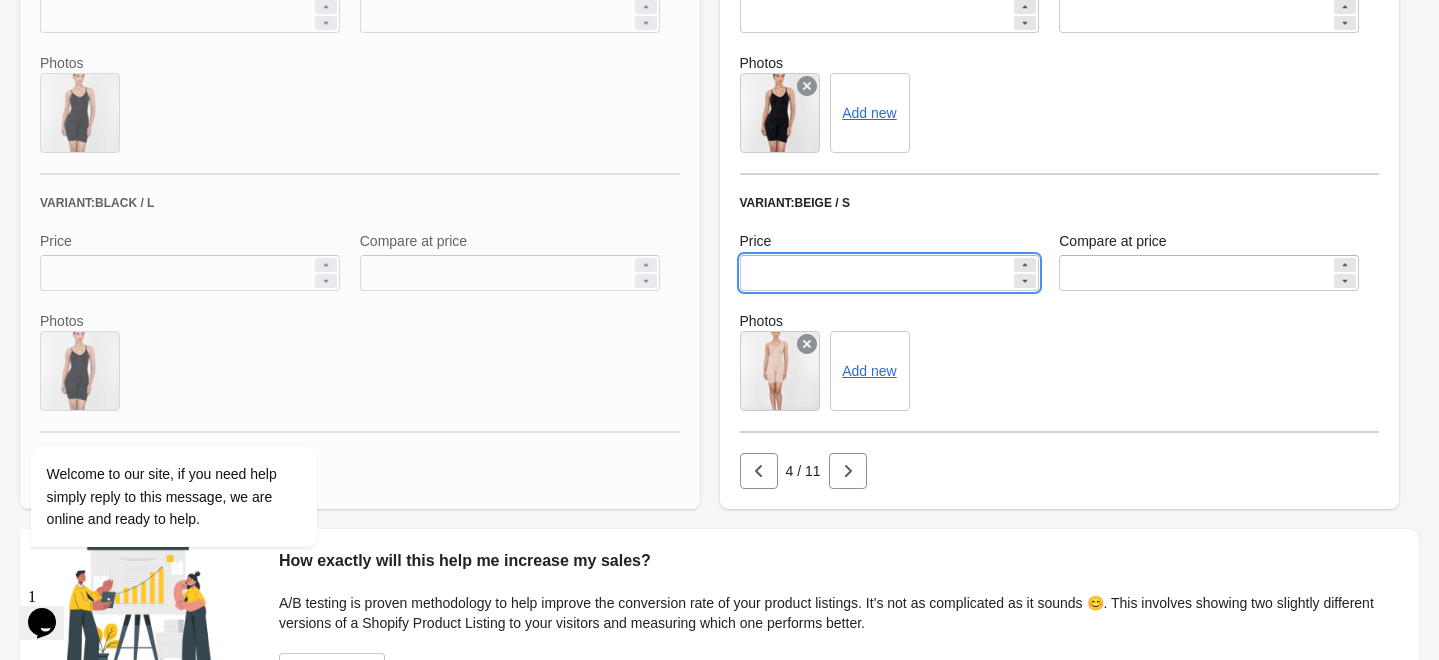 paste 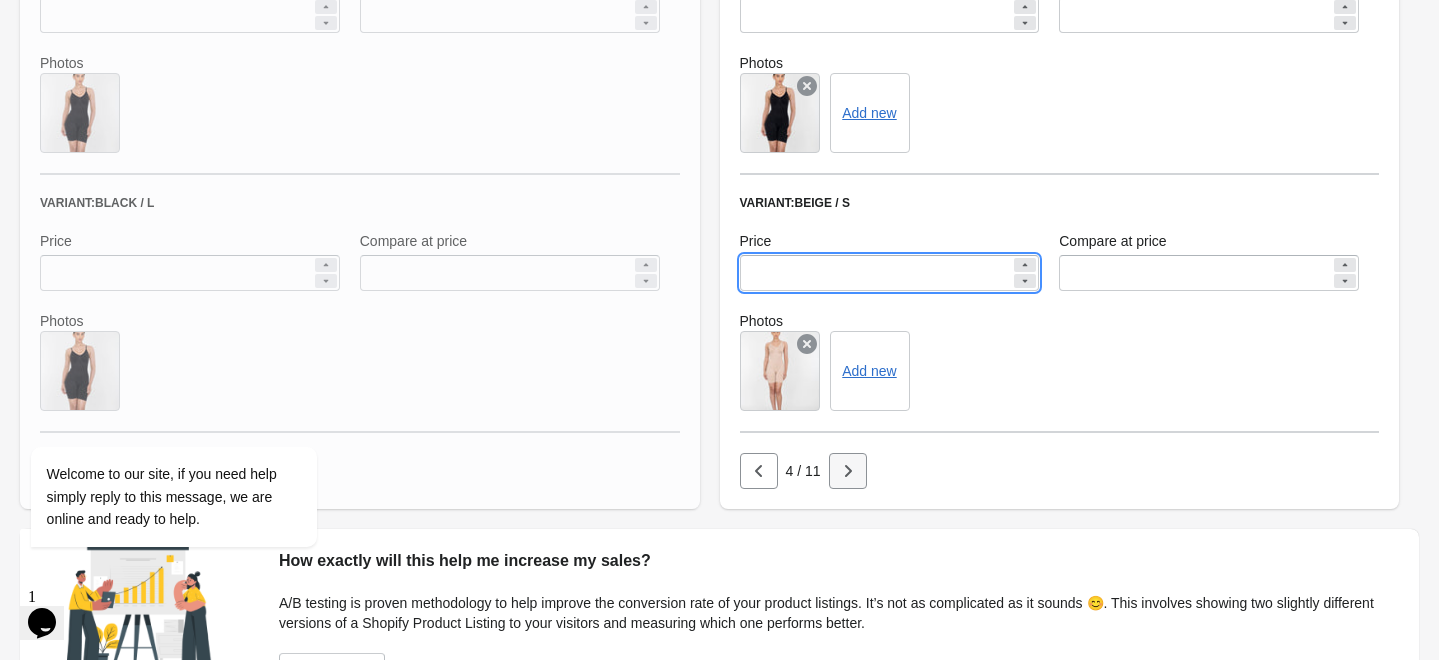 type on "****" 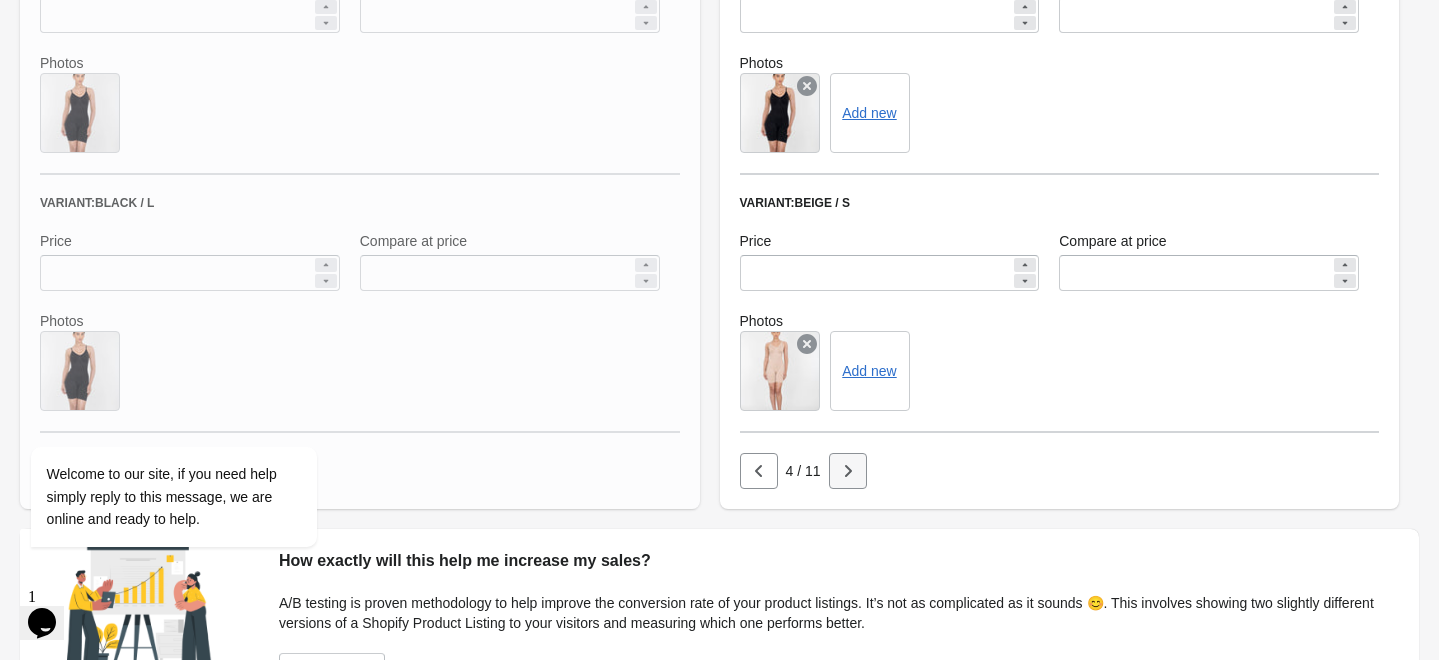 click 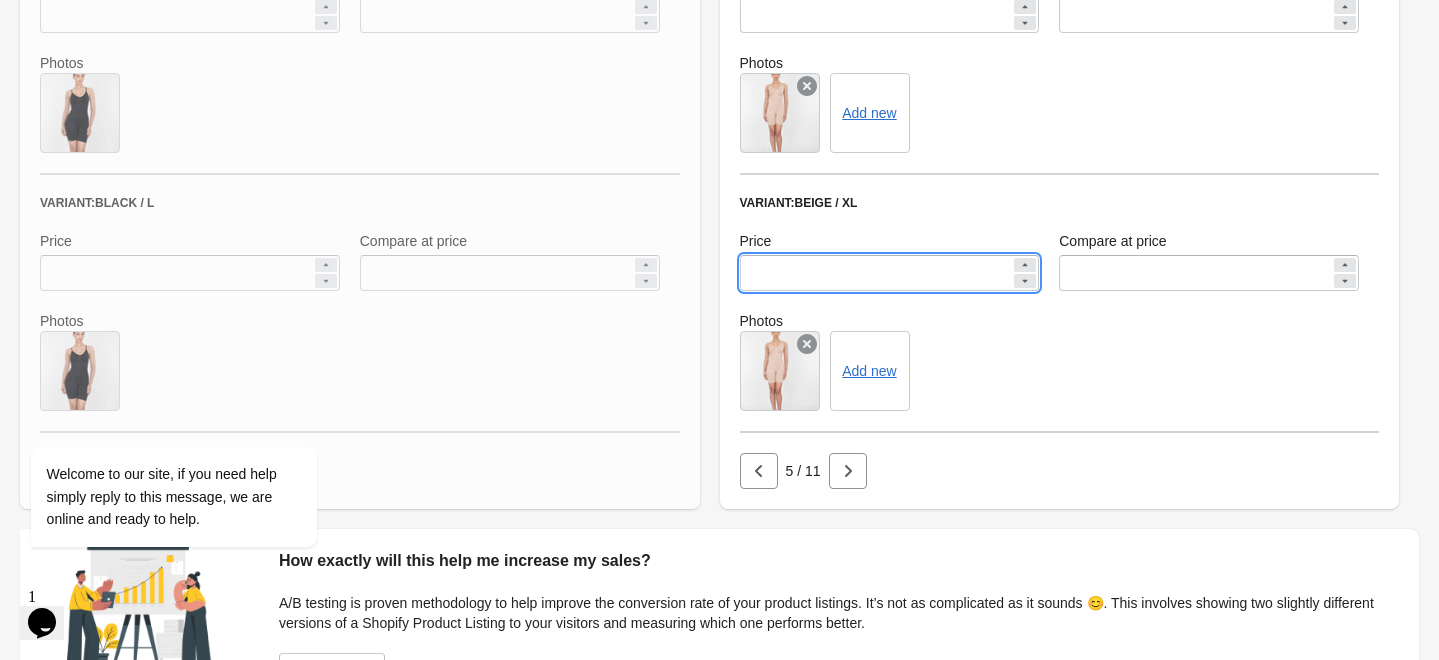 click on "*******" at bounding box center [876, 273] 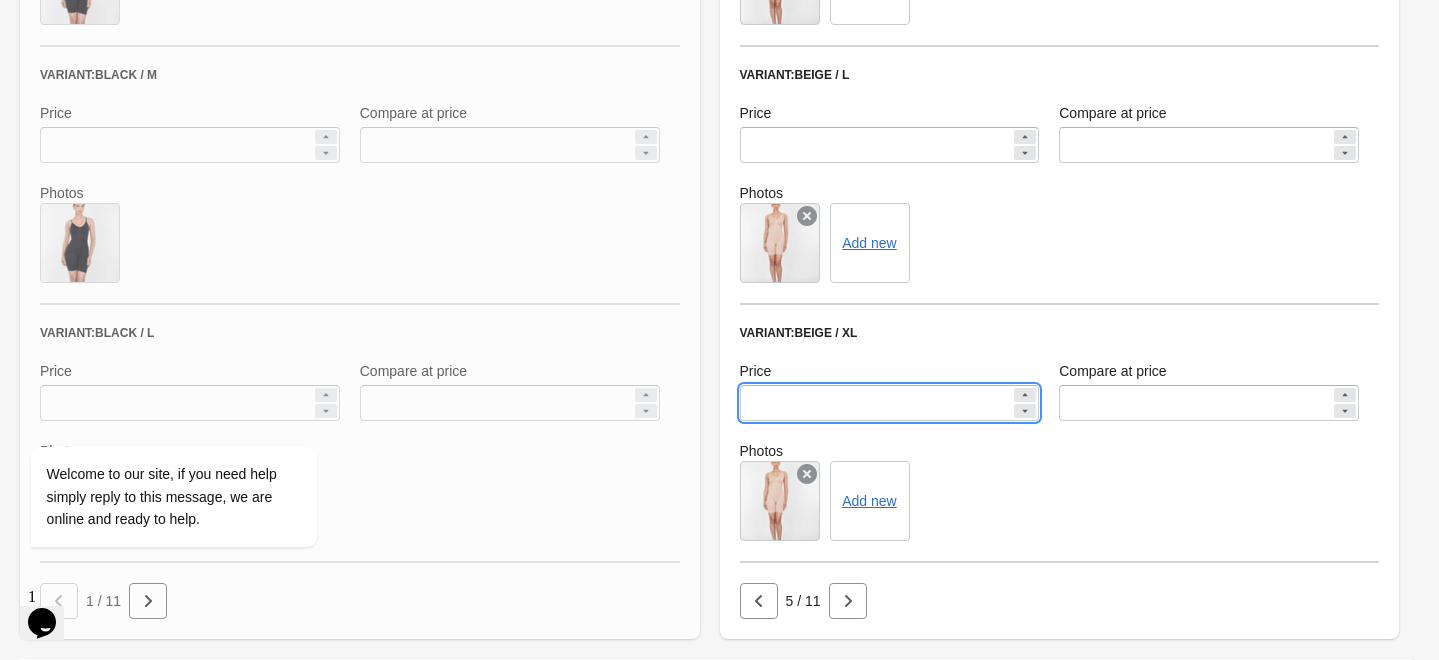 scroll, scrollTop: 1204, scrollLeft: 0, axis: vertical 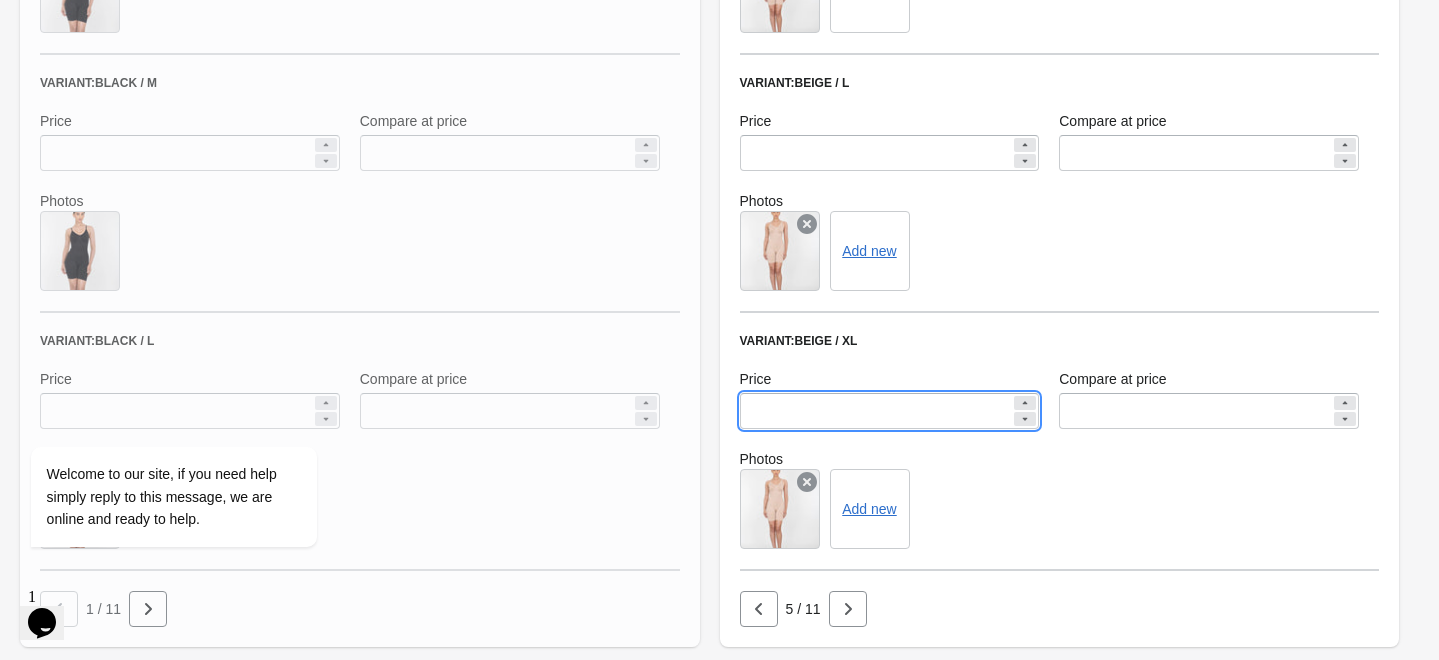 type on "****" 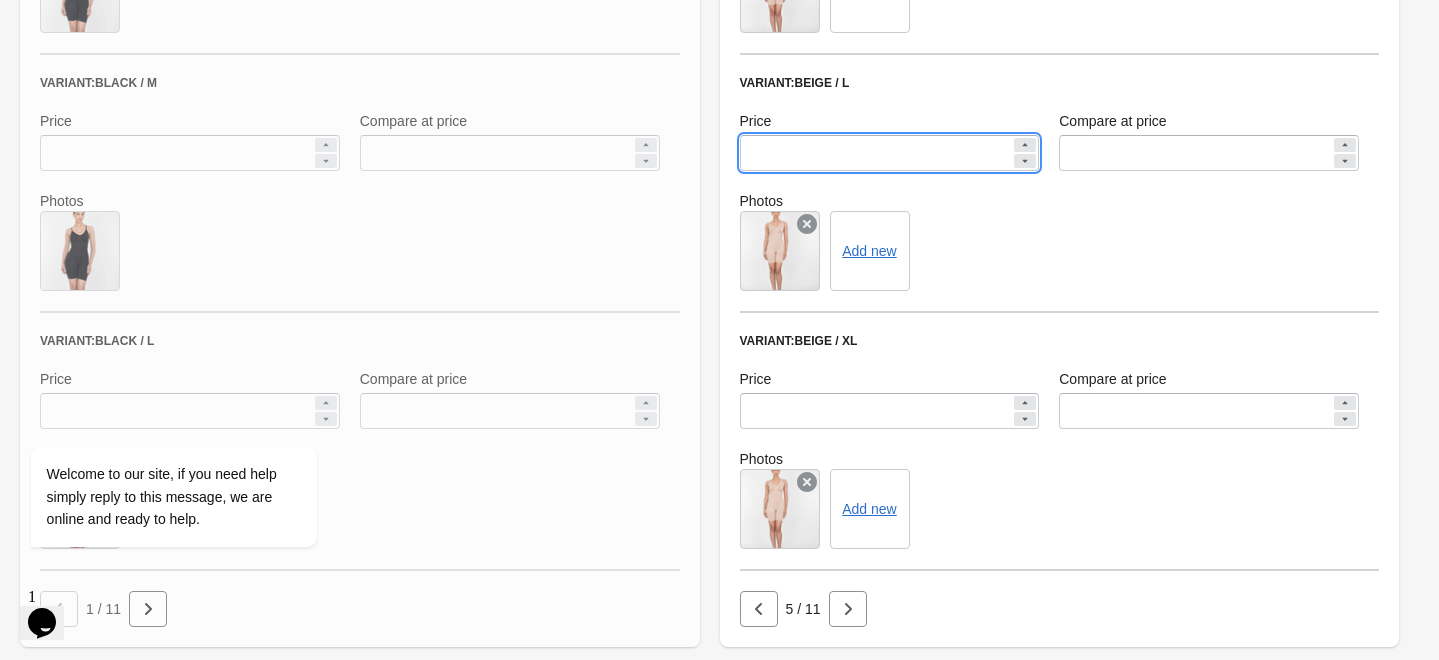 click on "*******" at bounding box center (876, 153) 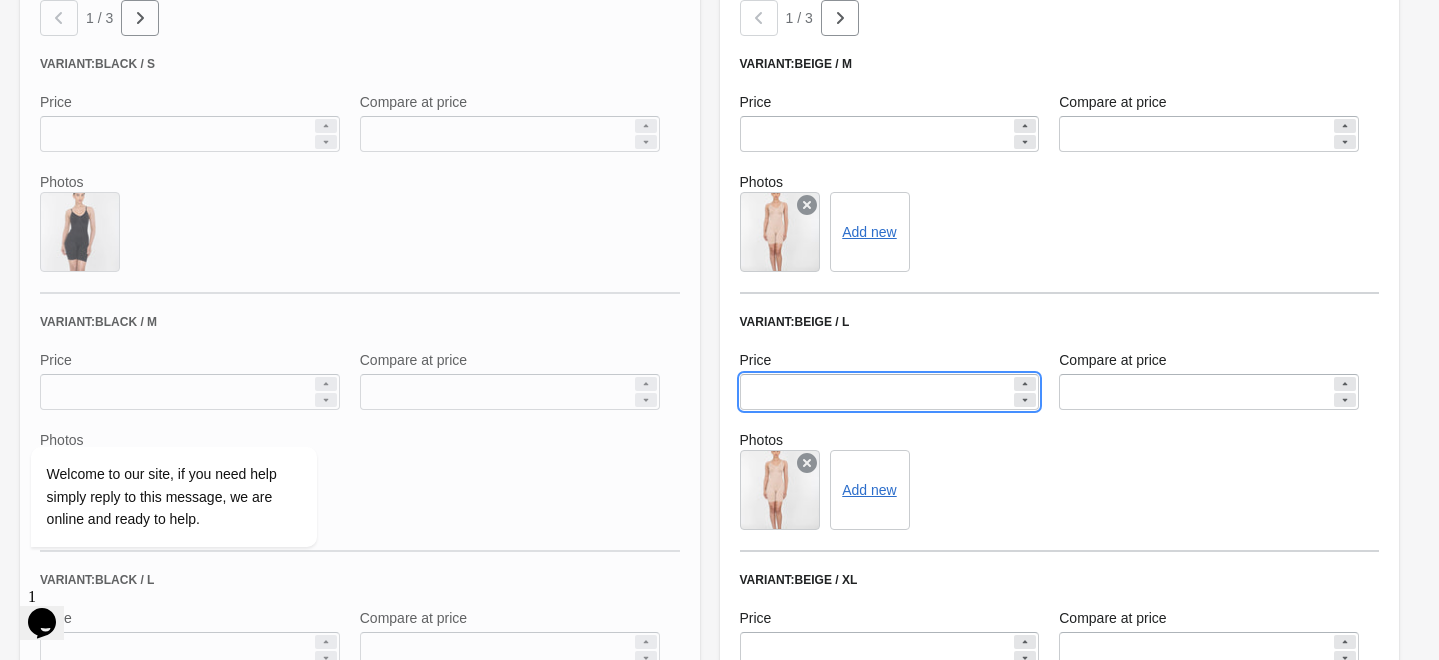 scroll, scrollTop: 954, scrollLeft: 0, axis: vertical 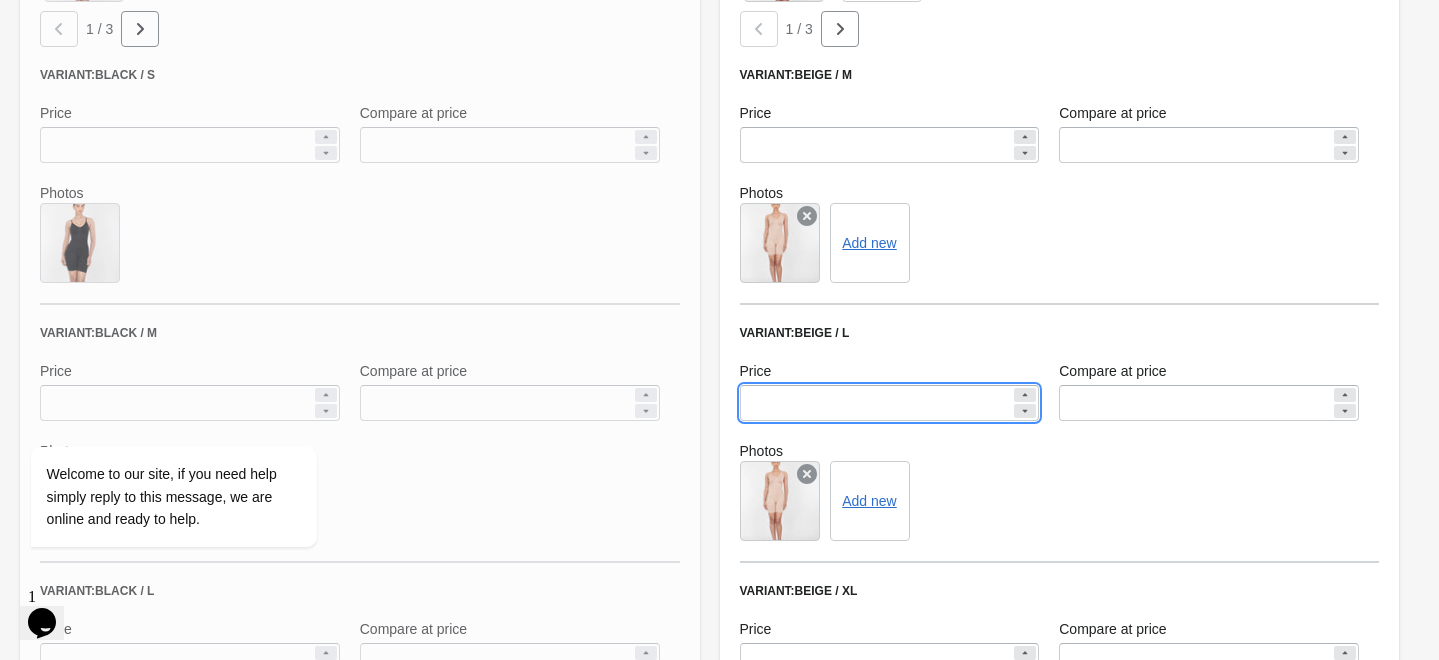 type on "****" 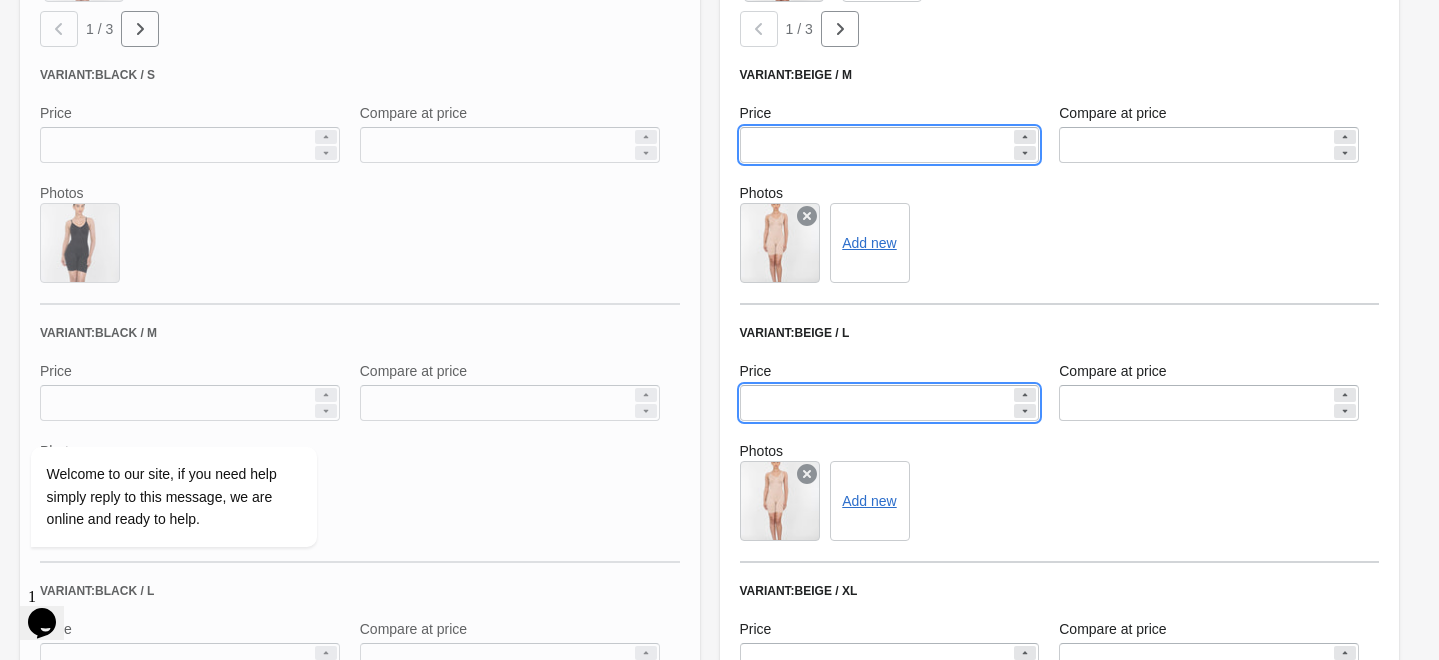click on "*******" at bounding box center [876, 145] 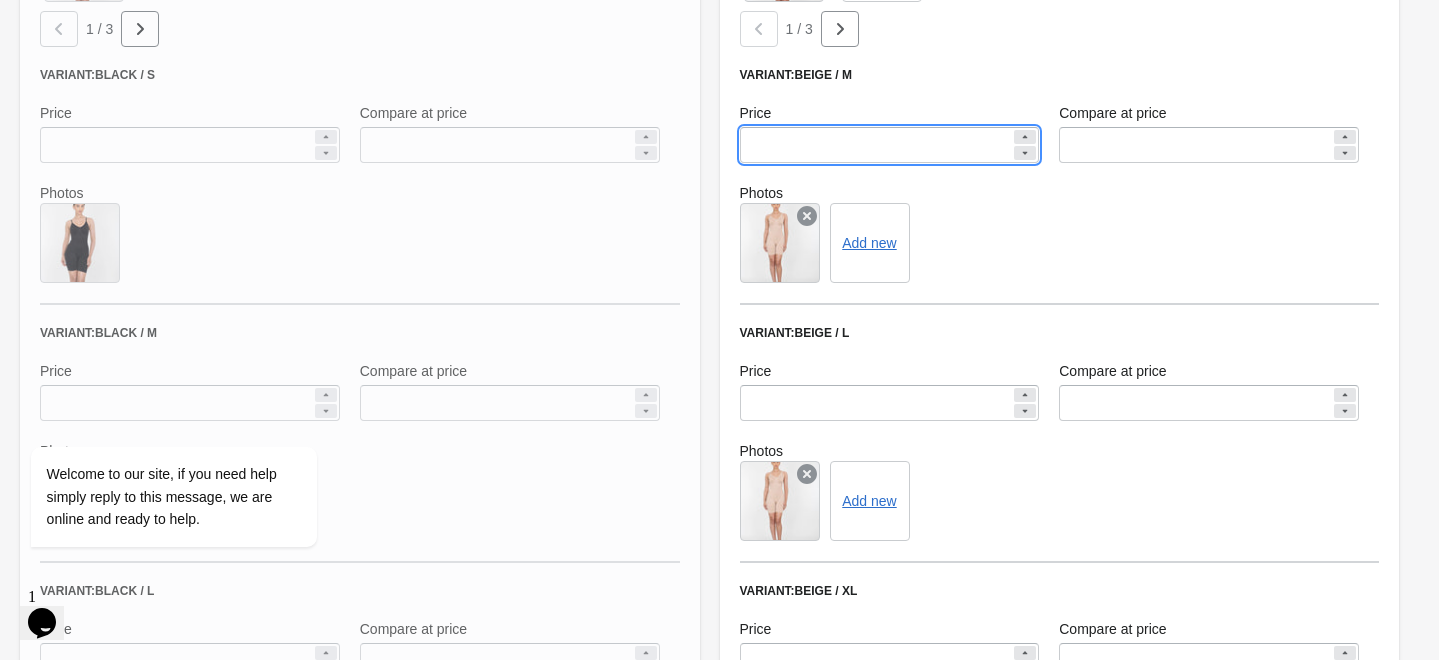 paste 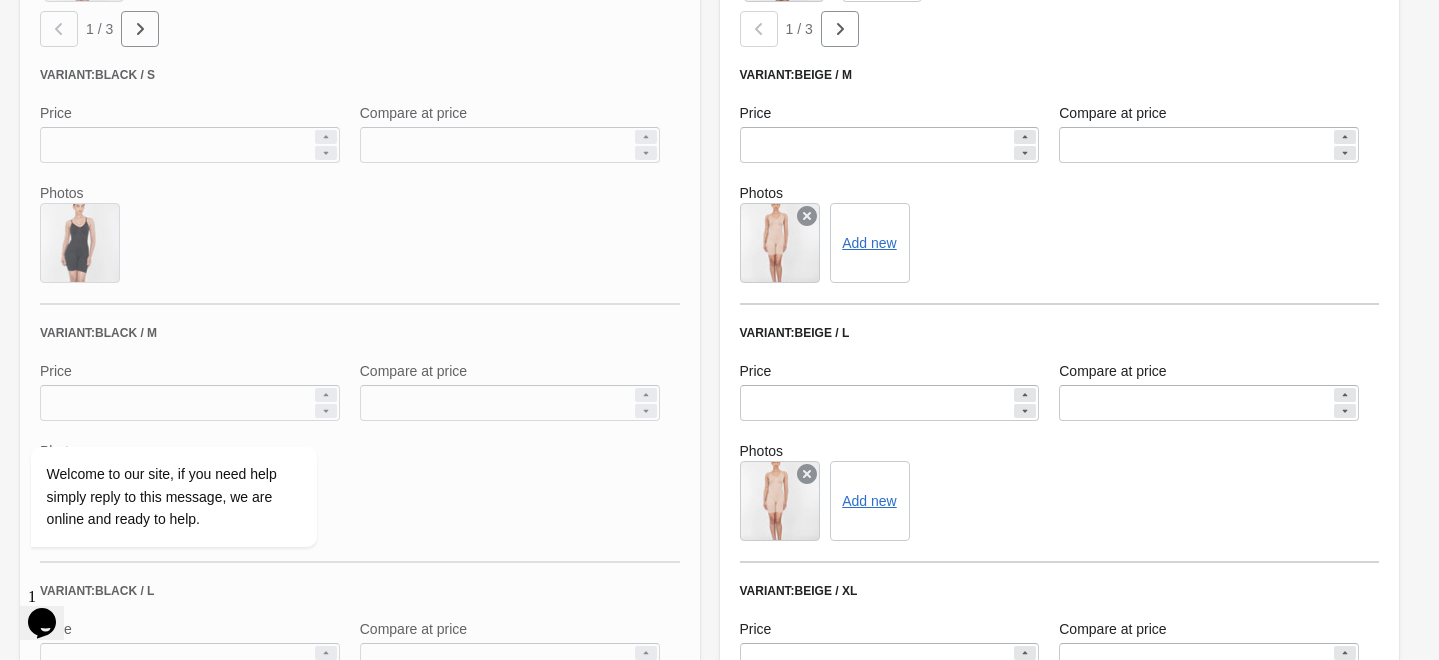 click on "Add new" at bounding box center [1060, 243] 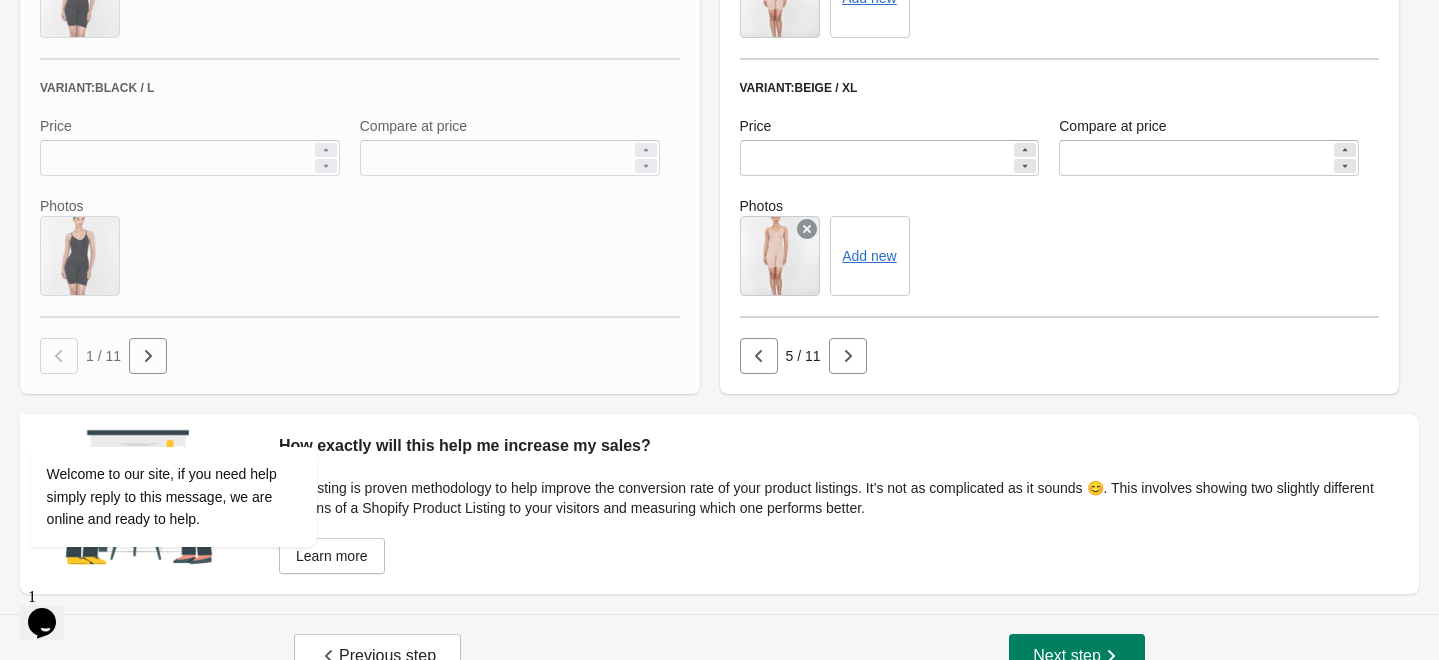scroll, scrollTop: 1494, scrollLeft: 0, axis: vertical 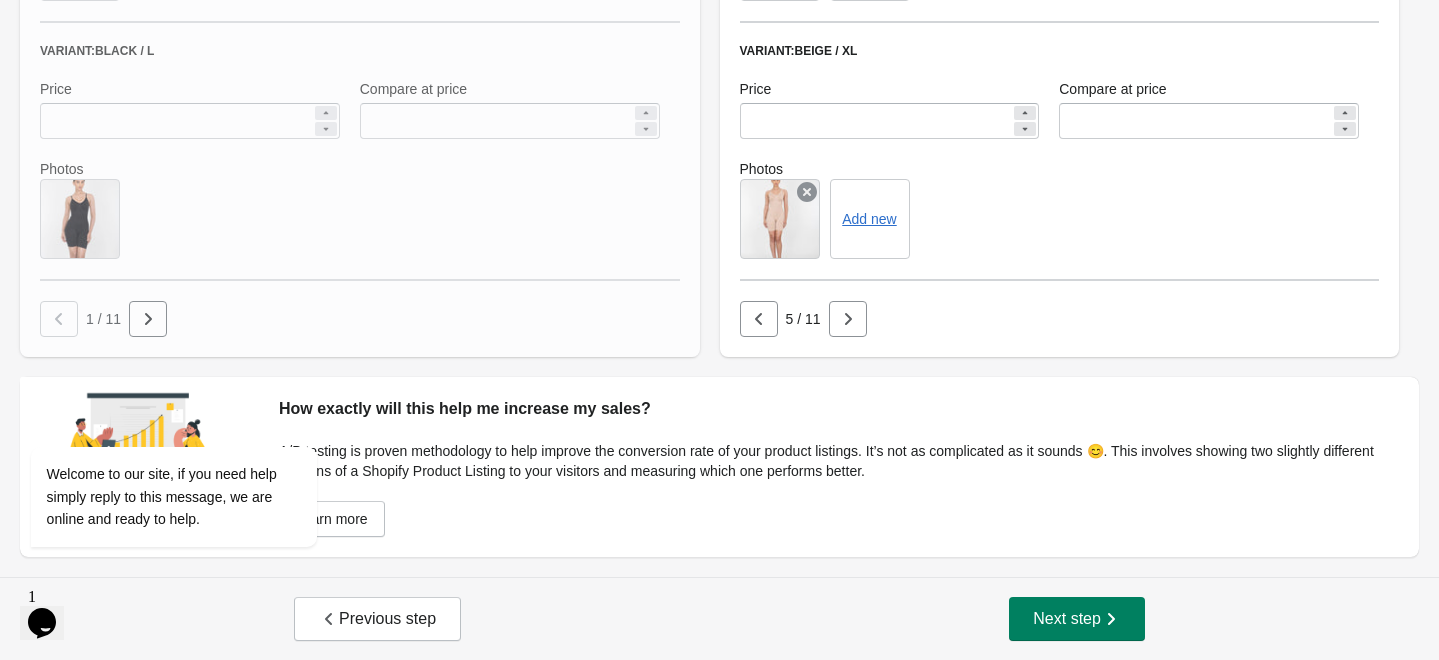 click on "Photos" at bounding box center (360, -347) 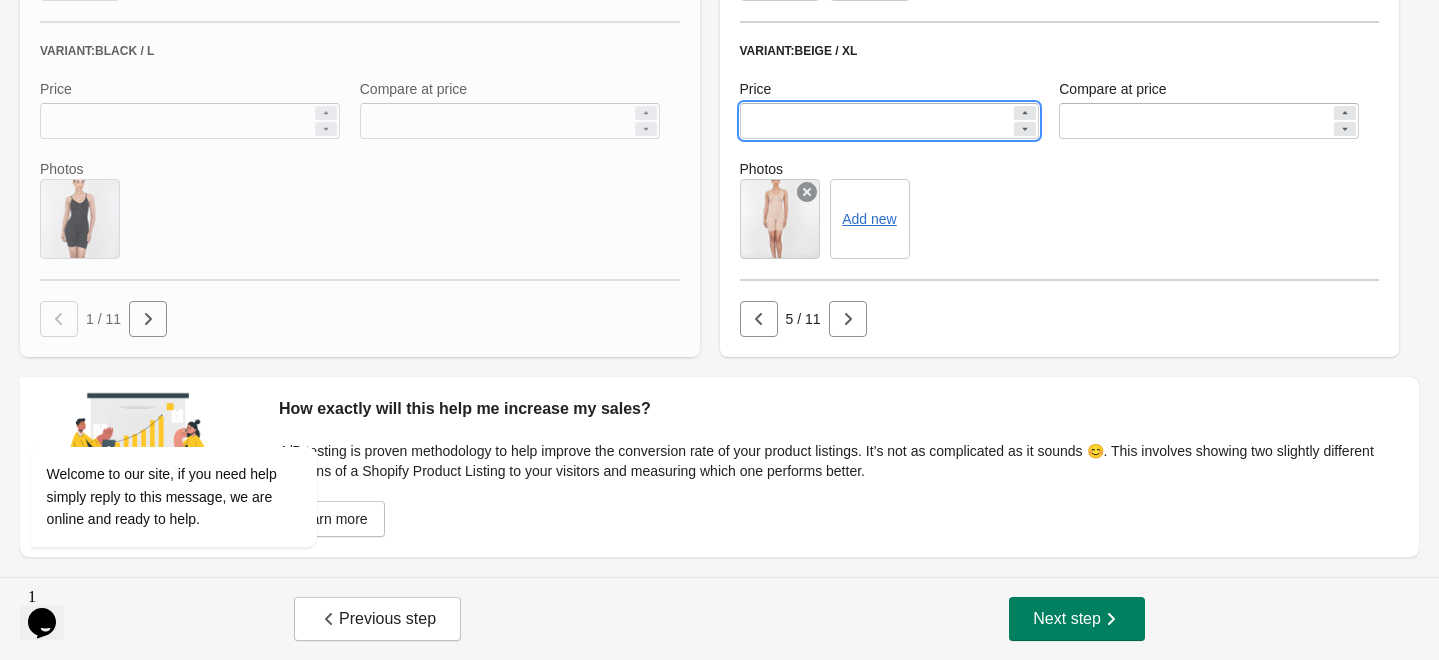 click on "****" at bounding box center (876, 121) 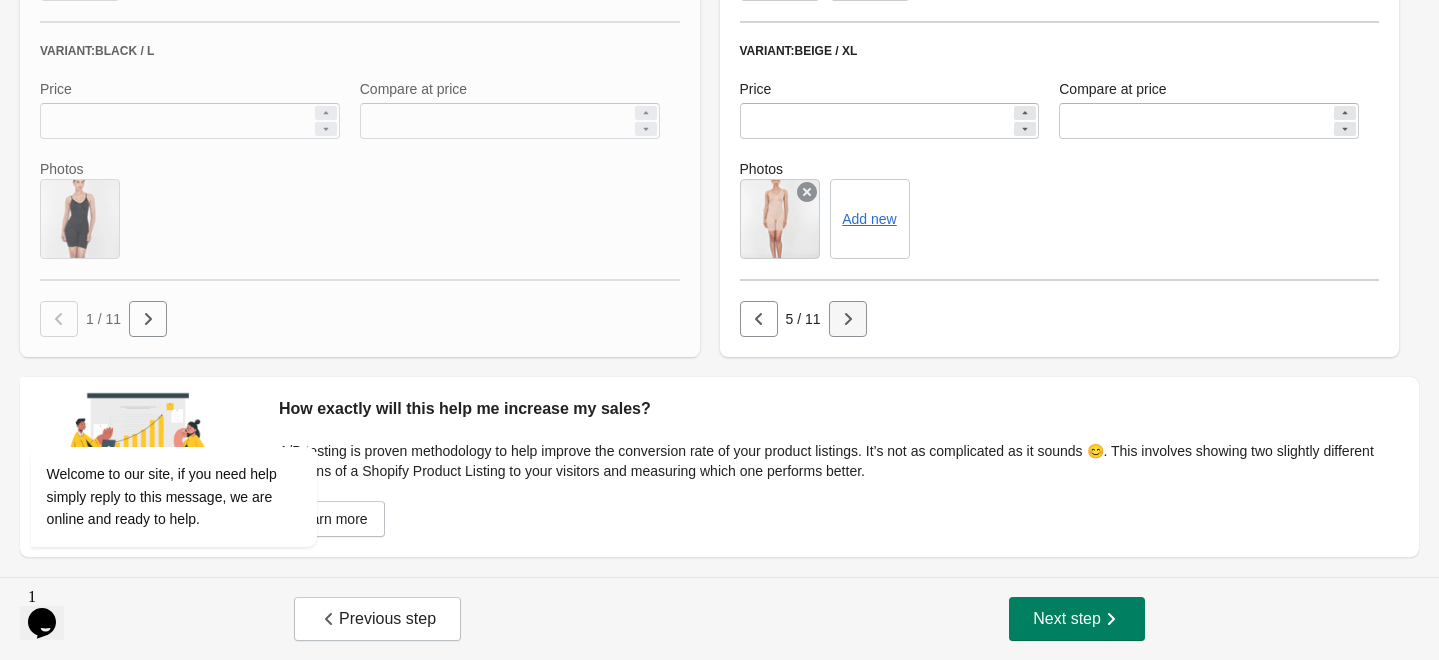 click 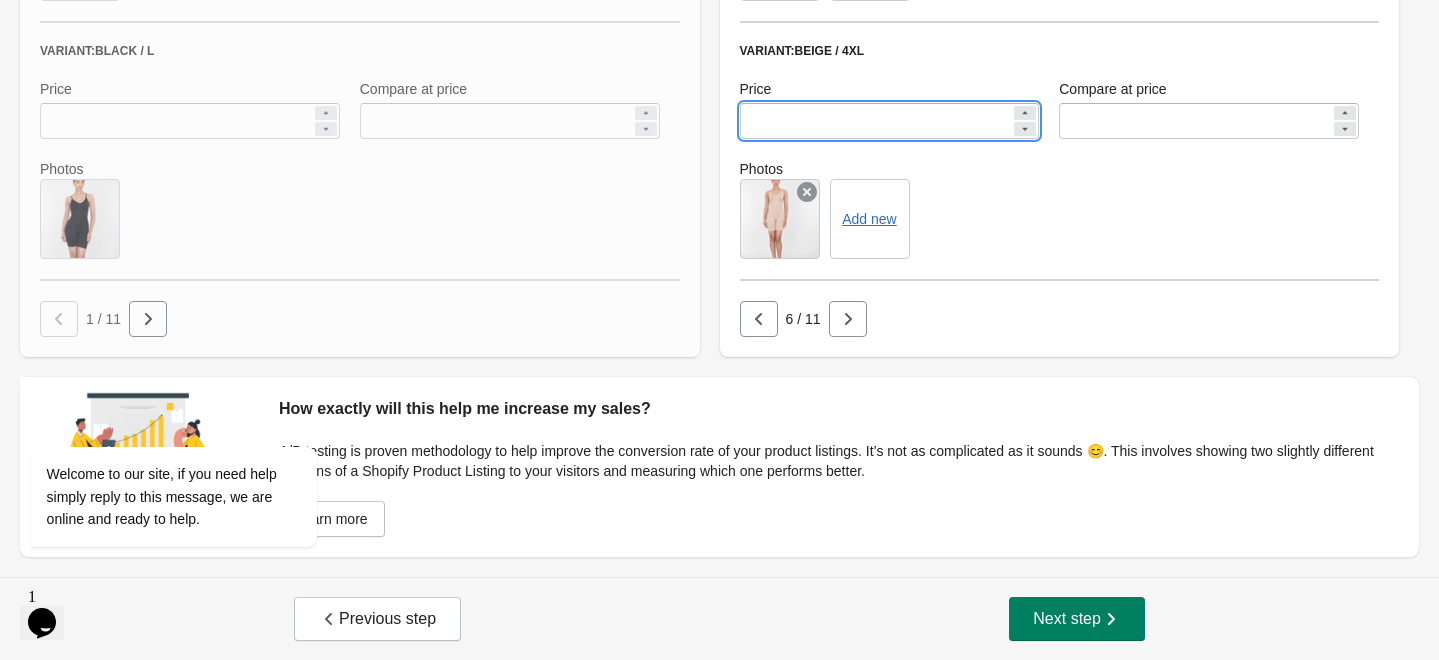 click on "*******" at bounding box center (876, 121) 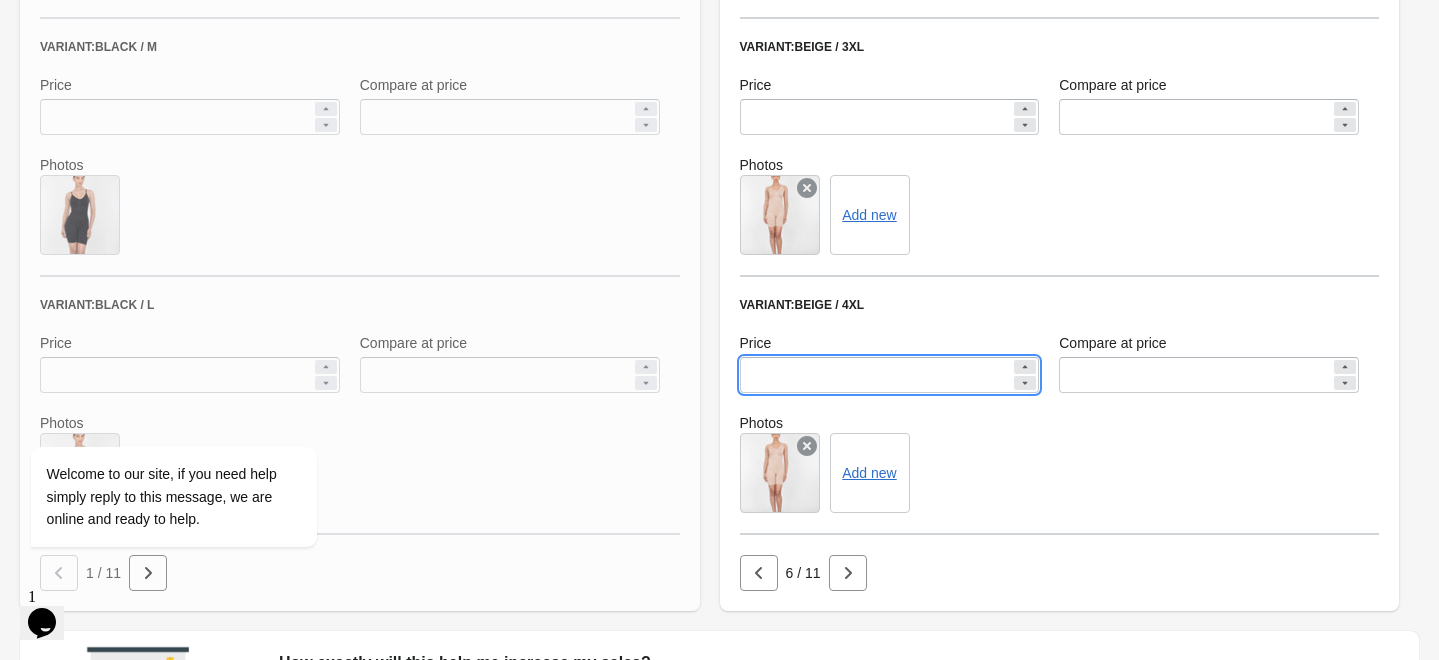 scroll, scrollTop: 1213, scrollLeft: 0, axis: vertical 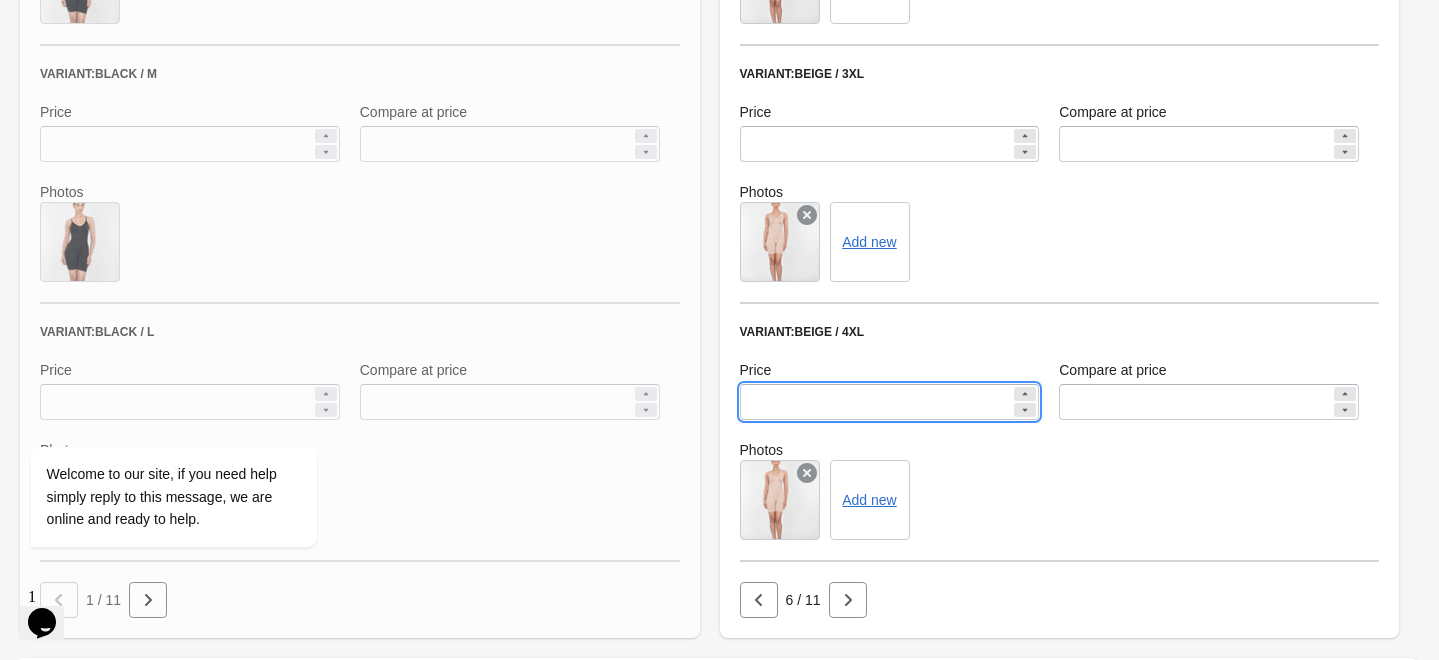 type on "****" 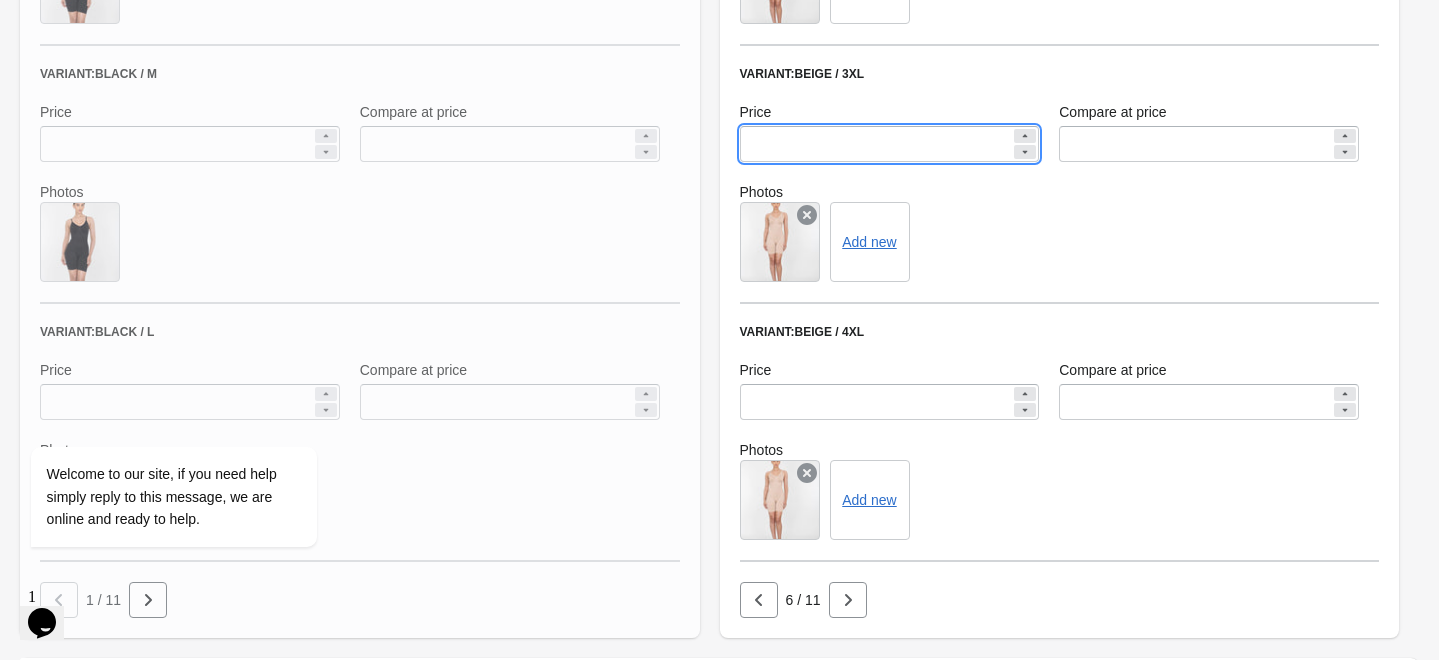 click on "*******" at bounding box center (876, 144) 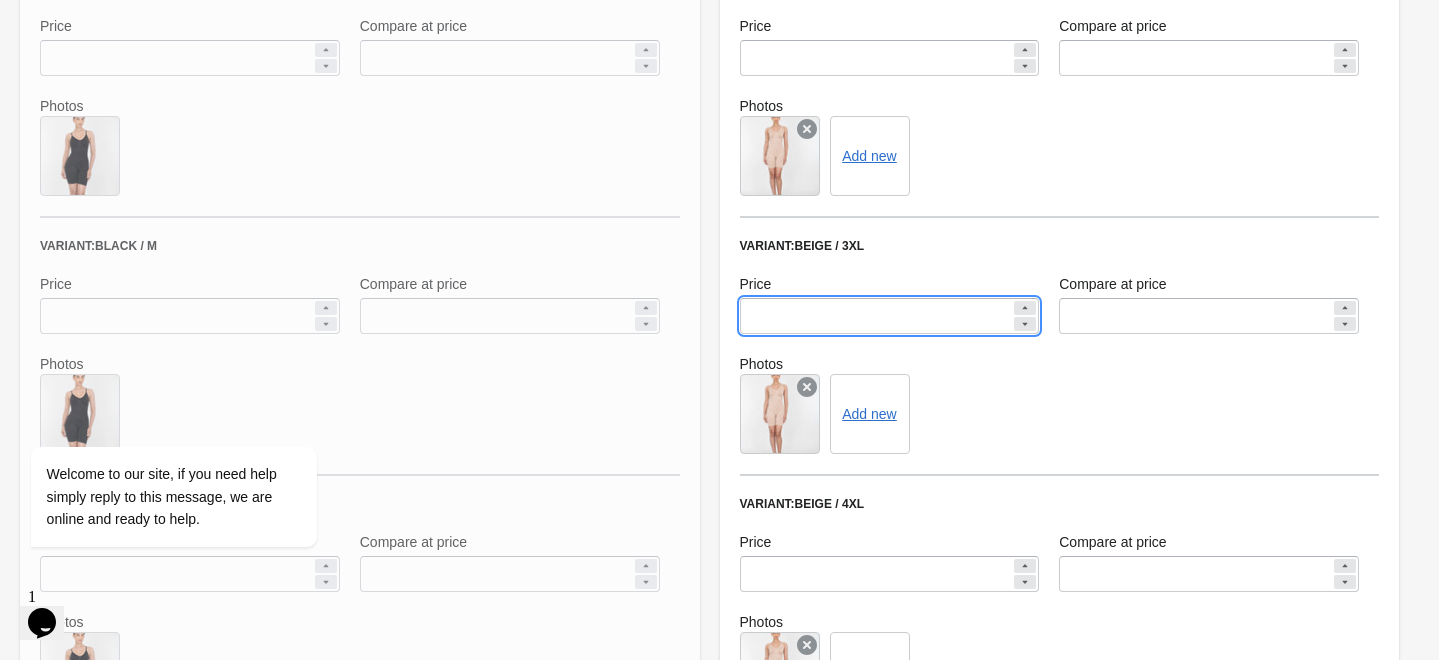 scroll, scrollTop: 1032, scrollLeft: 0, axis: vertical 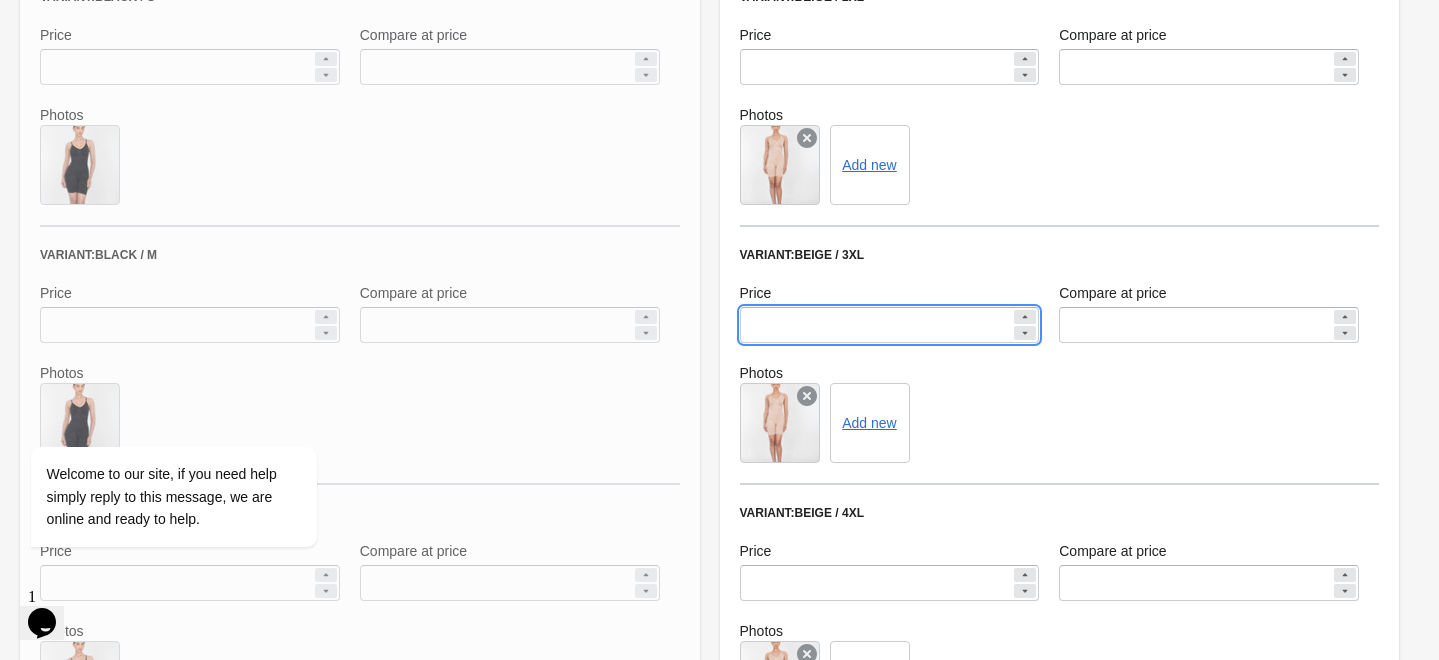 type on "****" 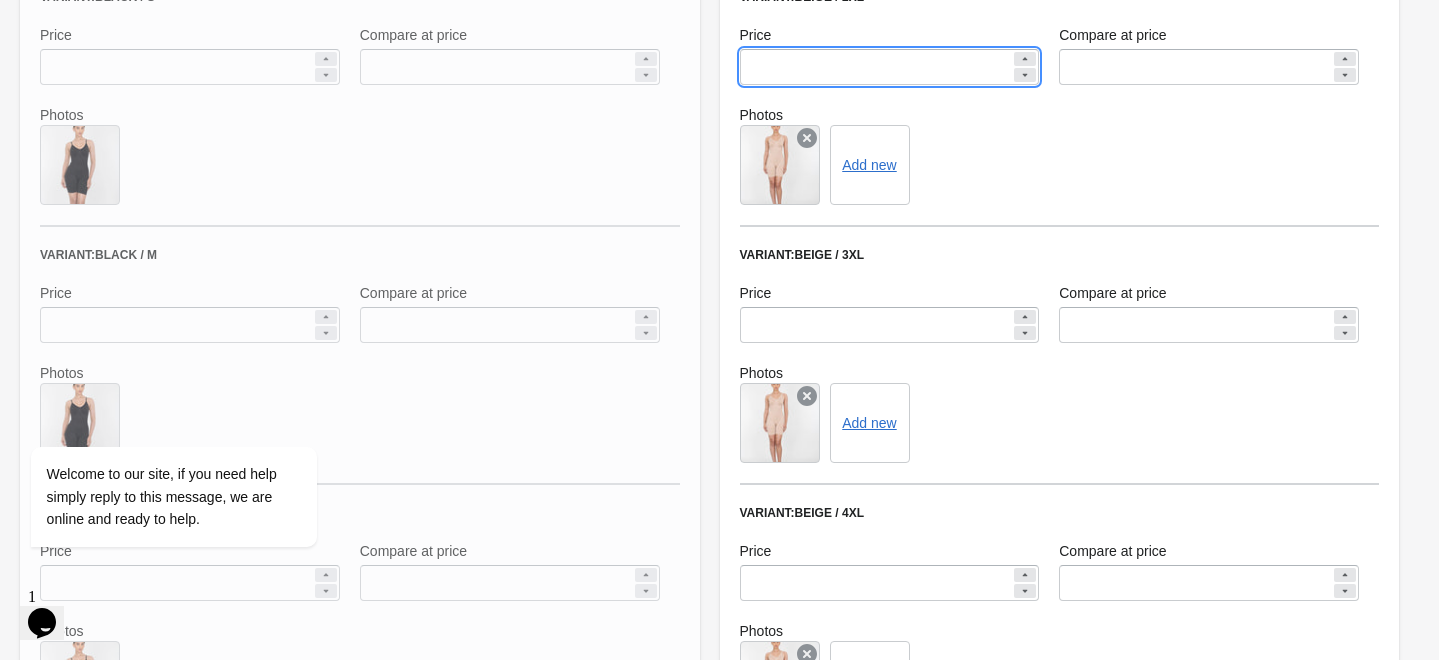 click on "*******" at bounding box center [876, 67] 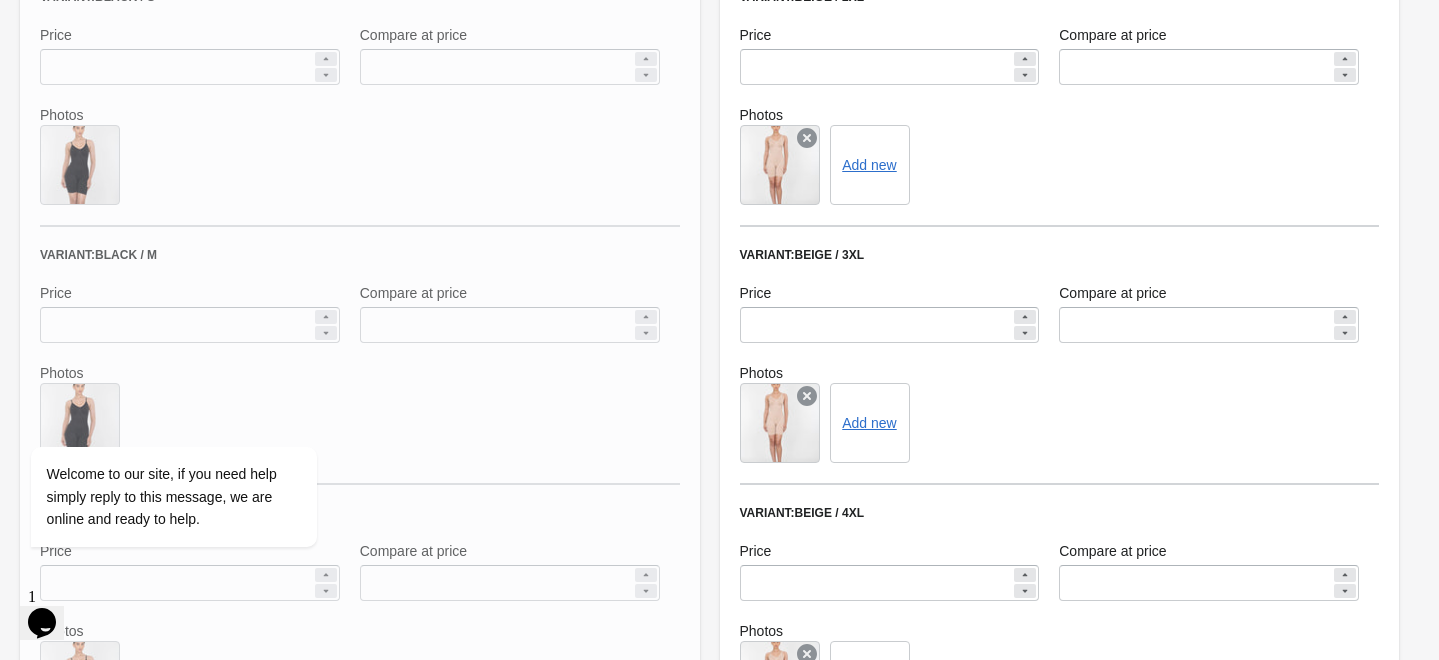 click on "Add new" at bounding box center (1060, 165) 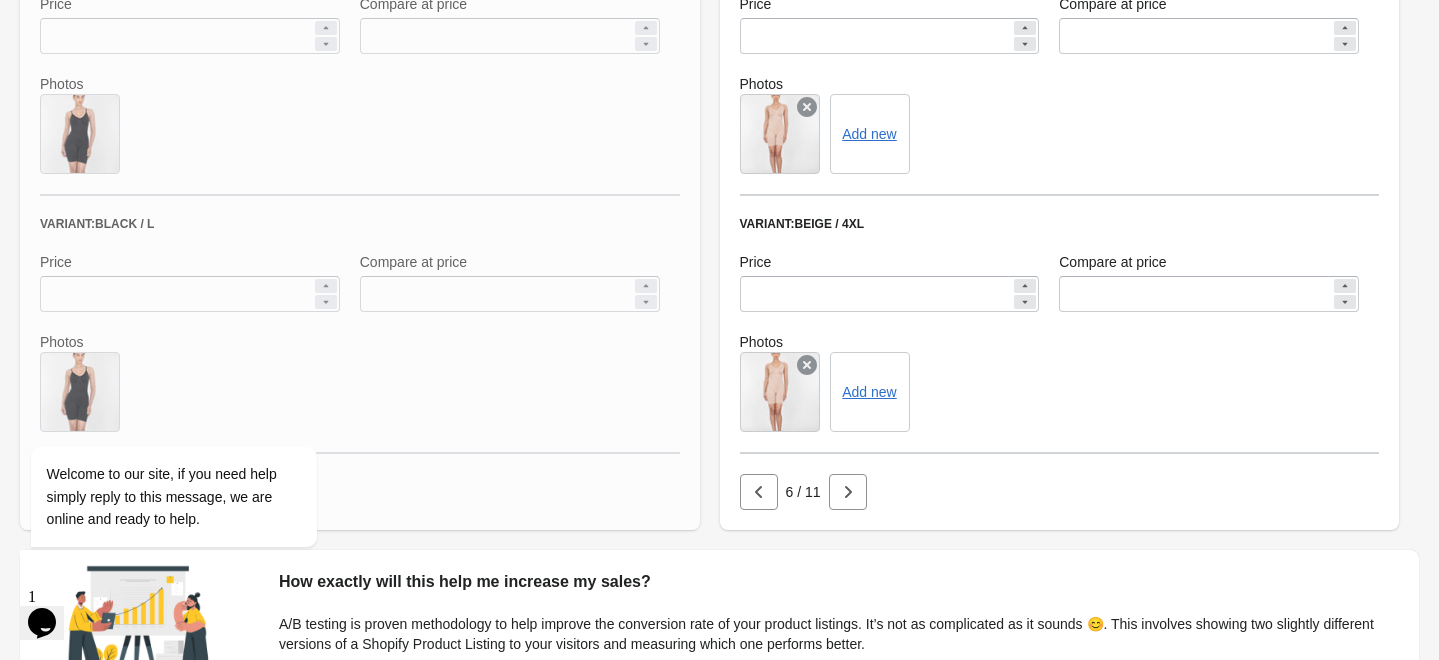 scroll, scrollTop: 1494, scrollLeft: 0, axis: vertical 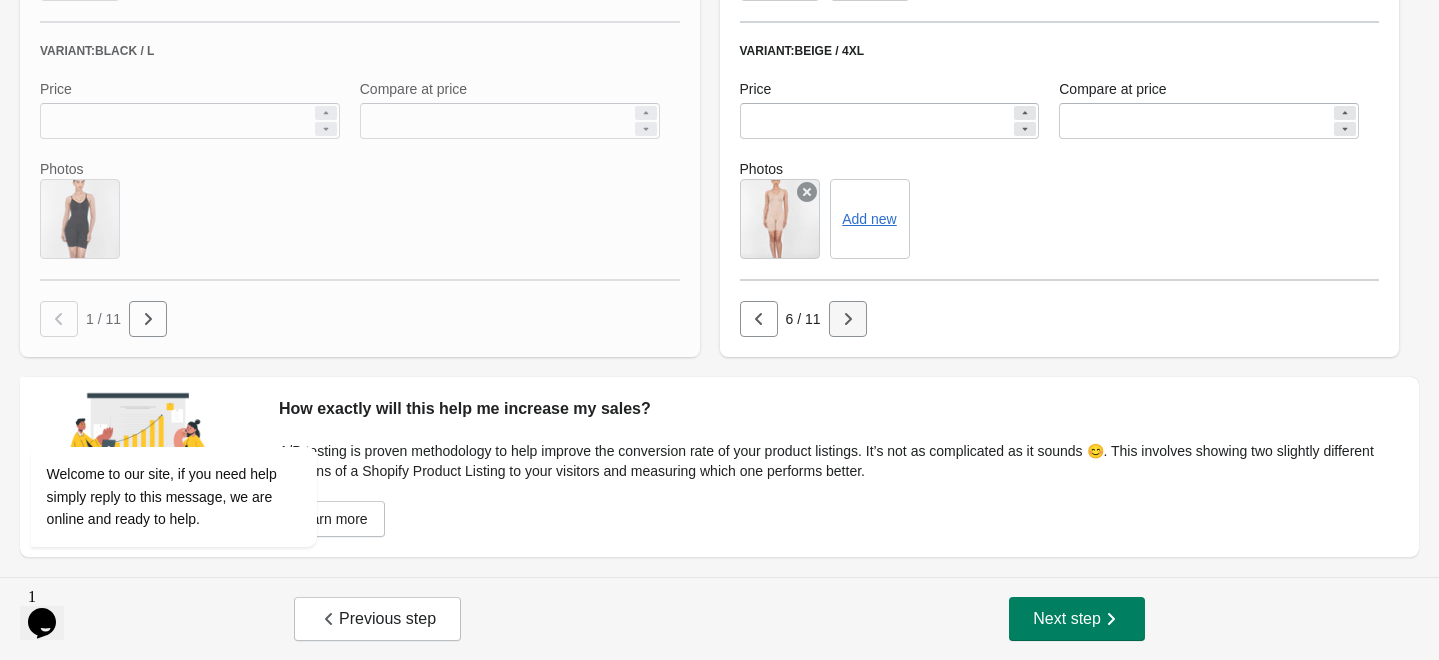 click 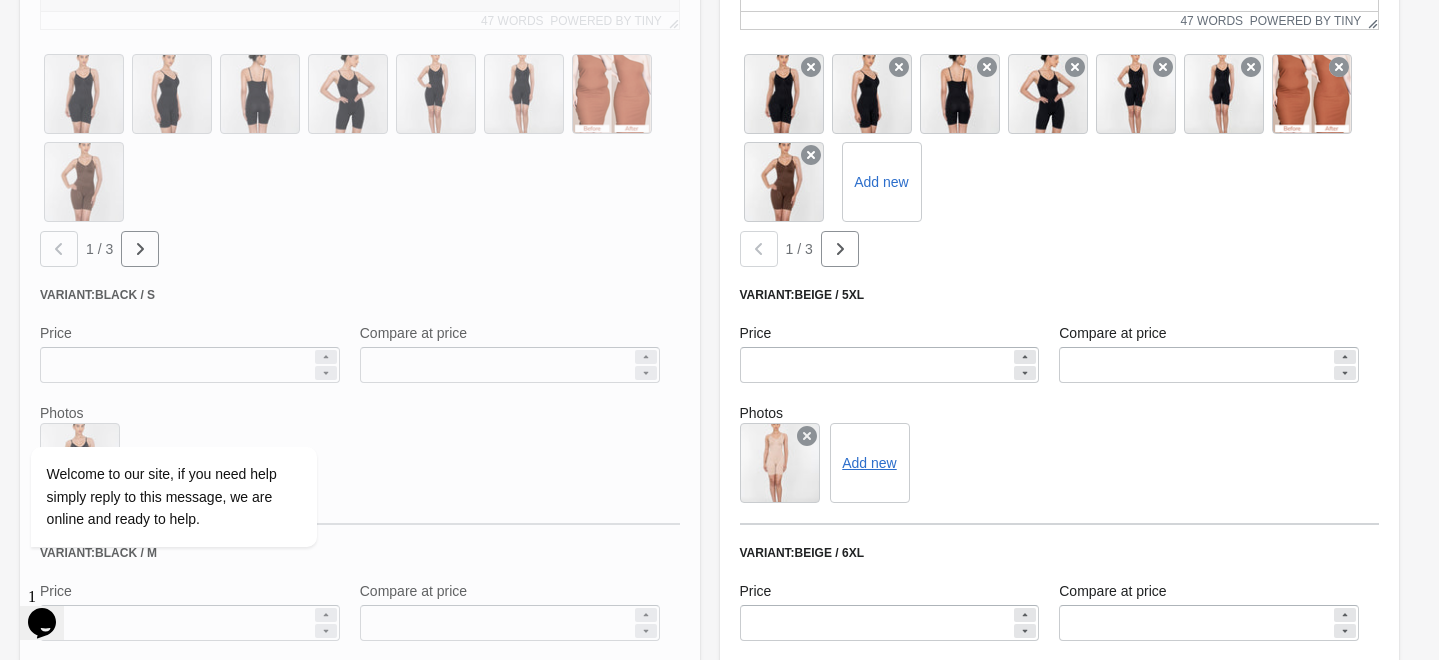 scroll, scrollTop: 737, scrollLeft: 0, axis: vertical 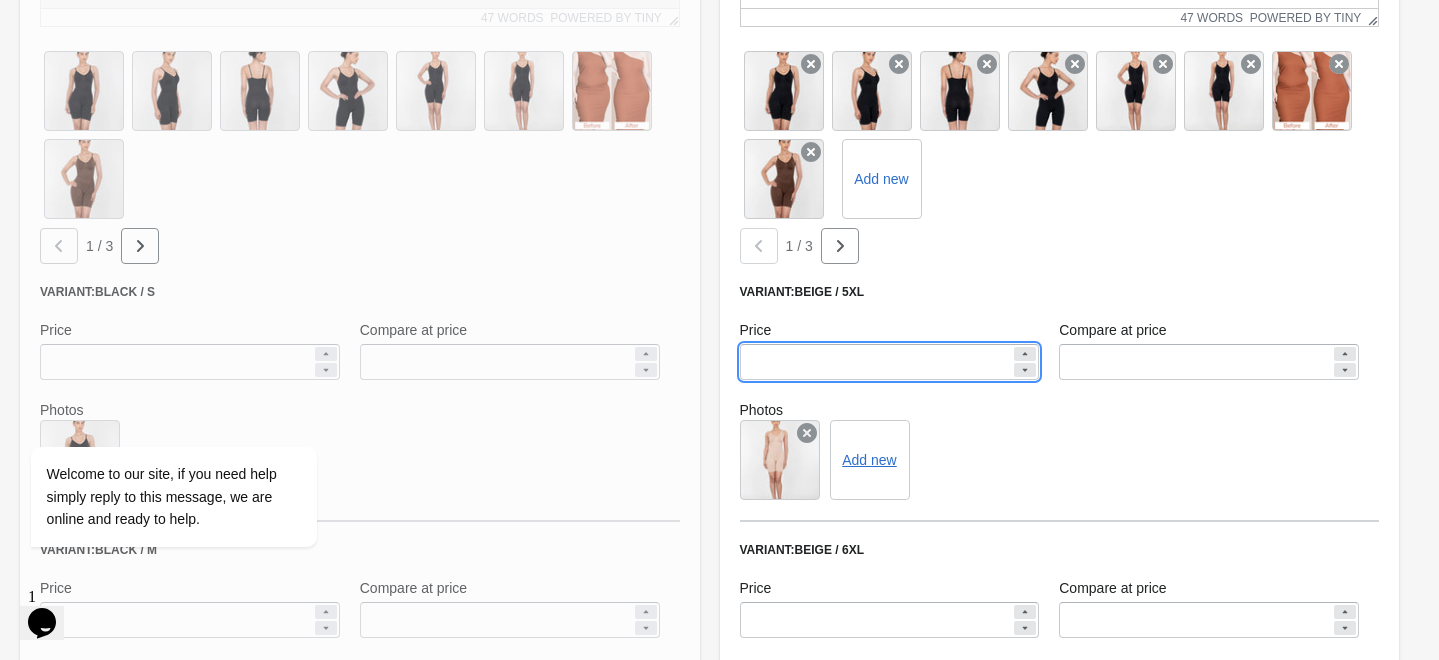 click on "*******" at bounding box center [876, 362] 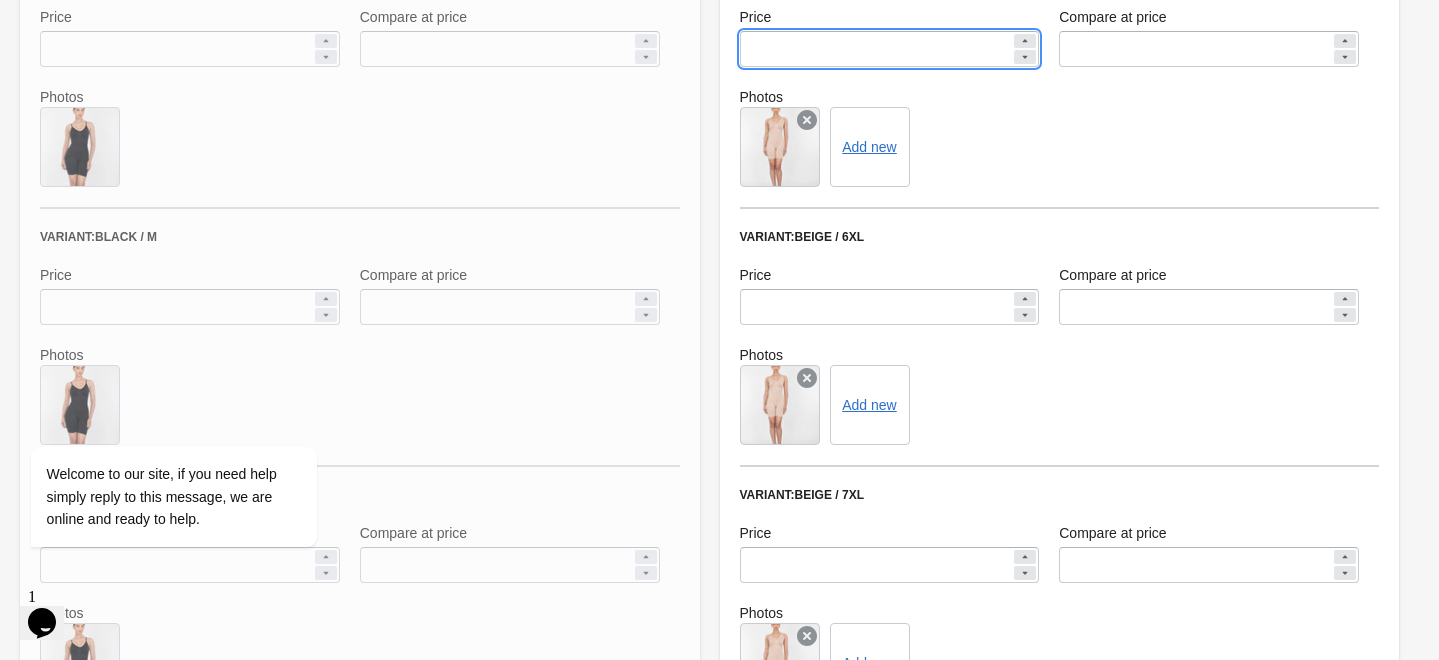 scroll, scrollTop: 1081, scrollLeft: 0, axis: vertical 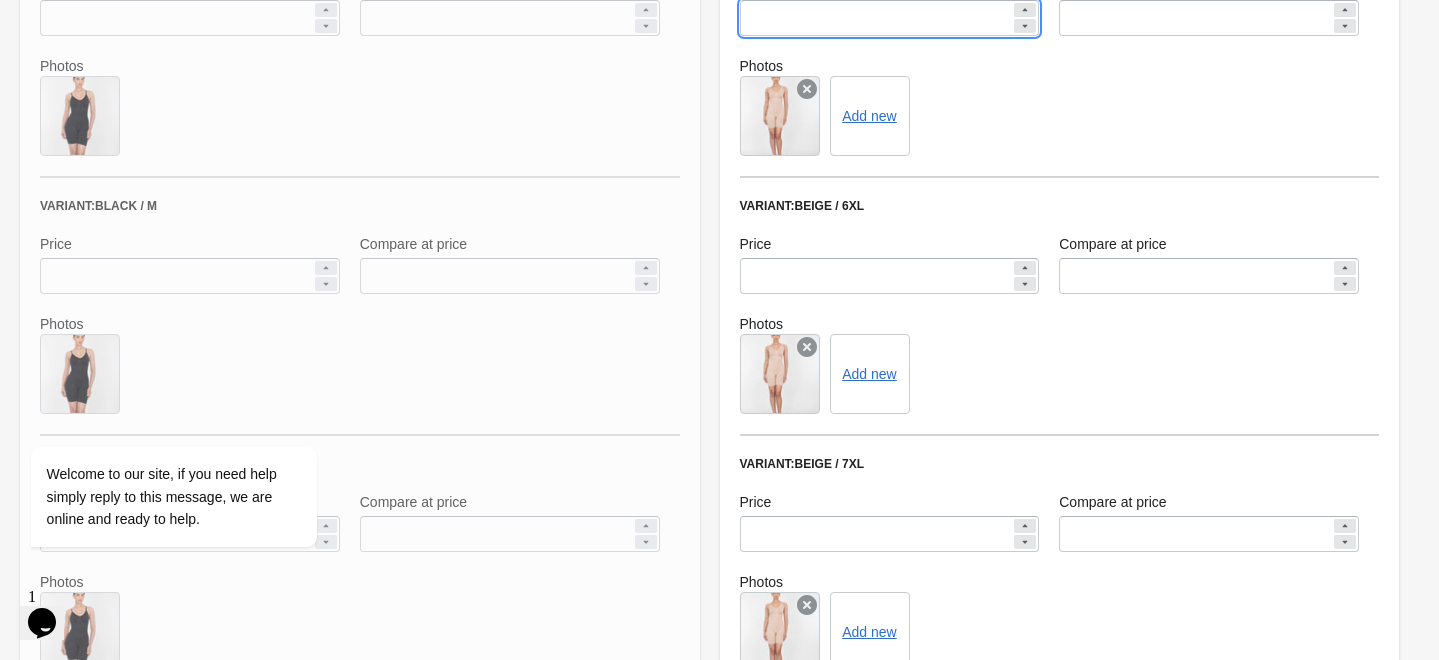 type on "*******" 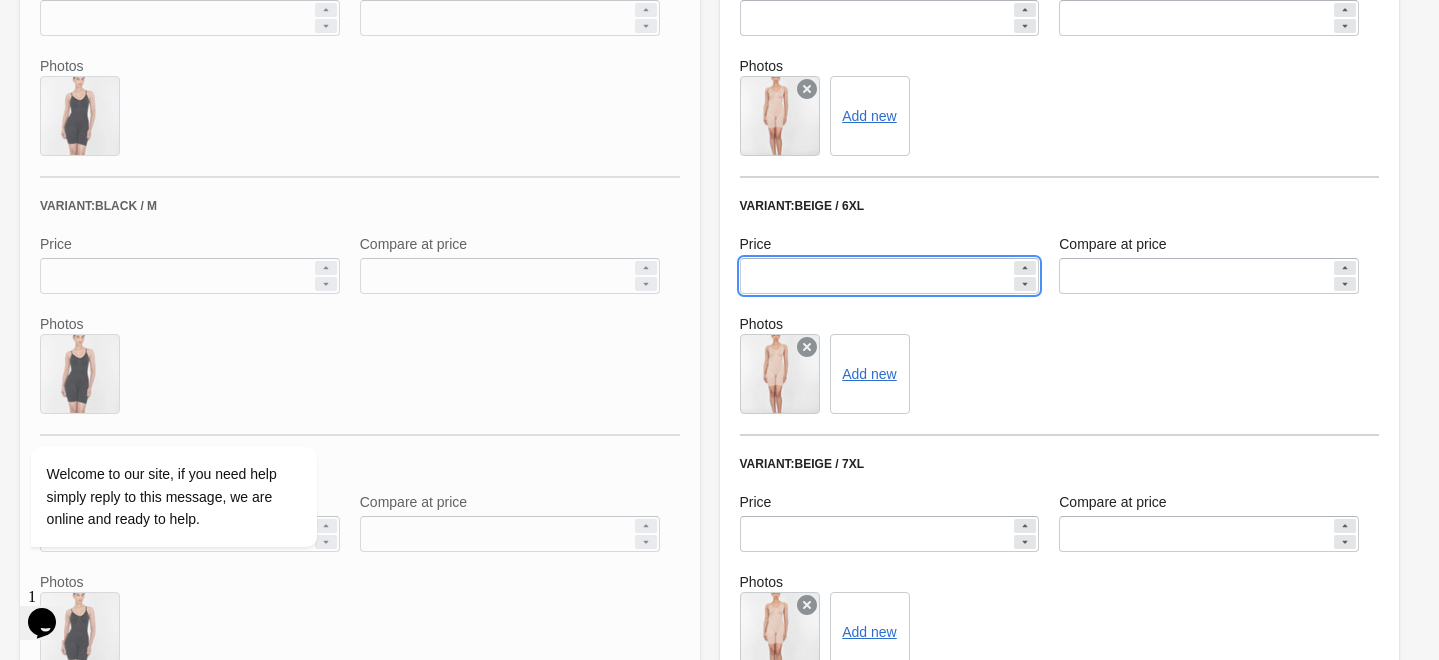 click on "*******" at bounding box center (876, 276) 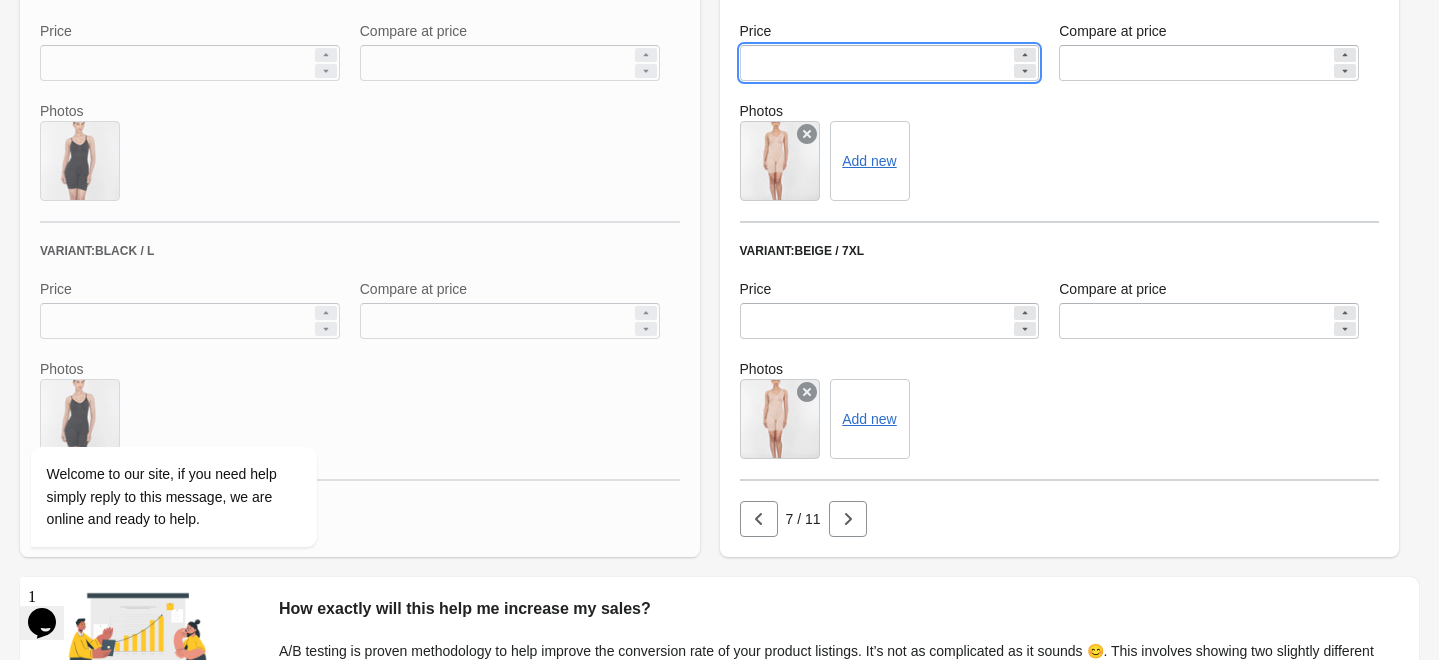 scroll, scrollTop: 1295, scrollLeft: 0, axis: vertical 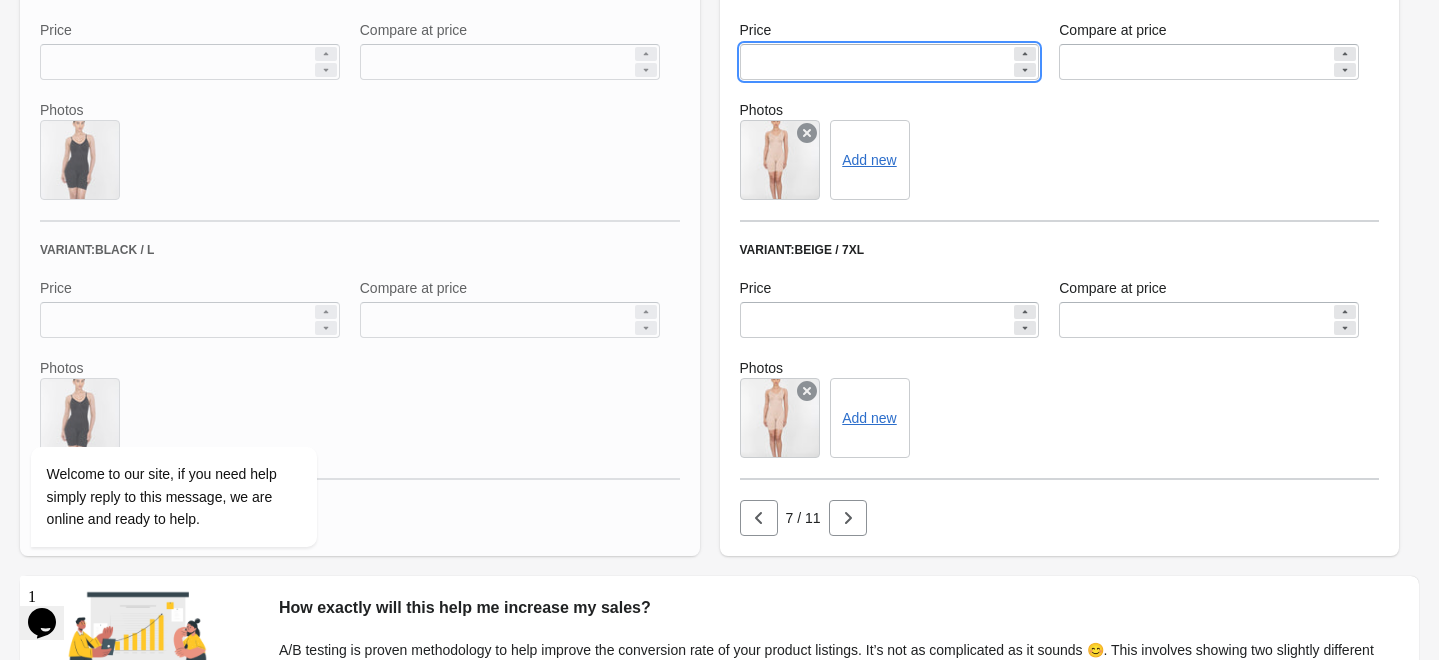 type on "*******" 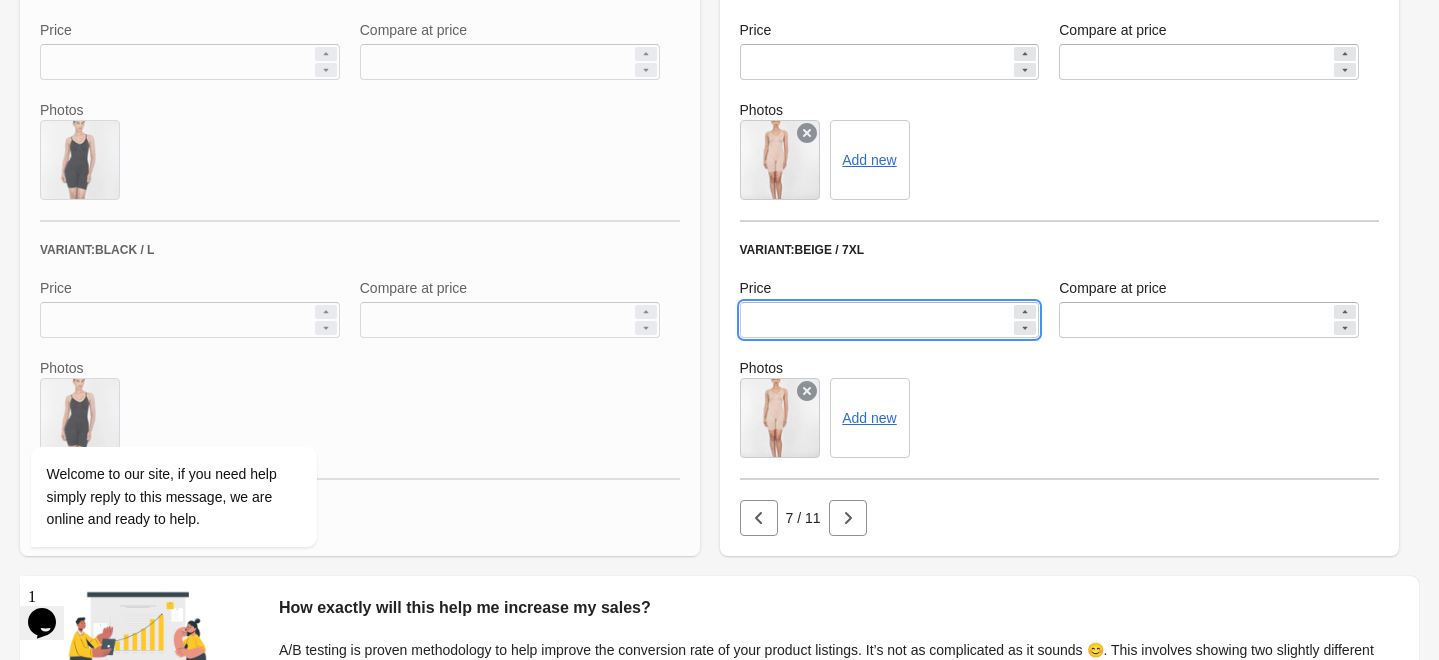 click on "*******" at bounding box center [876, 320] 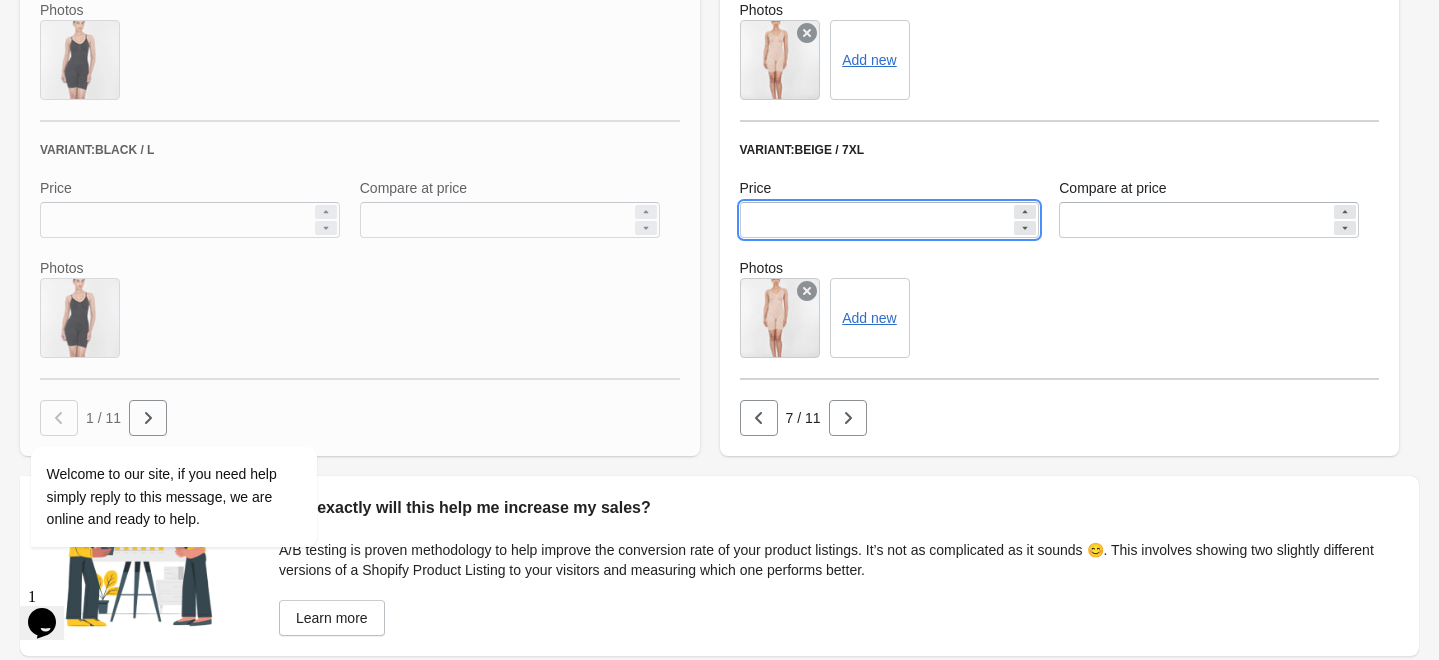scroll, scrollTop: 1396, scrollLeft: 0, axis: vertical 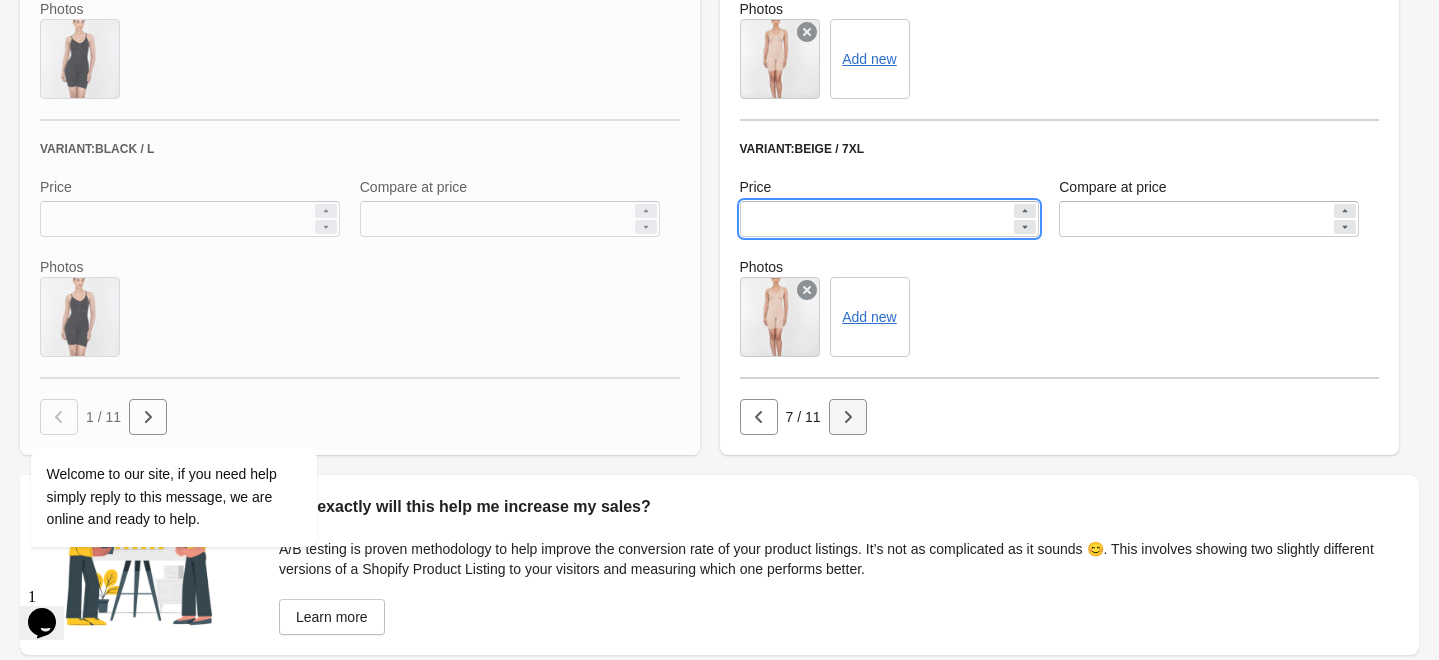 type on "*******" 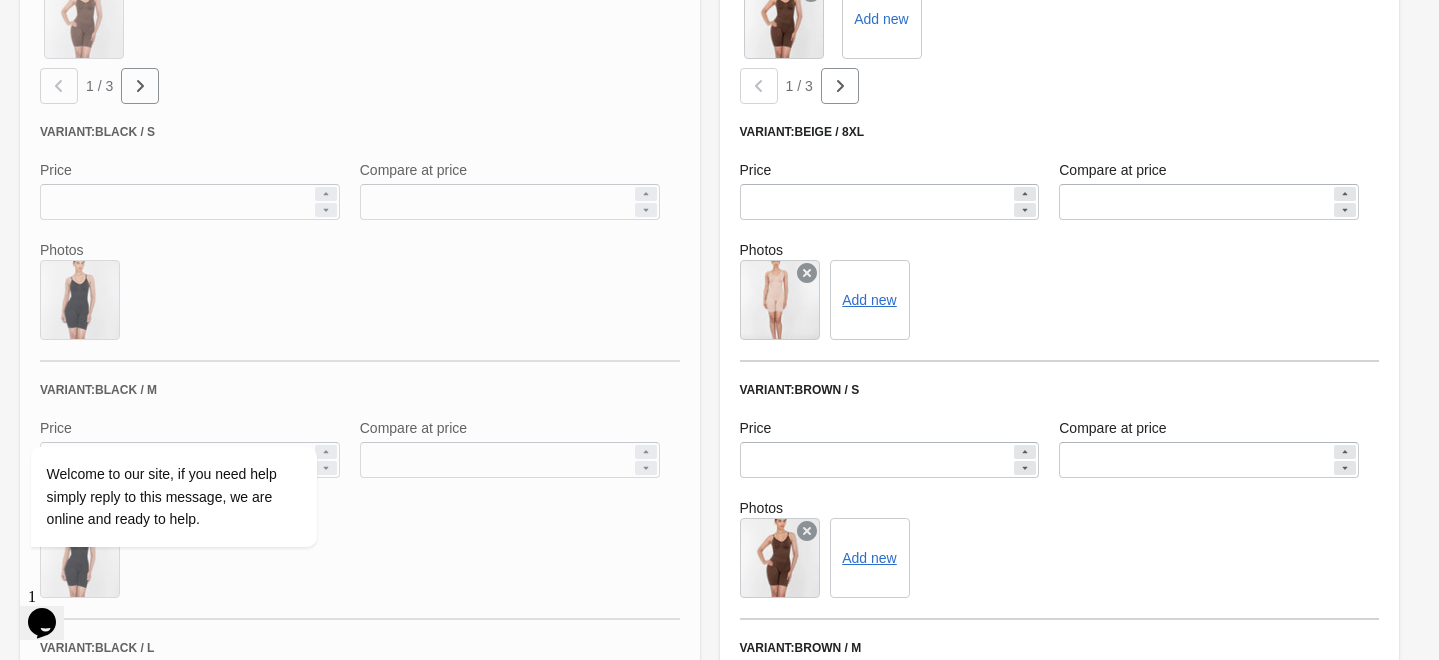 scroll, scrollTop: 826, scrollLeft: 0, axis: vertical 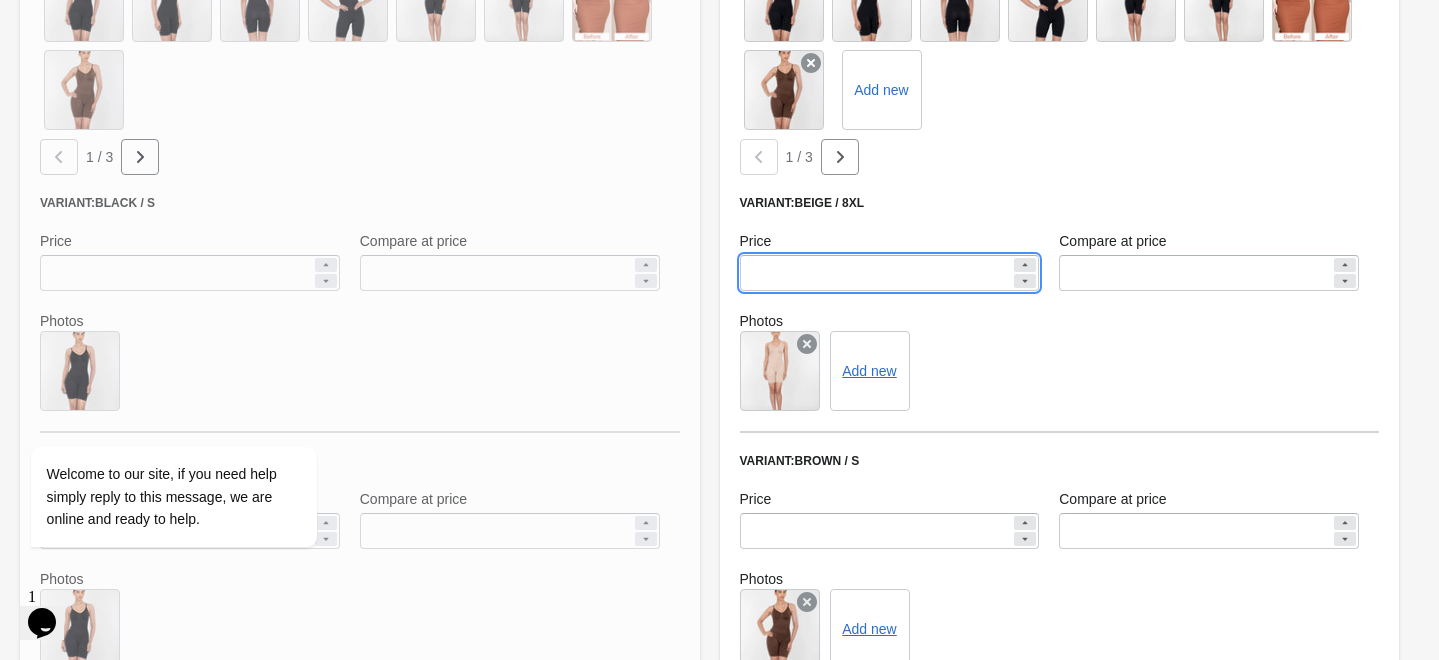 click on "*******" at bounding box center (876, 273) 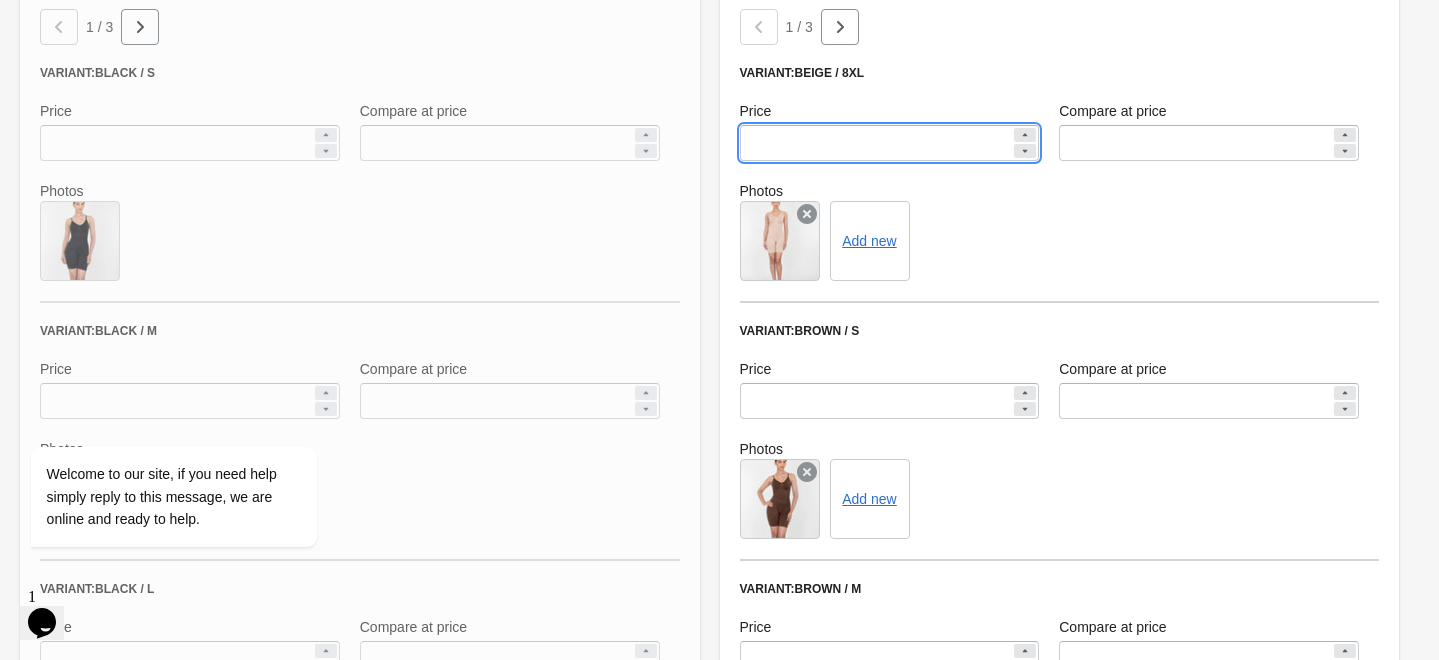 scroll, scrollTop: 1000, scrollLeft: 0, axis: vertical 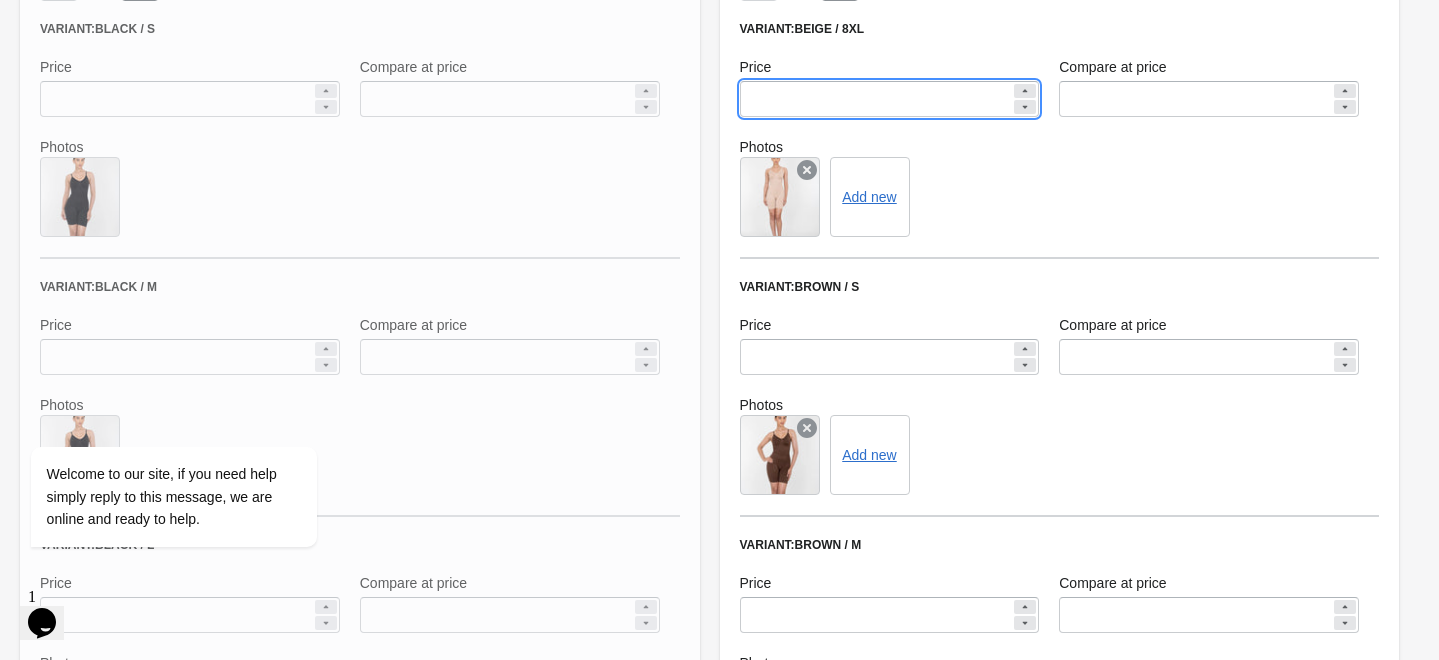 type on "*******" 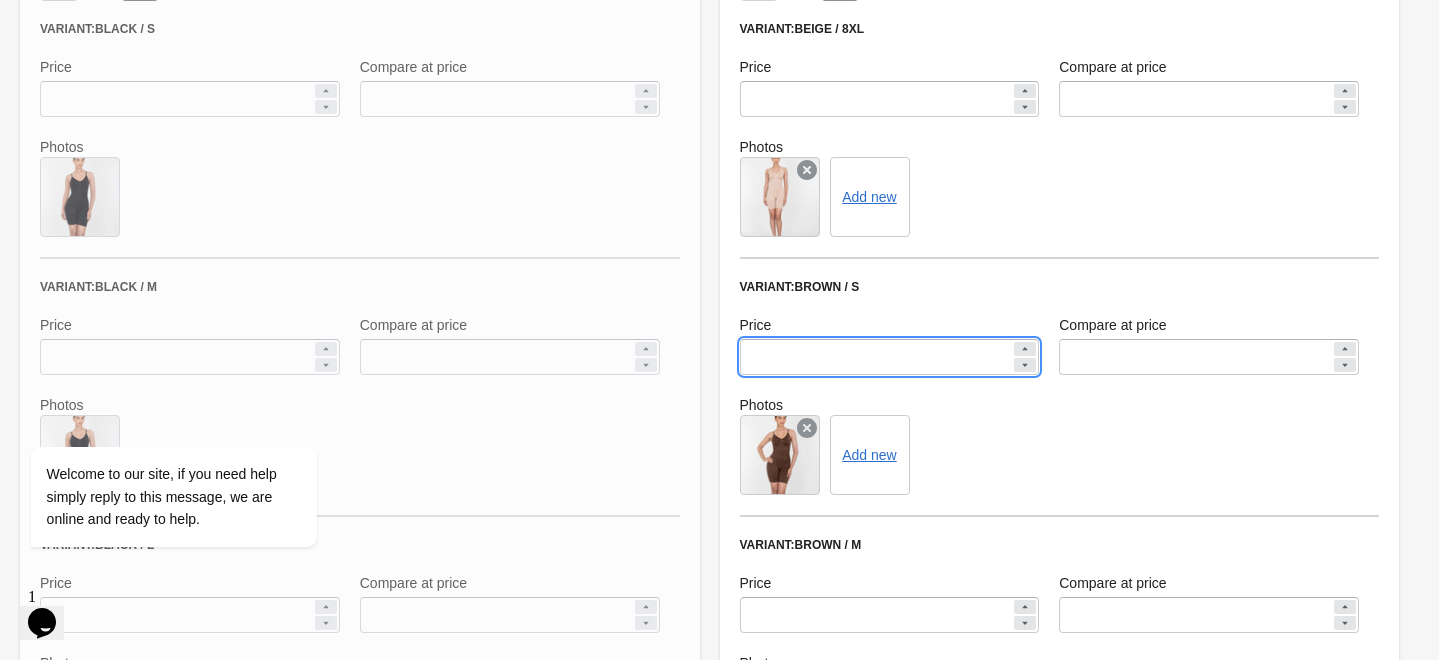 click on "*******" at bounding box center [876, 357] 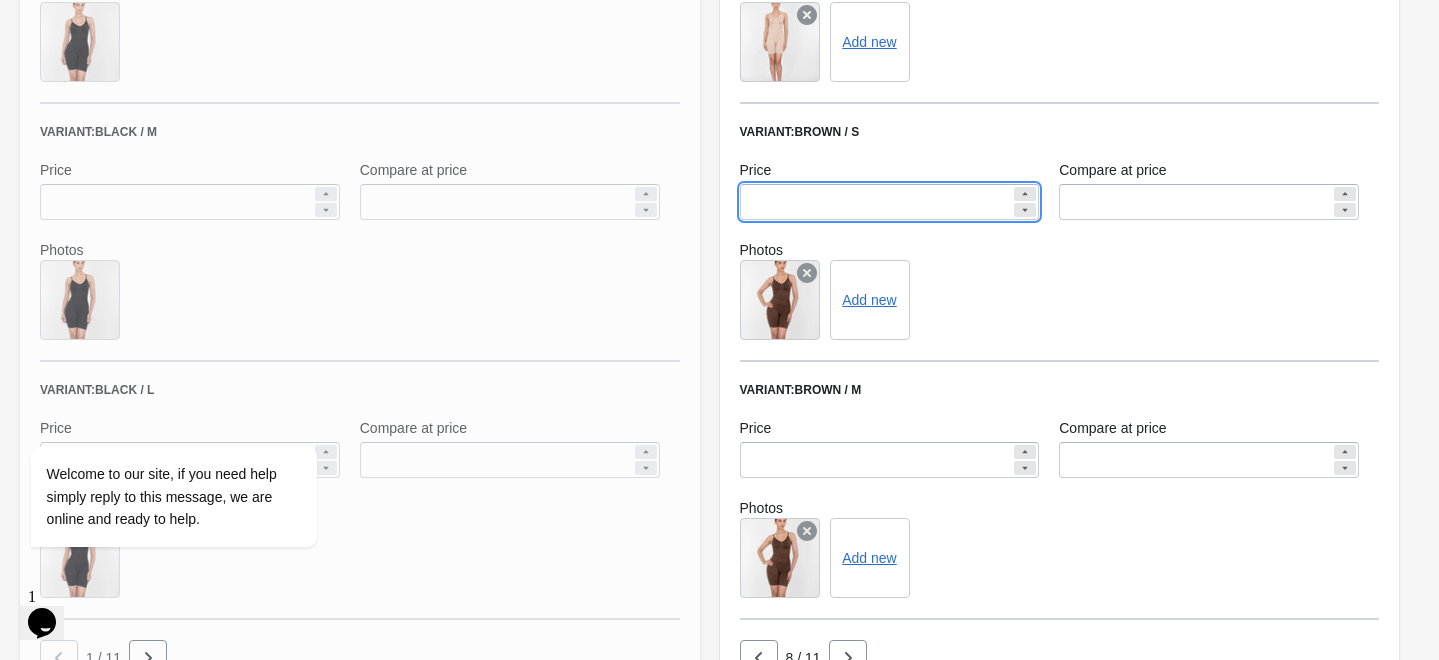 scroll, scrollTop: 1156, scrollLeft: 0, axis: vertical 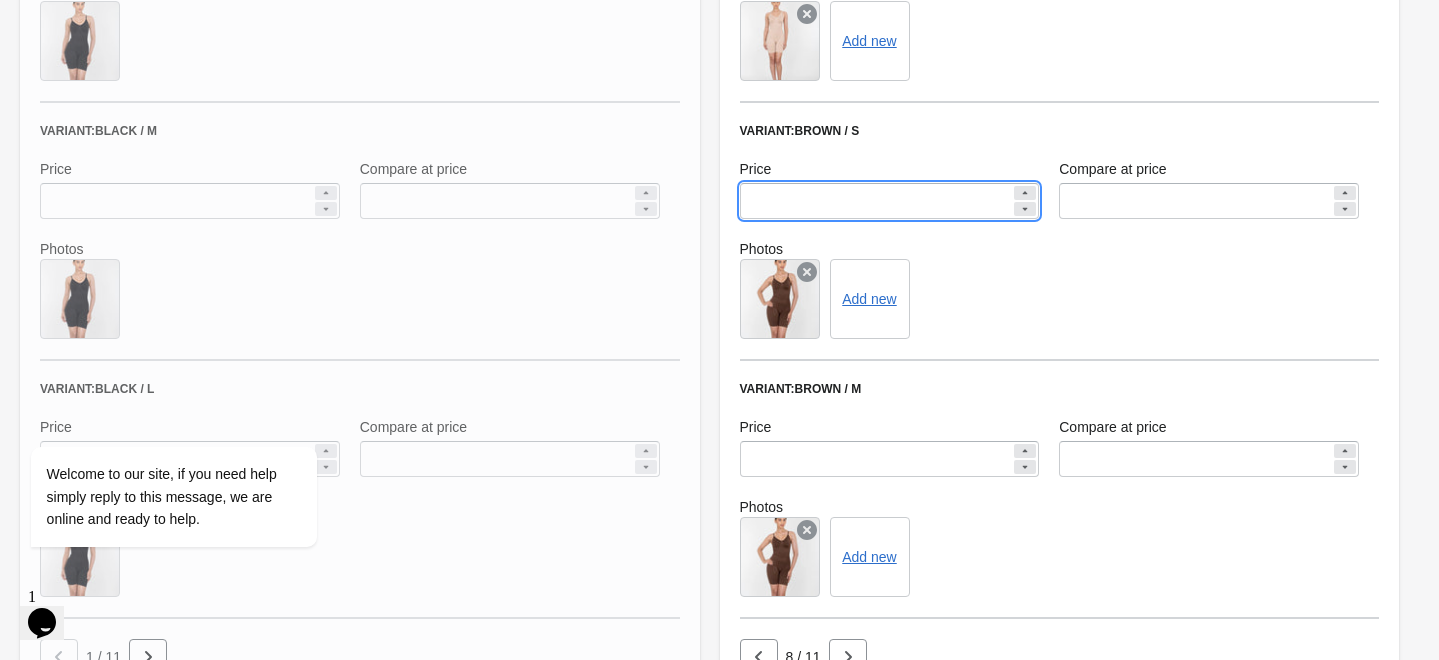 type on "****" 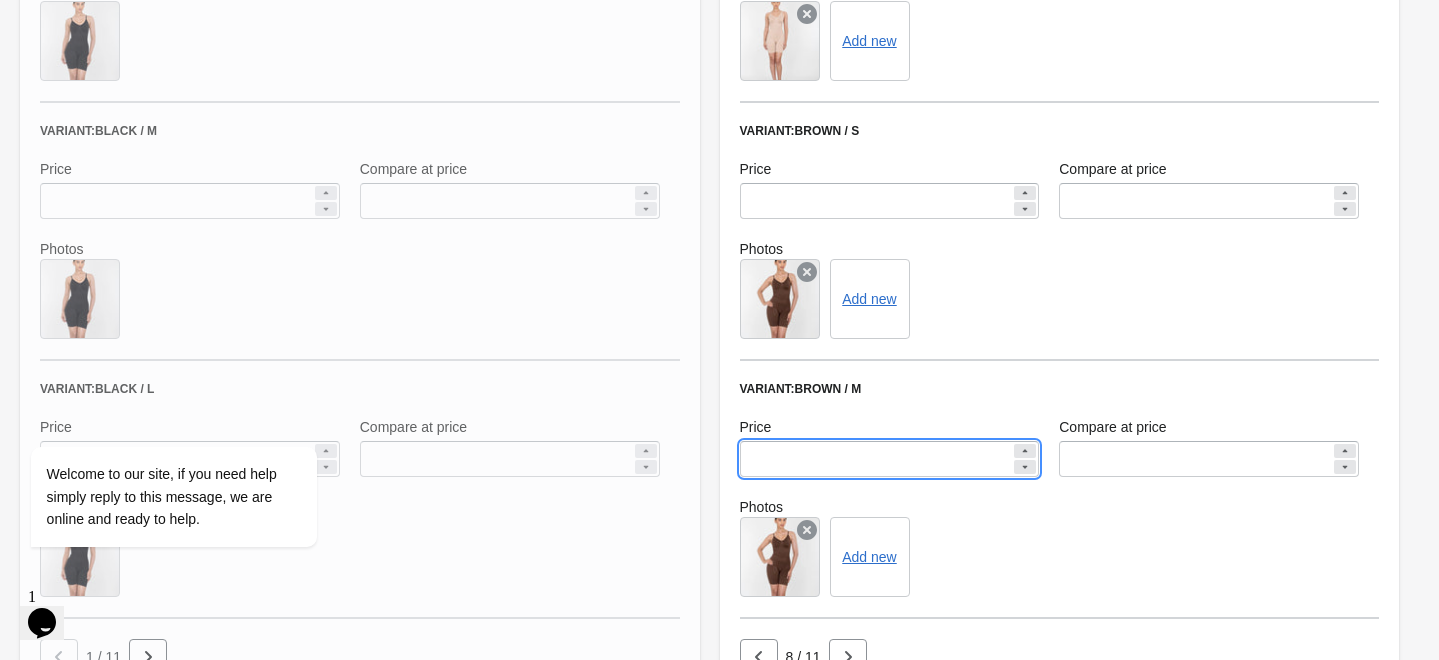 click on "*******" at bounding box center (876, 459) 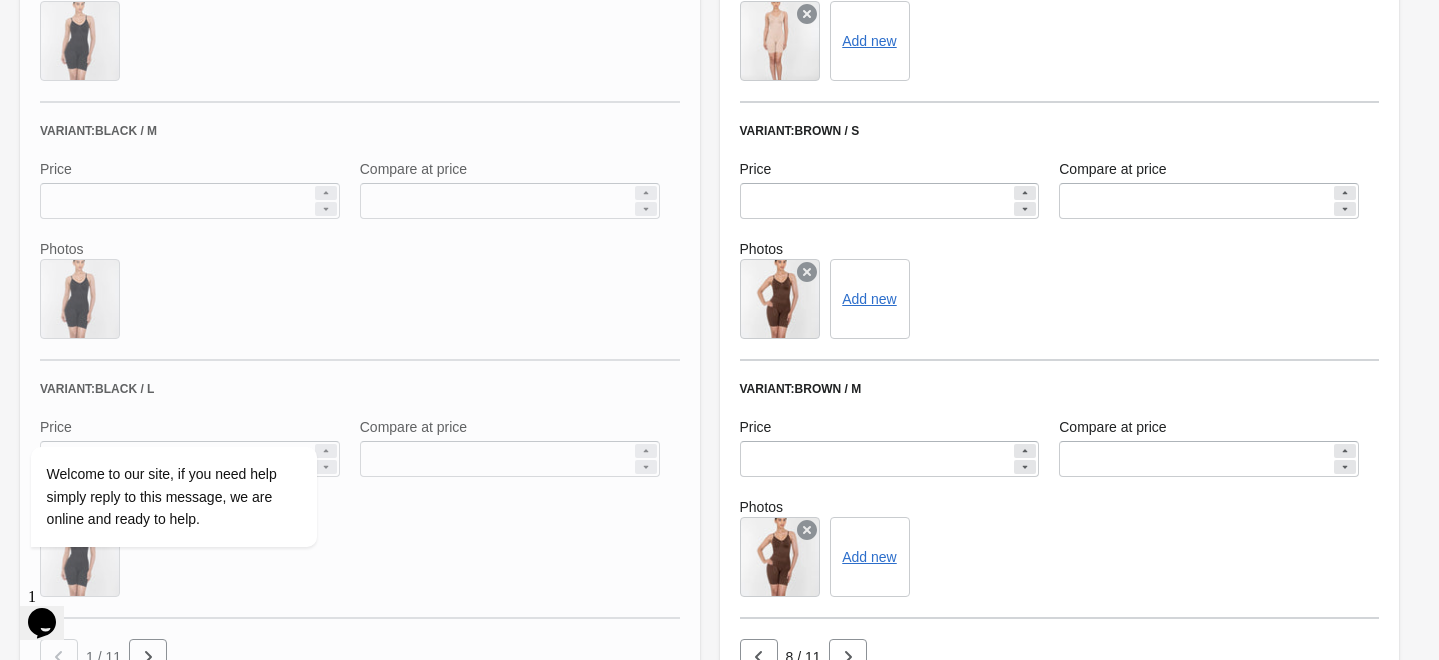 click on "Variant:  Brown / S Price **** Compare at price ******* Photos Add new" at bounding box center [1060, 242] 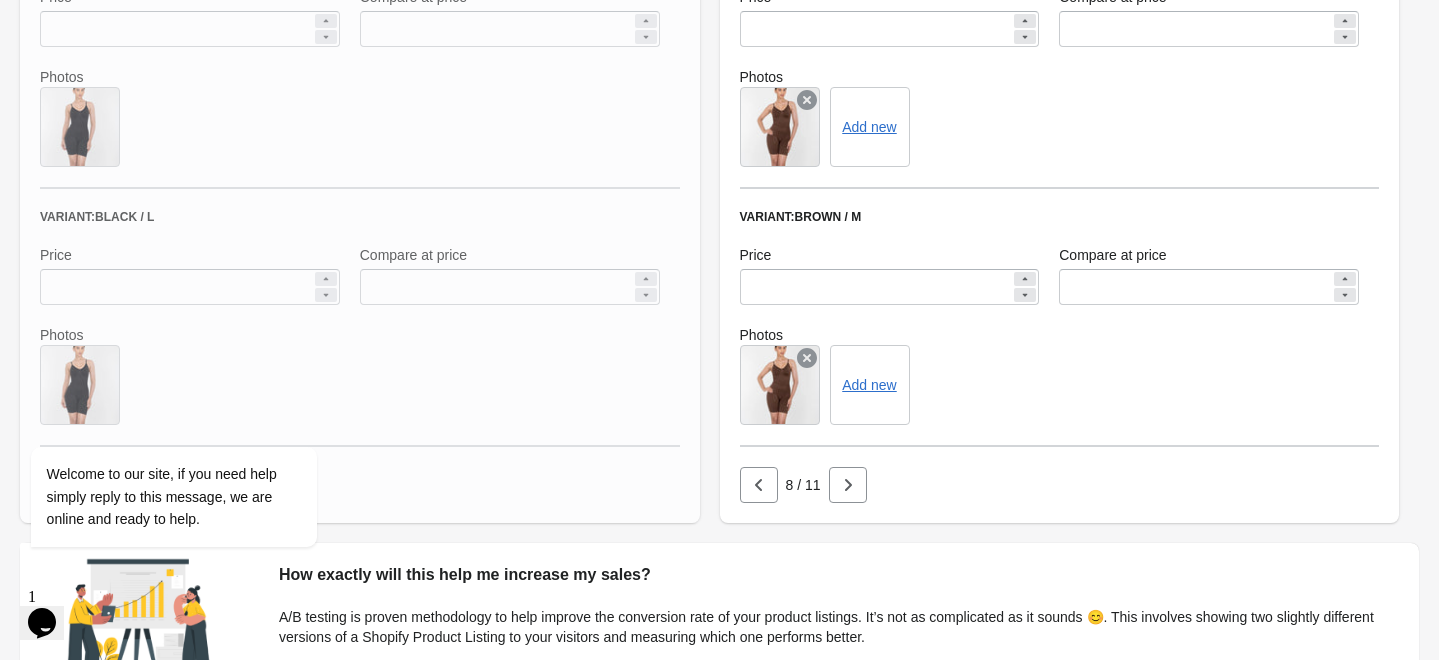 scroll, scrollTop: 1373, scrollLeft: 0, axis: vertical 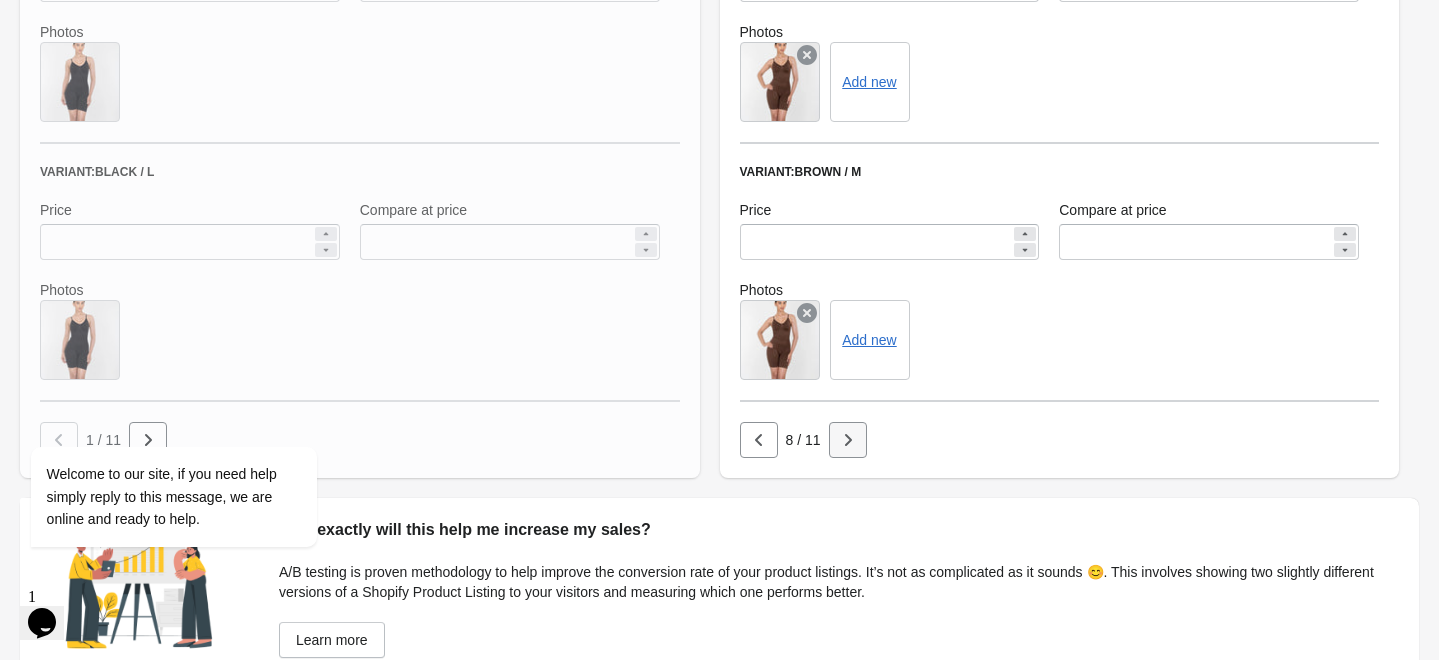 click 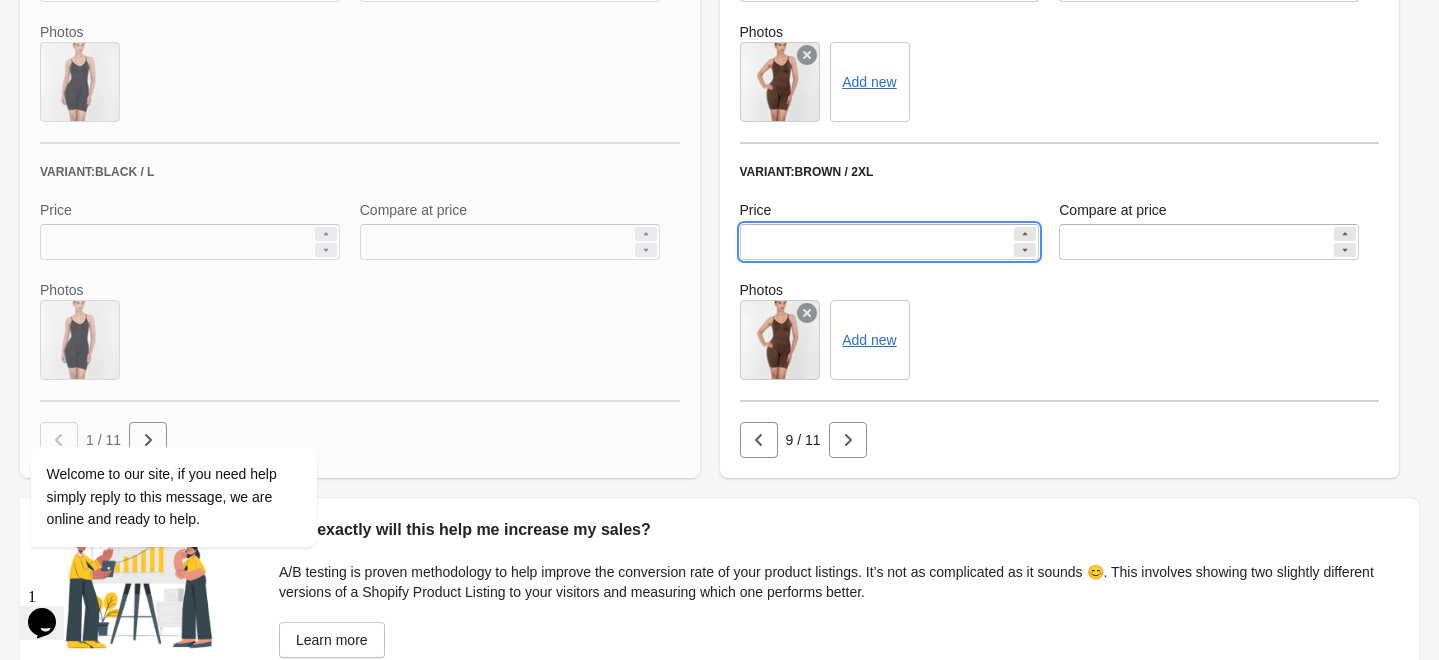 click on "*******" at bounding box center [876, 242] 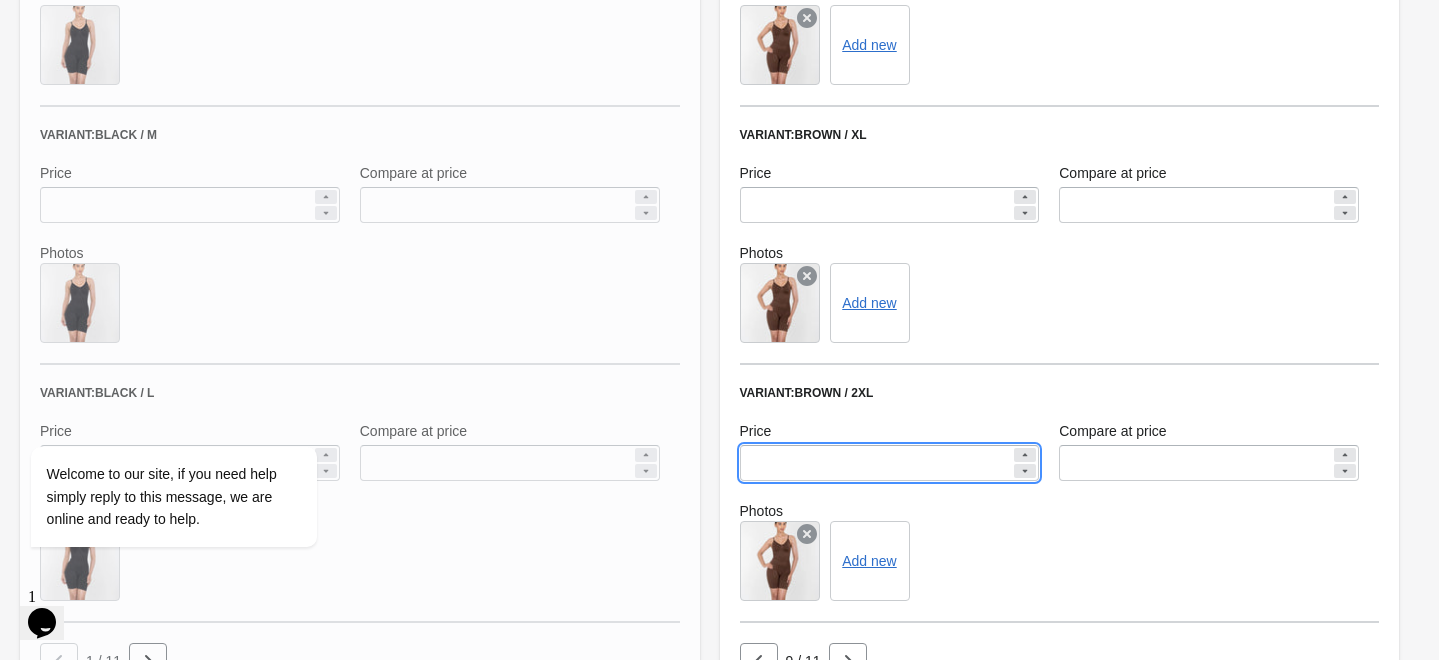 scroll, scrollTop: 1151, scrollLeft: 0, axis: vertical 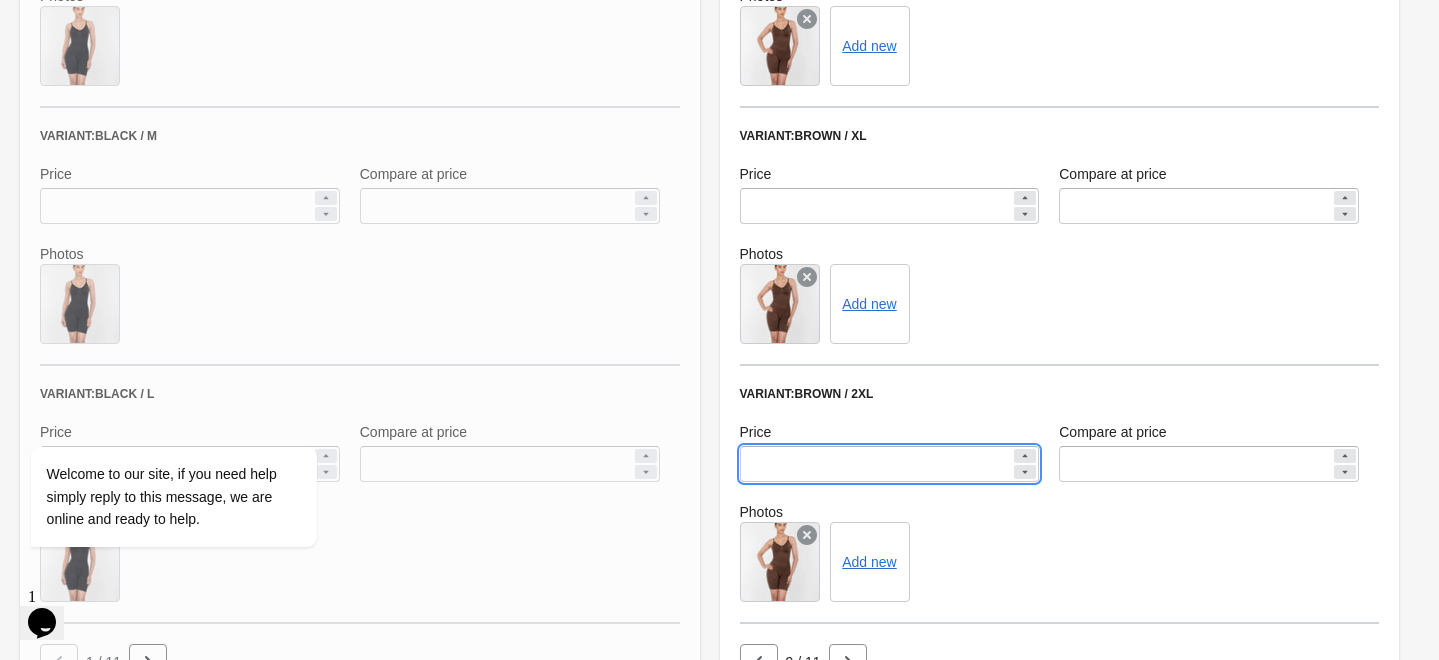 type on "****" 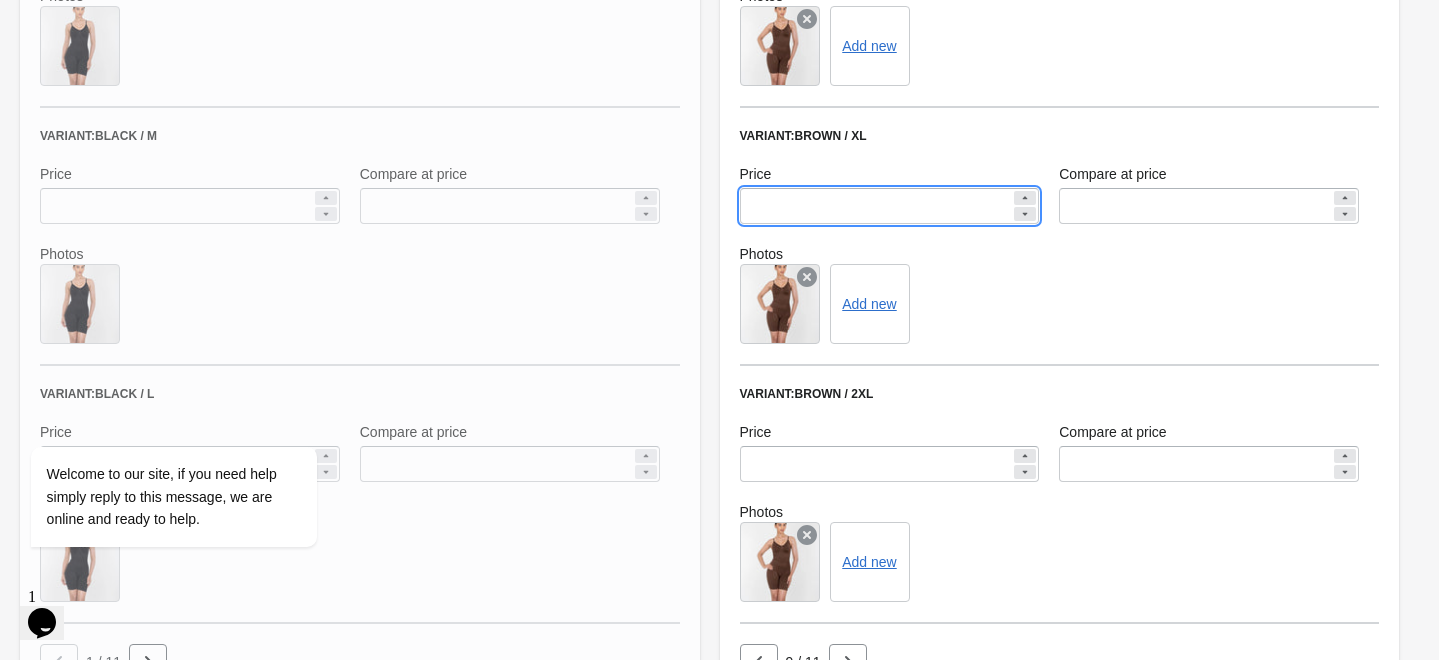 click on "*******" at bounding box center [876, 206] 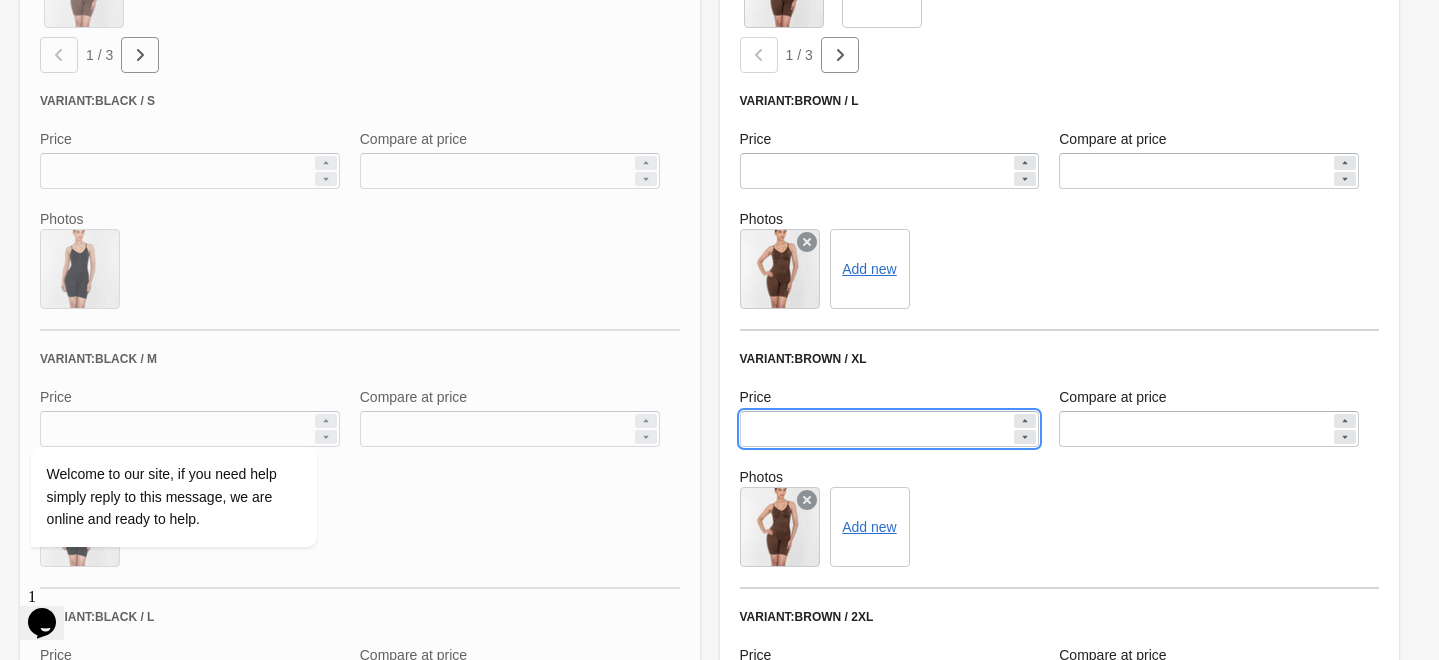scroll, scrollTop: 925, scrollLeft: 0, axis: vertical 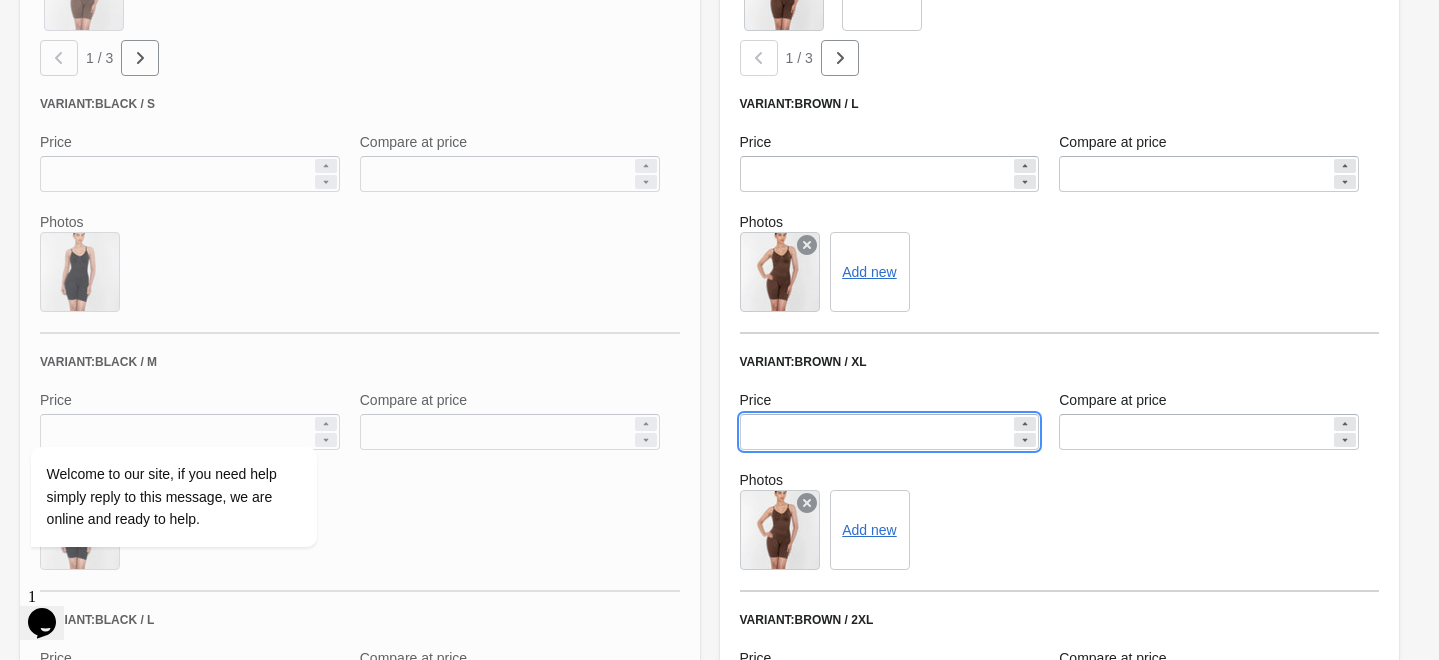 type on "****" 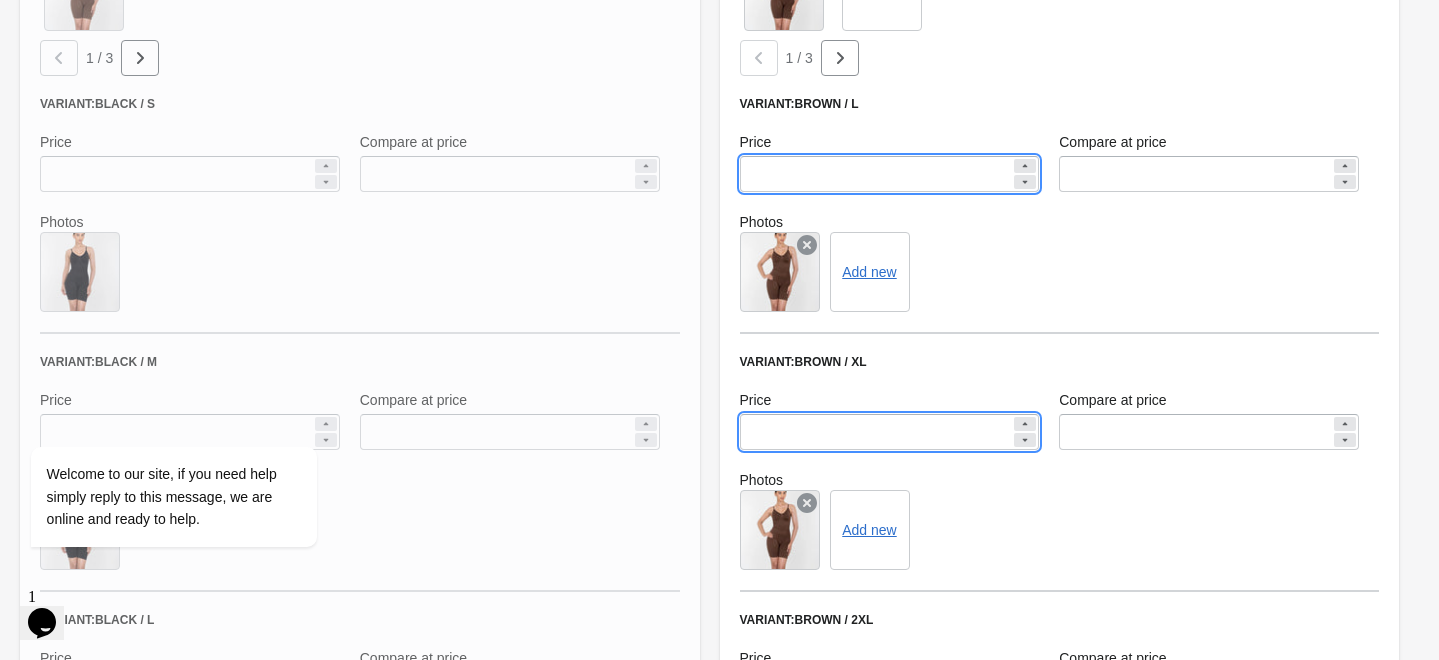 click on "*******" at bounding box center (876, 174) 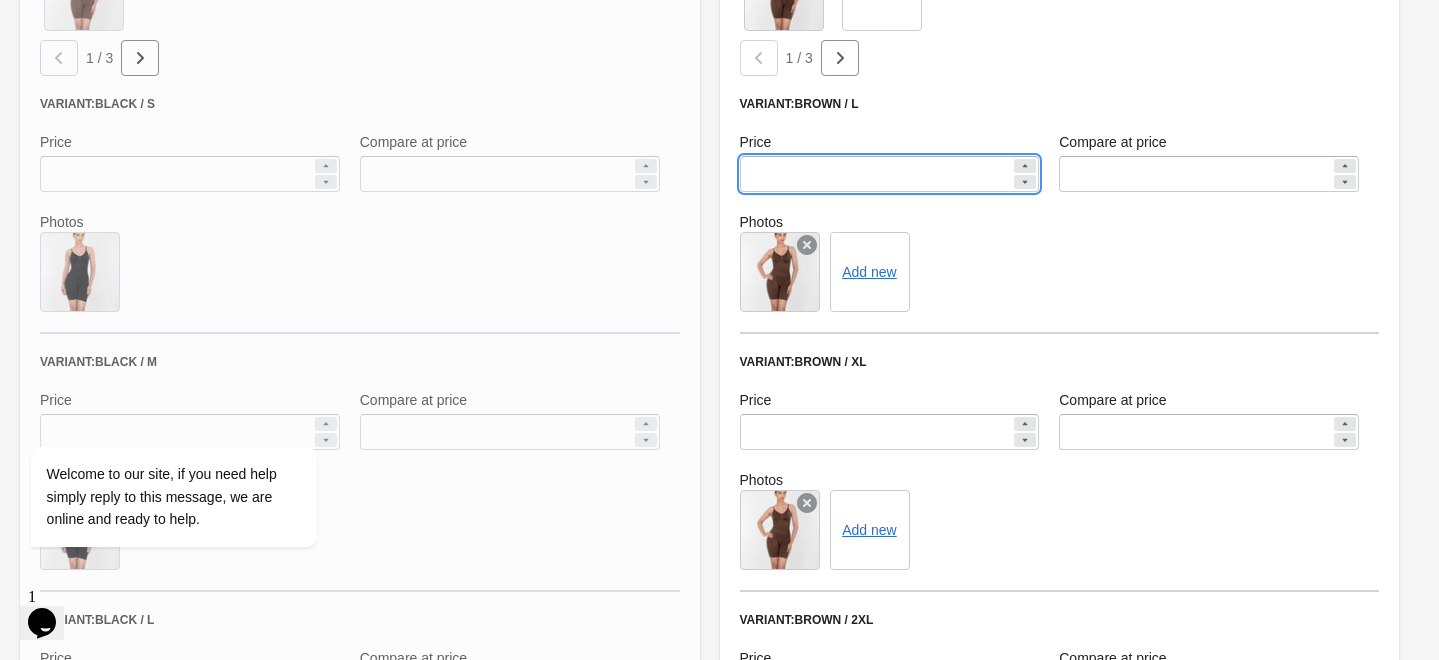 paste 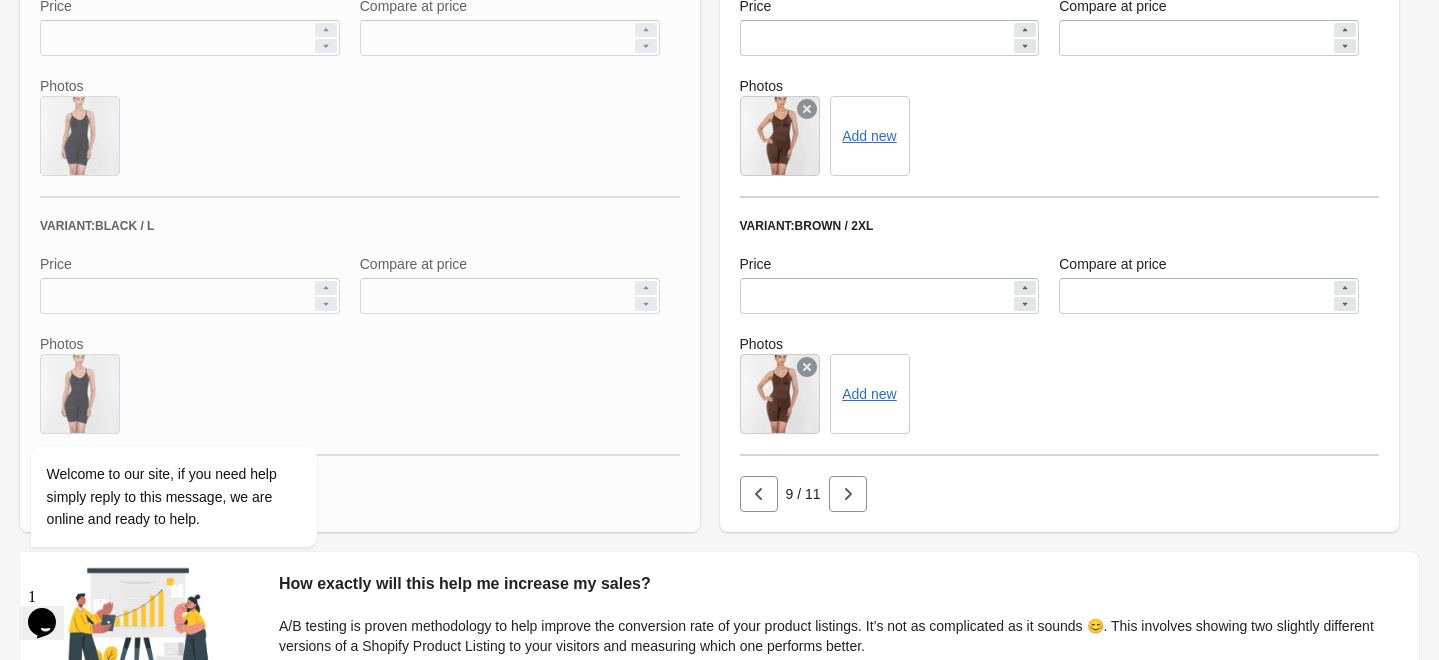 scroll, scrollTop: 1494, scrollLeft: 0, axis: vertical 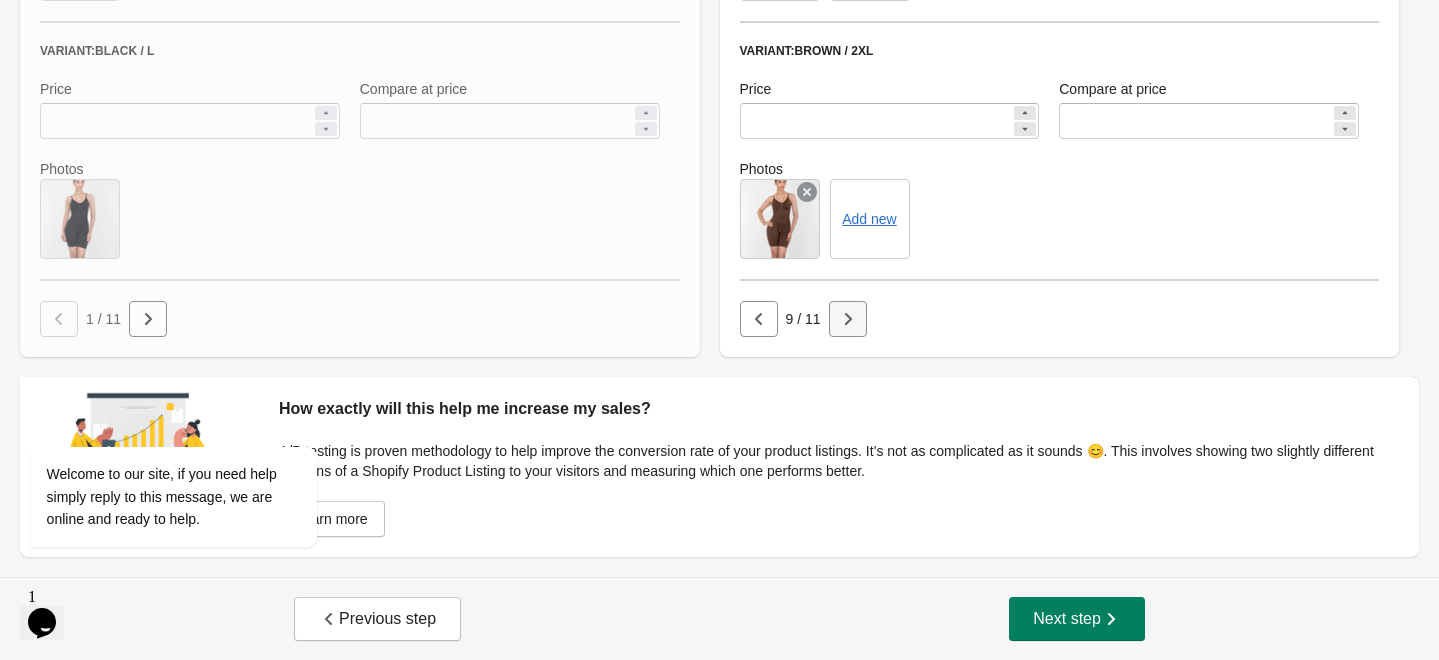 type on "****" 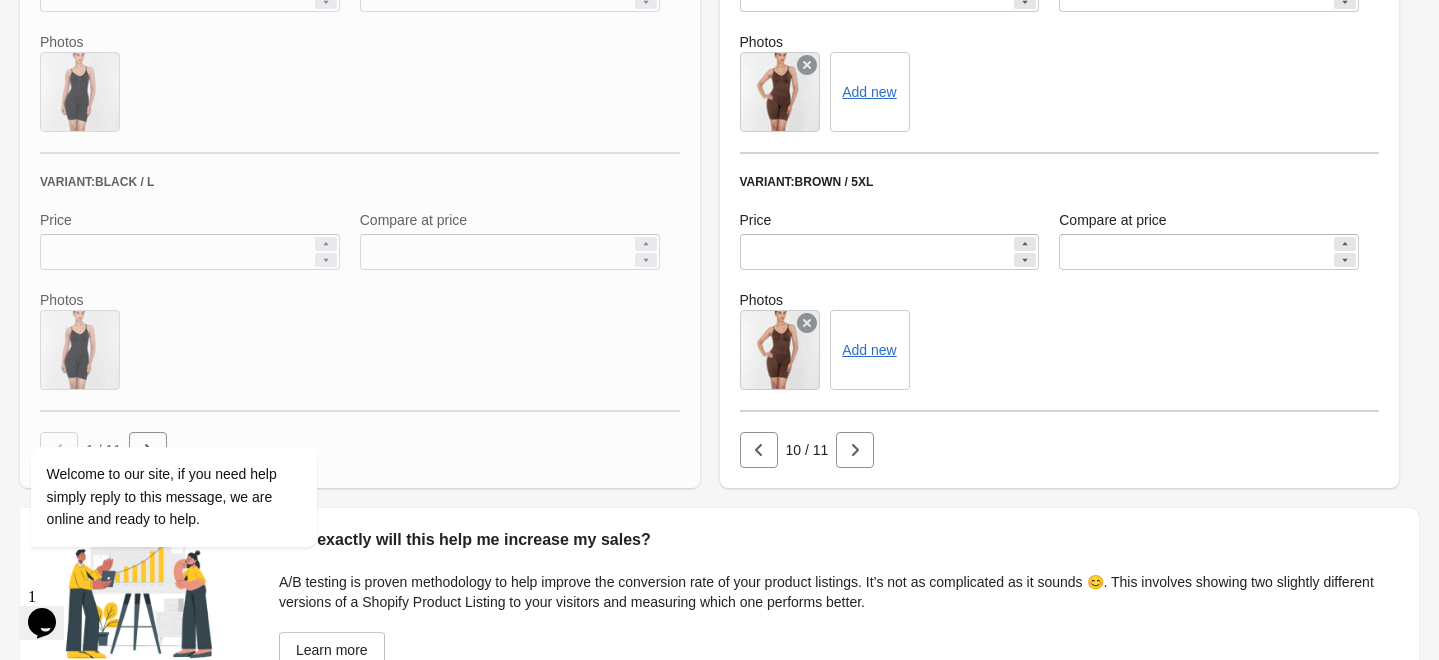 scroll, scrollTop: 1337, scrollLeft: 0, axis: vertical 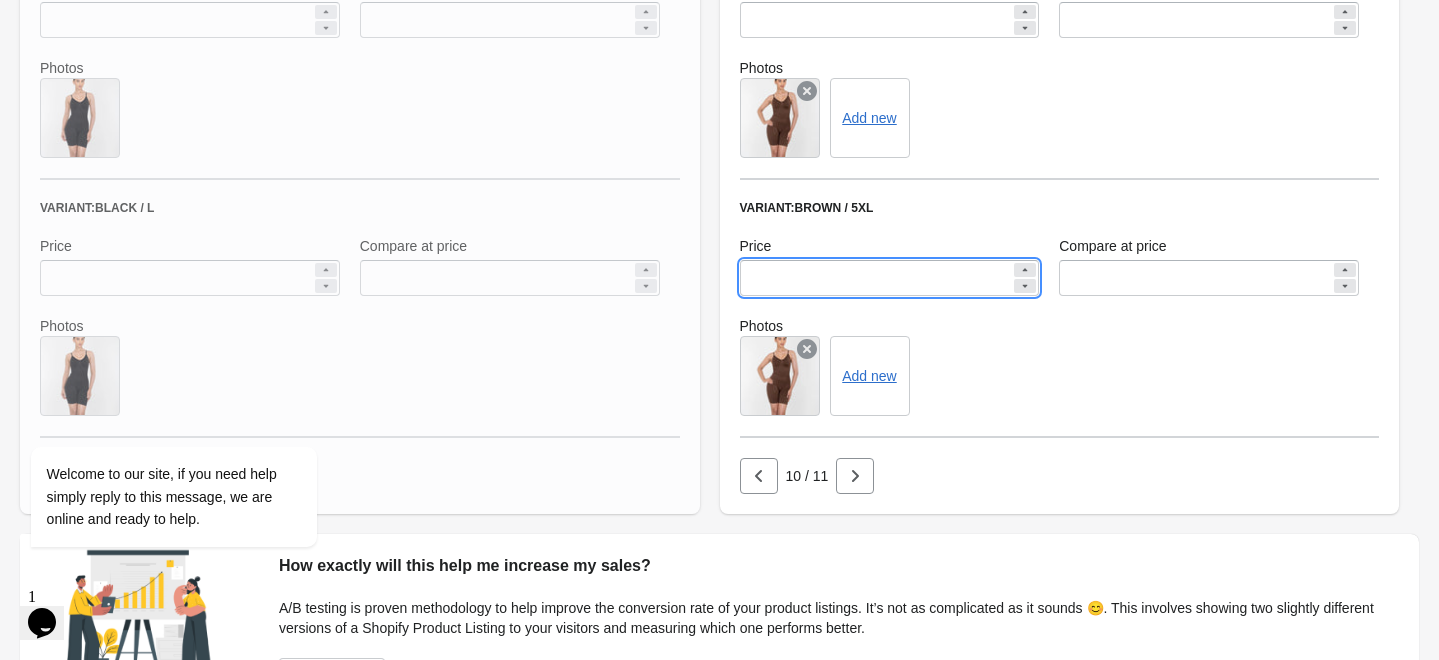 click on "*******" at bounding box center (876, 278) 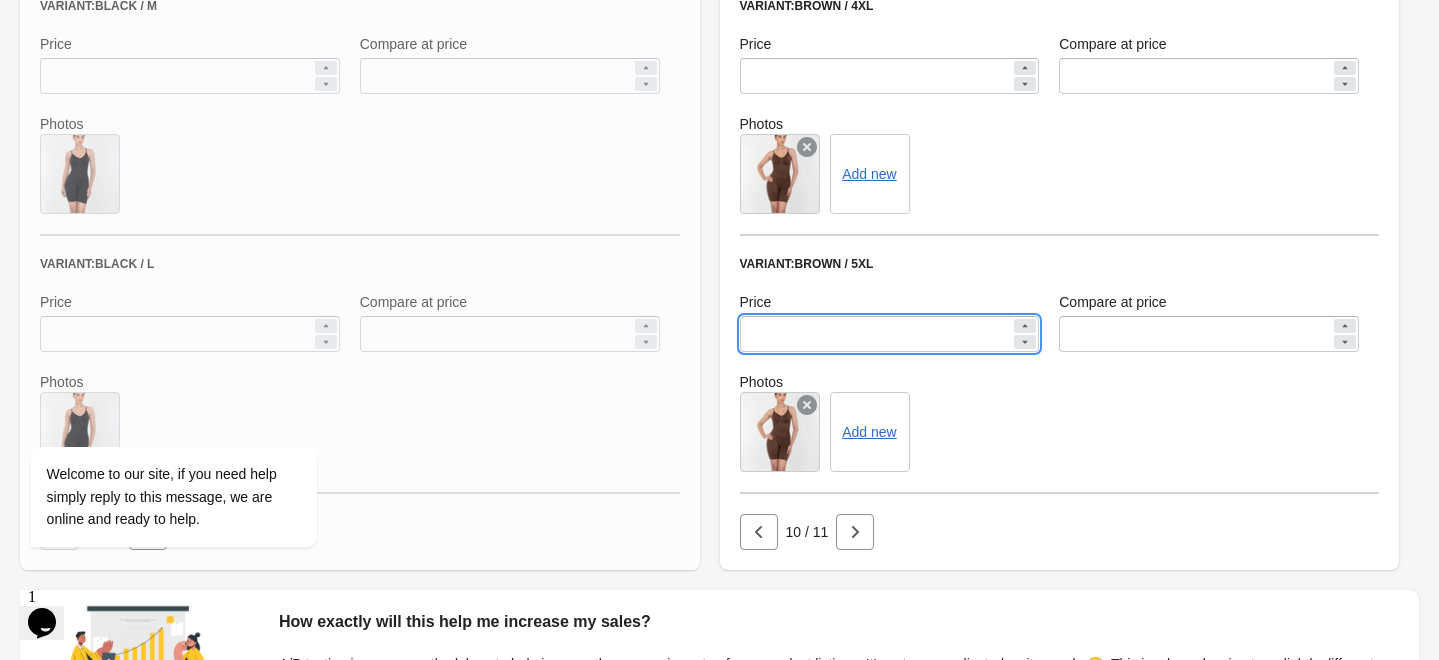 scroll, scrollTop: 1276, scrollLeft: 0, axis: vertical 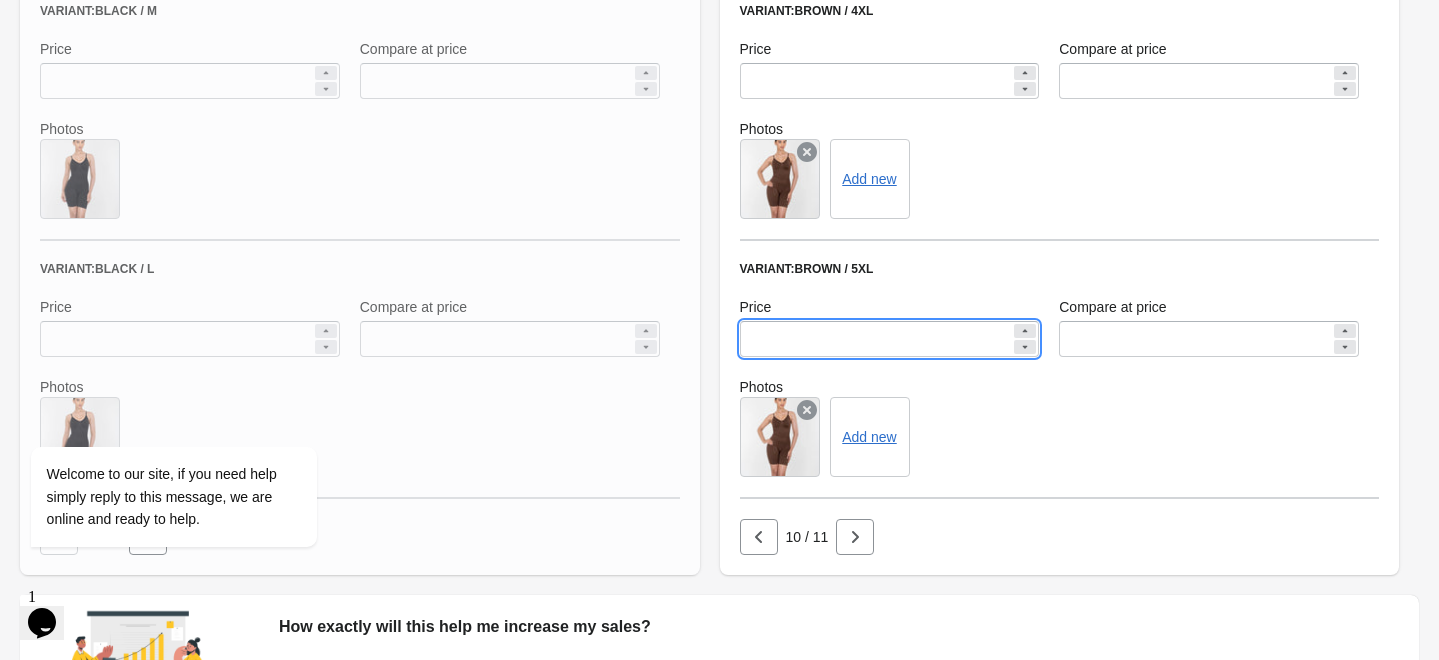 click on "*******" at bounding box center (876, 339) 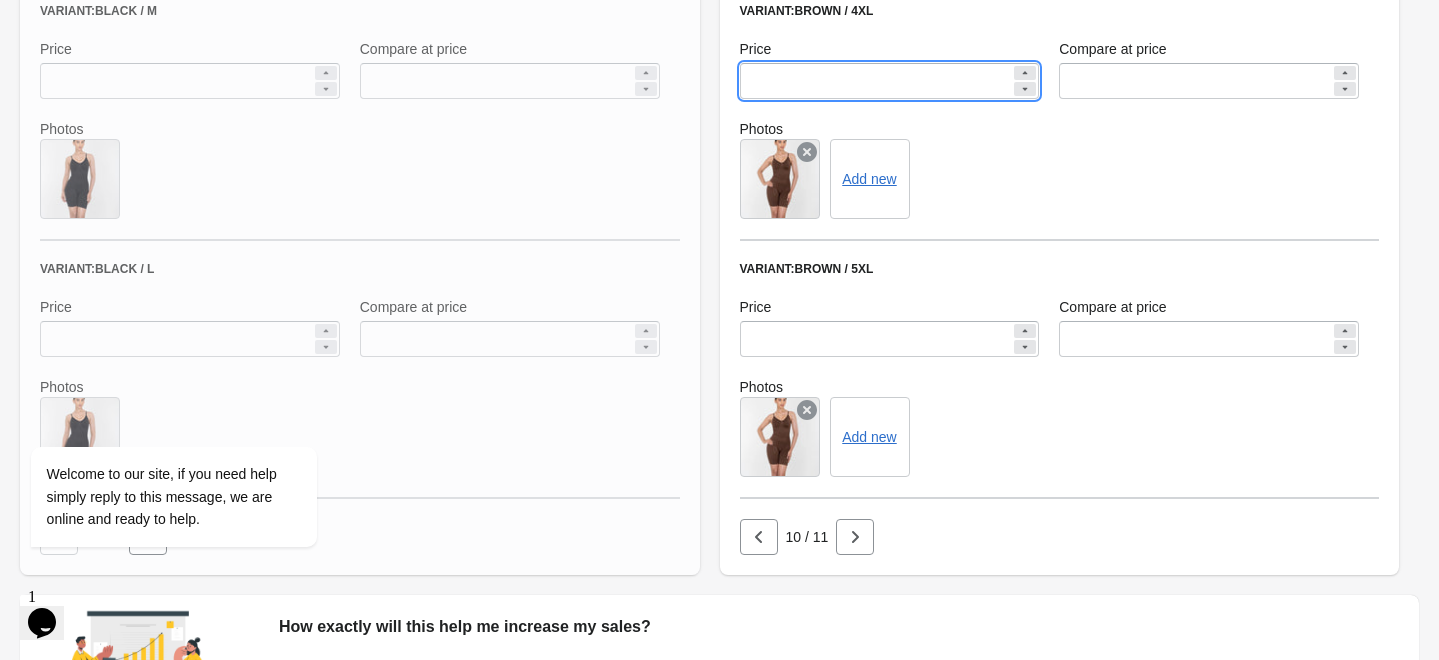 click on "*******" at bounding box center (876, 81) 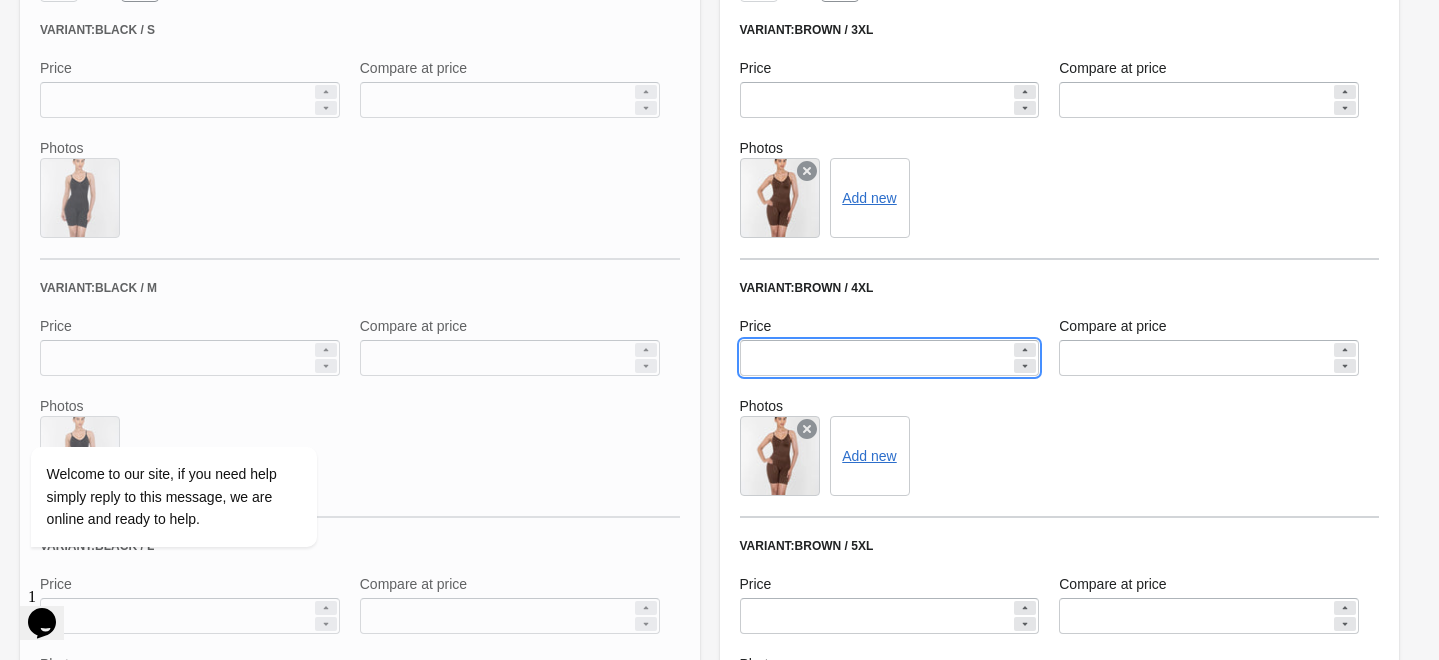 scroll, scrollTop: 996, scrollLeft: 0, axis: vertical 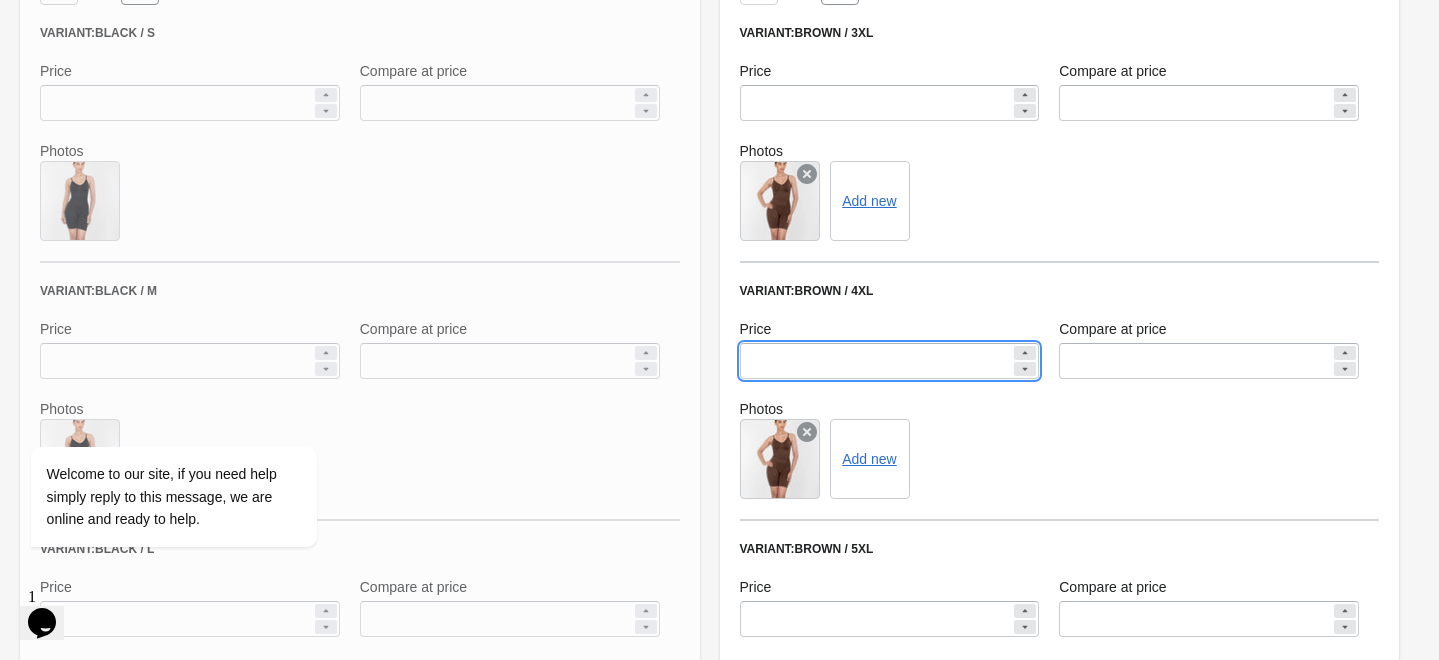 type on "****" 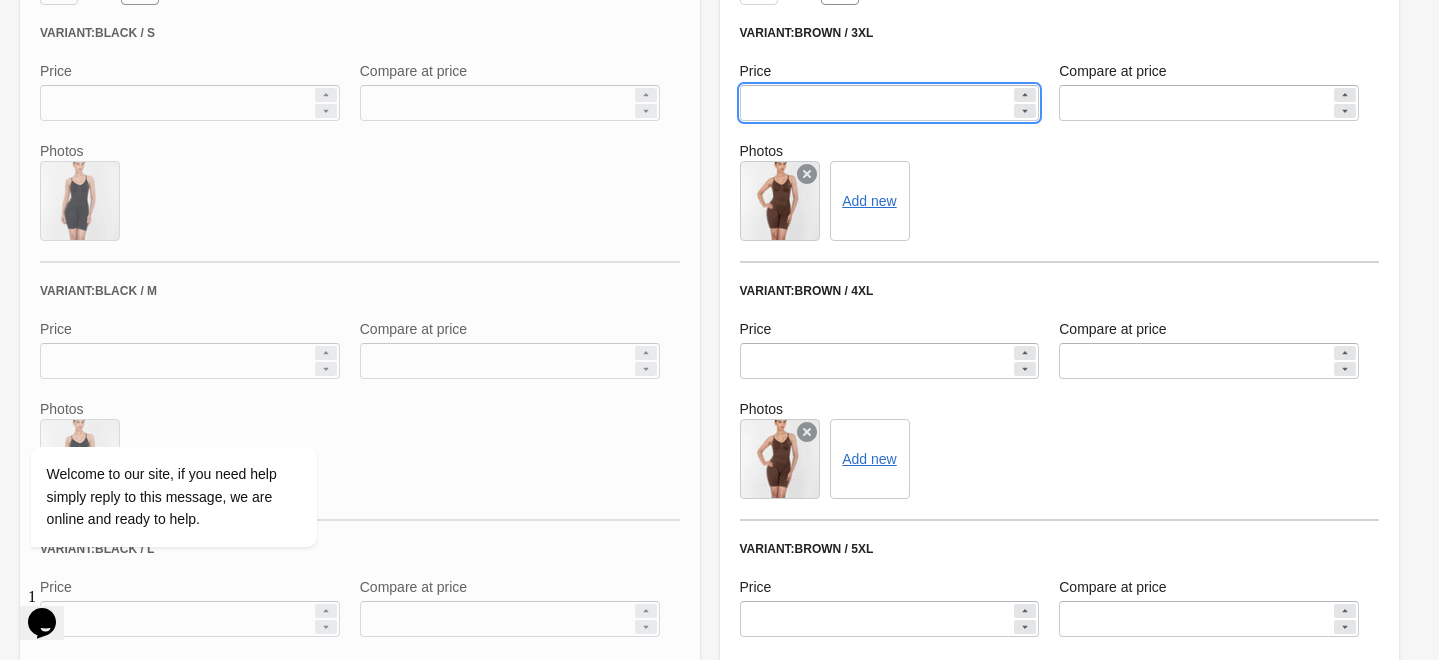 click on "*******" at bounding box center [876, 103] 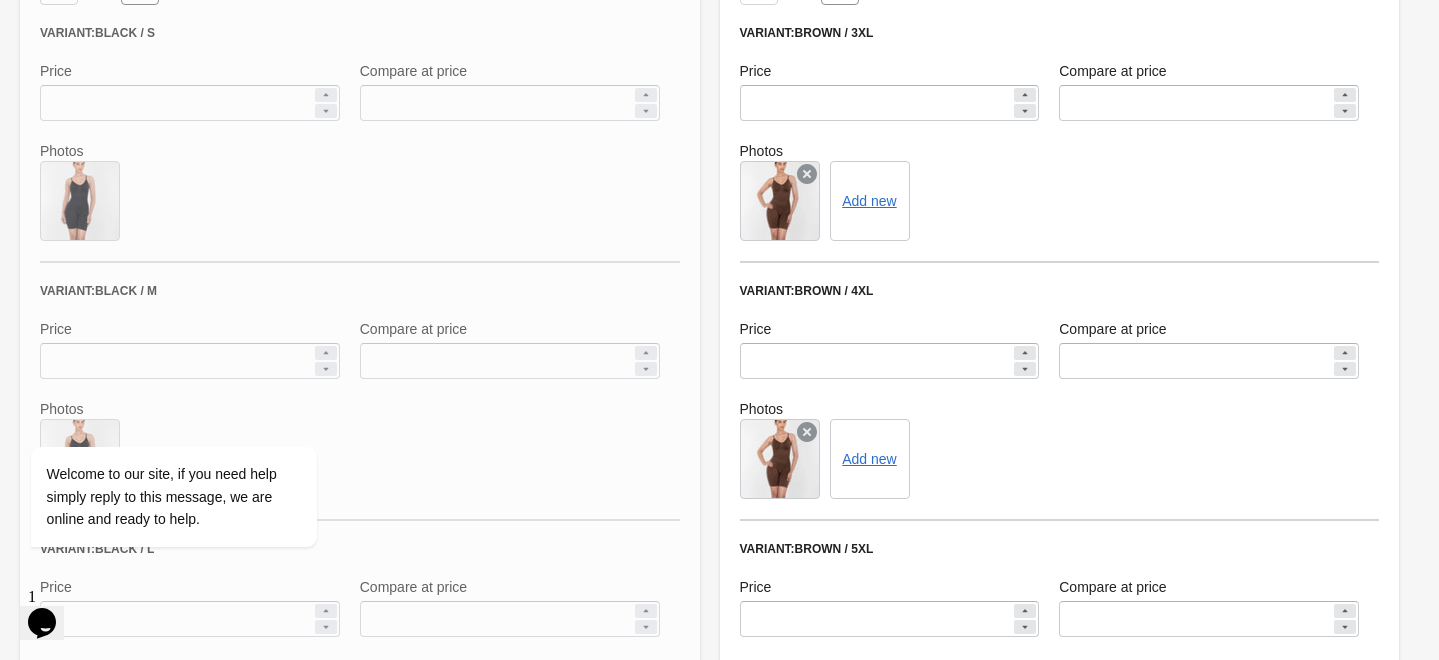 click on "Add new" at bounding box center (1060, 201) 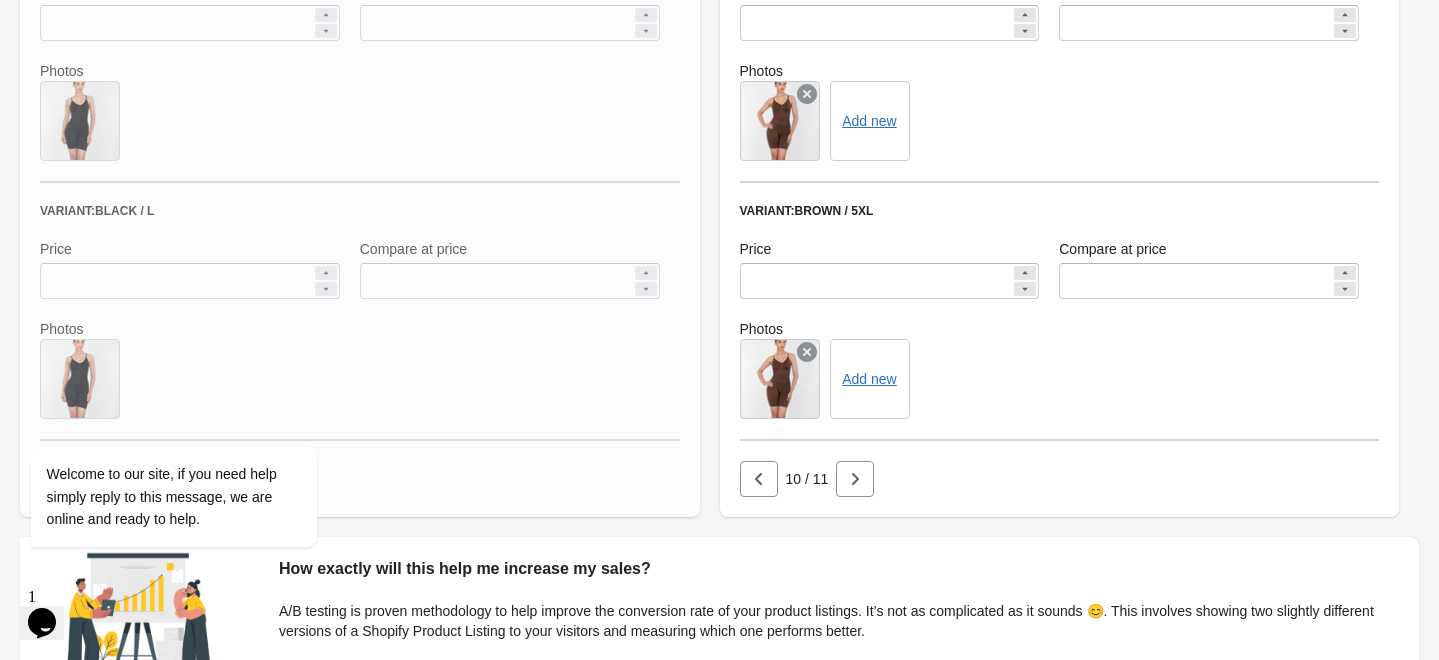 scroll, scrollTop: 1494, scrollLeft: 0, axis: vertical 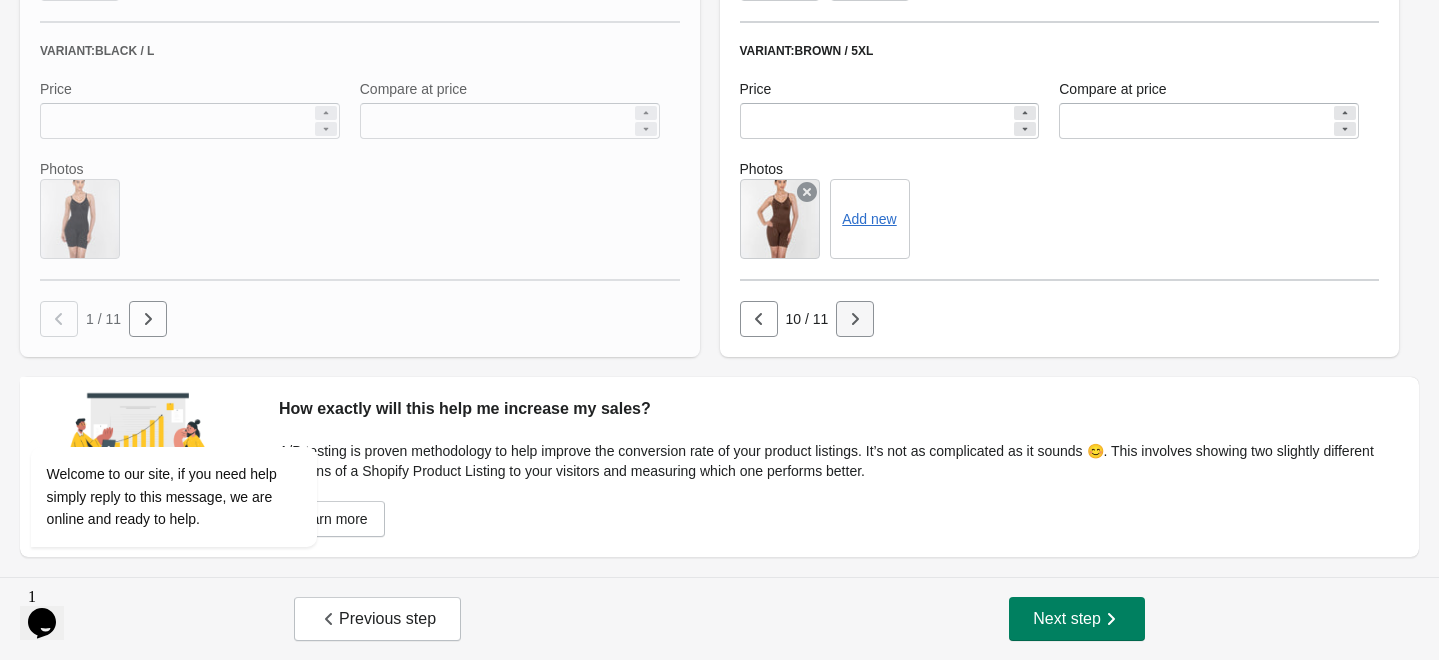 click 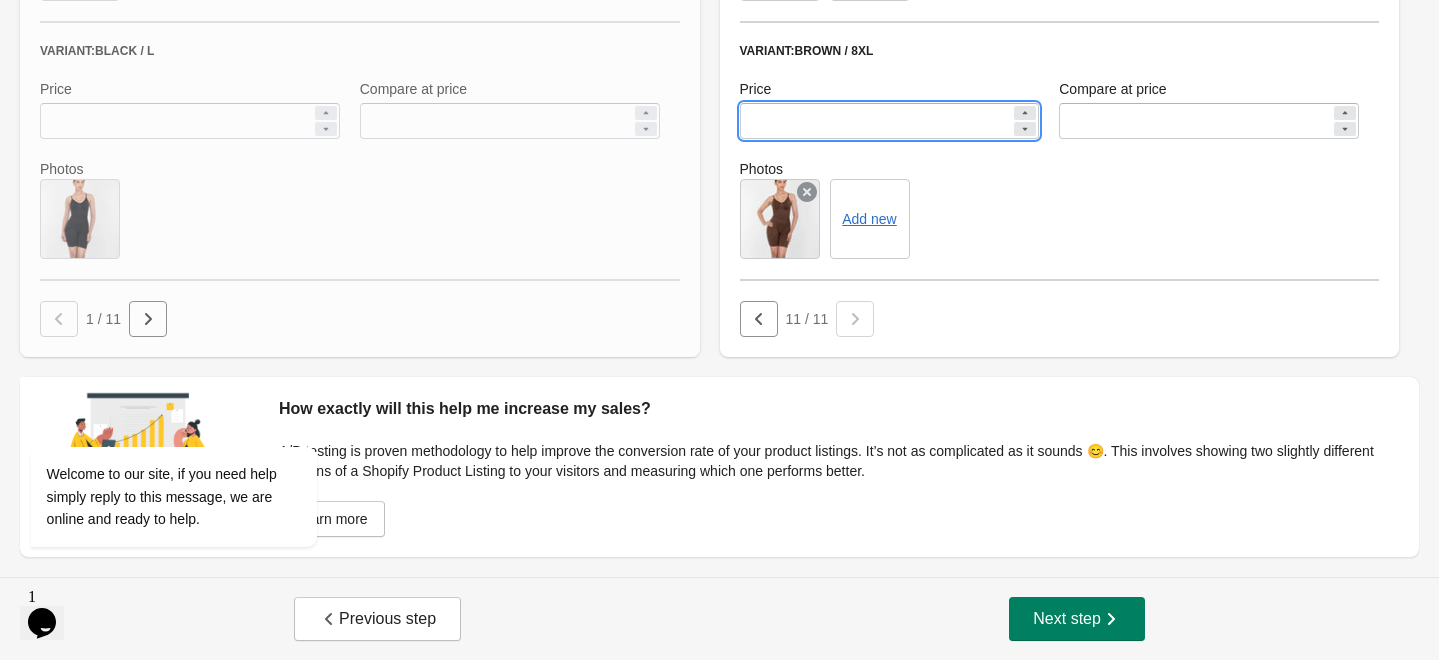 click on "*******" at bounding box center [876, 121] 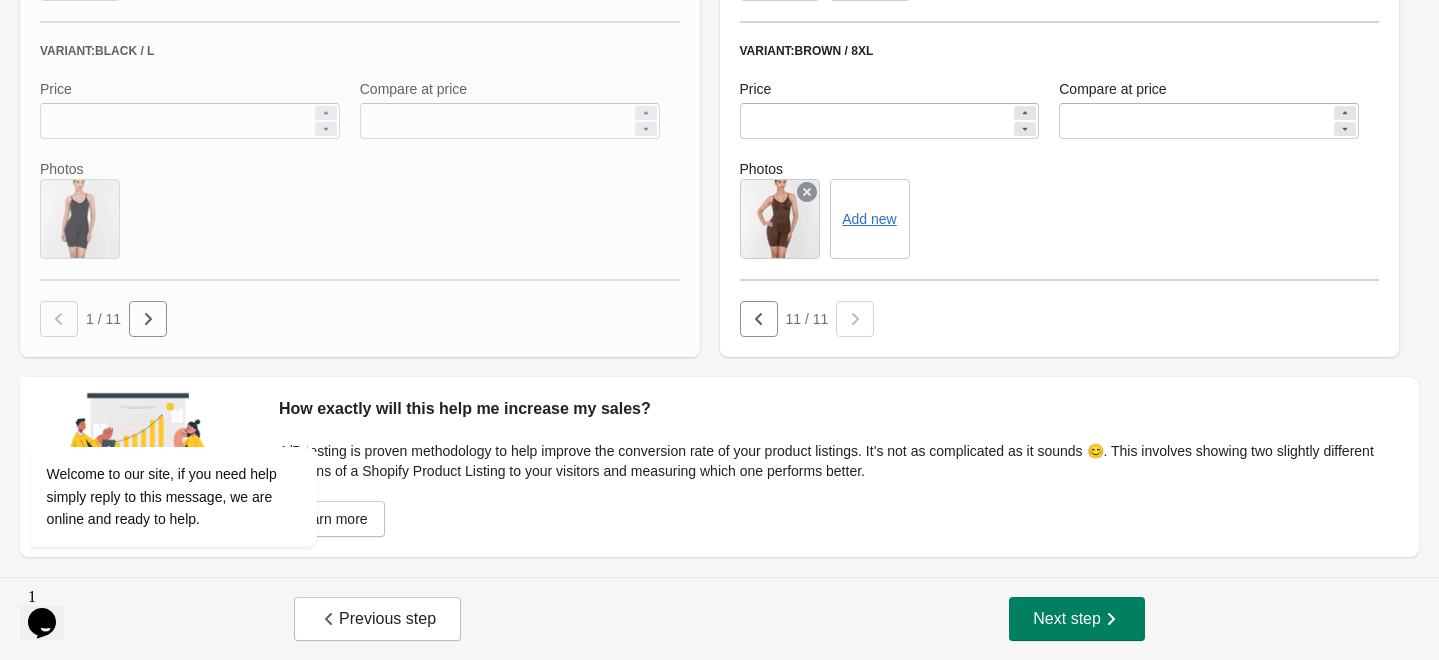 click on "Variant:  Brown / 8XL" at bounding box center [1060, 51] 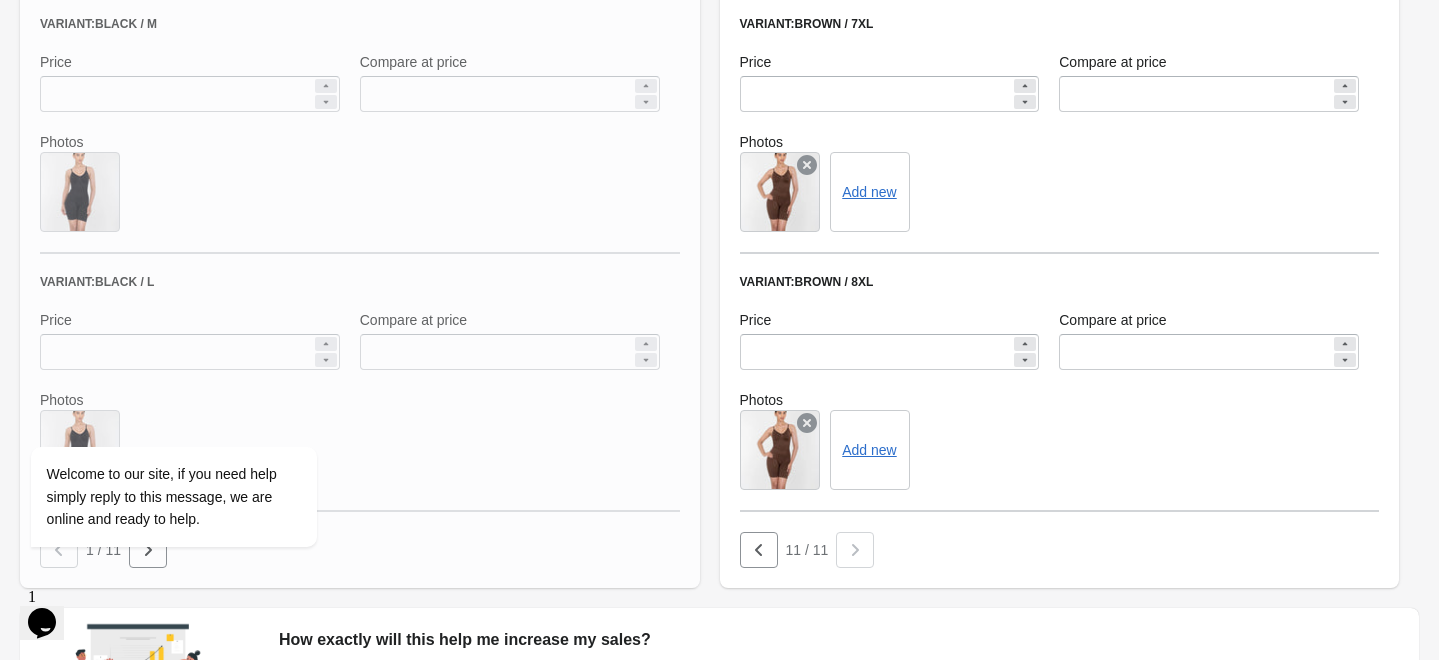 scroll, scrollTop: 1133, scrollLeft: 0, axis: vertical 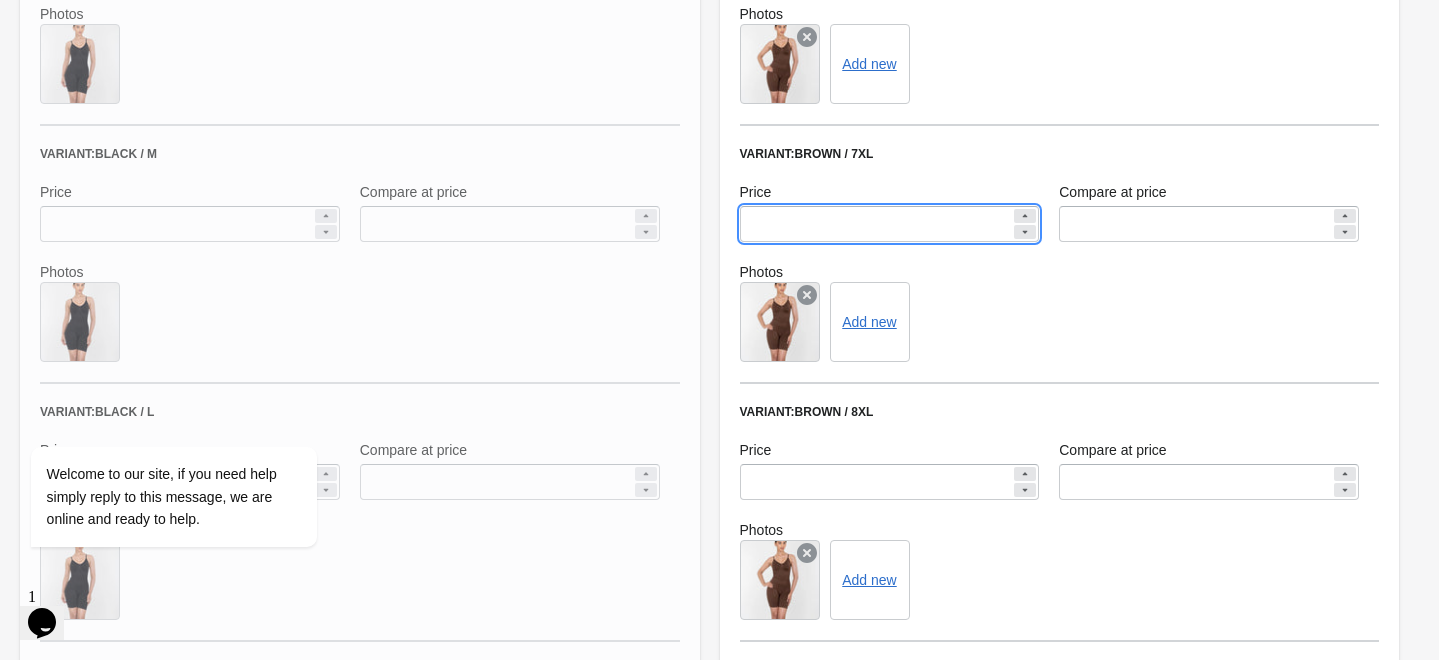 click on "*******" at bounding box center (876, 224) 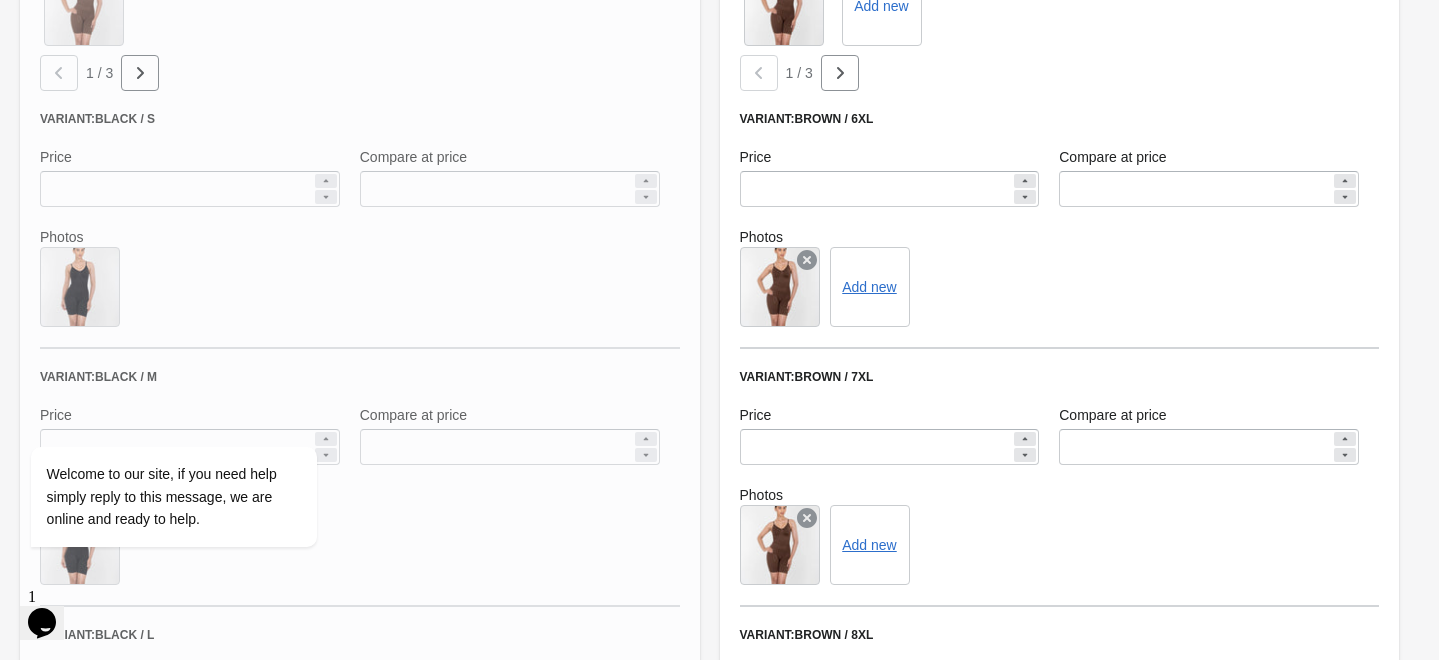 scroll, scrollTop: 834, scrollLeft: 0, axis: vertical 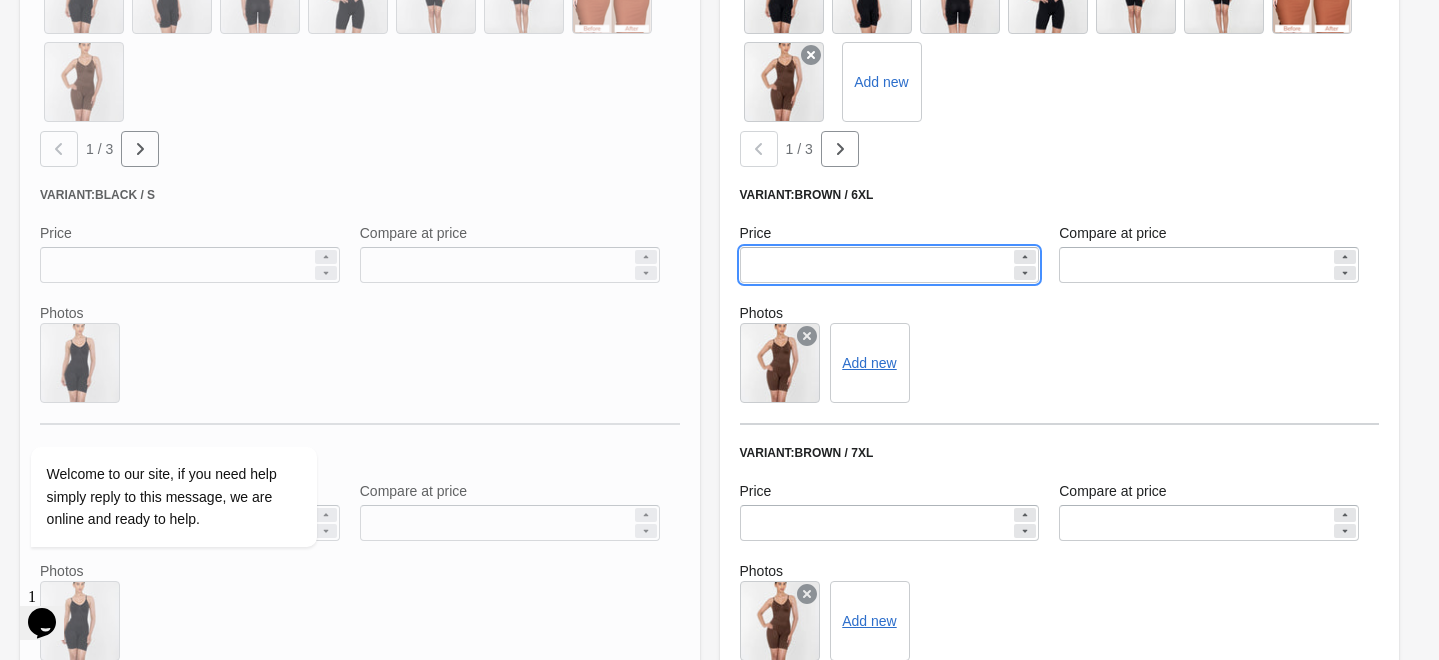 click on "*******" at bounding box center [876, 265] 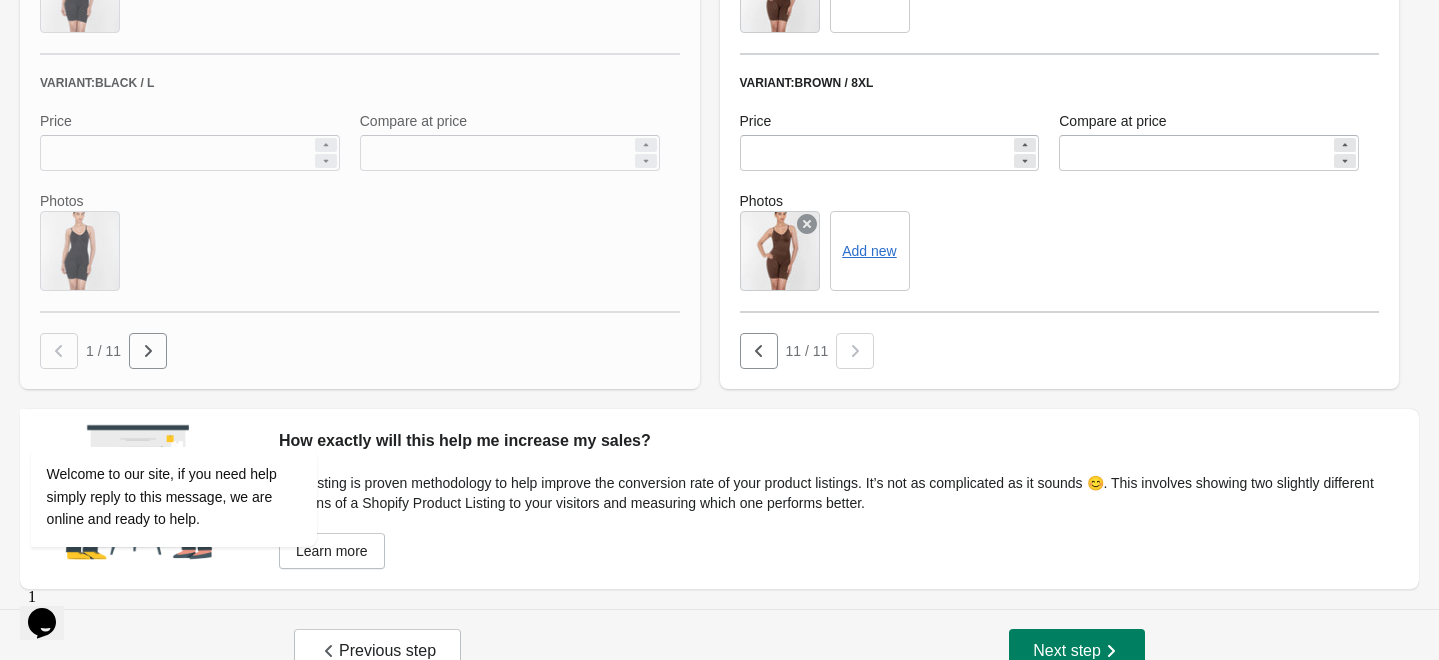 scroll, scrollTop: 1494, scrollLeft: 0, axis: vertical 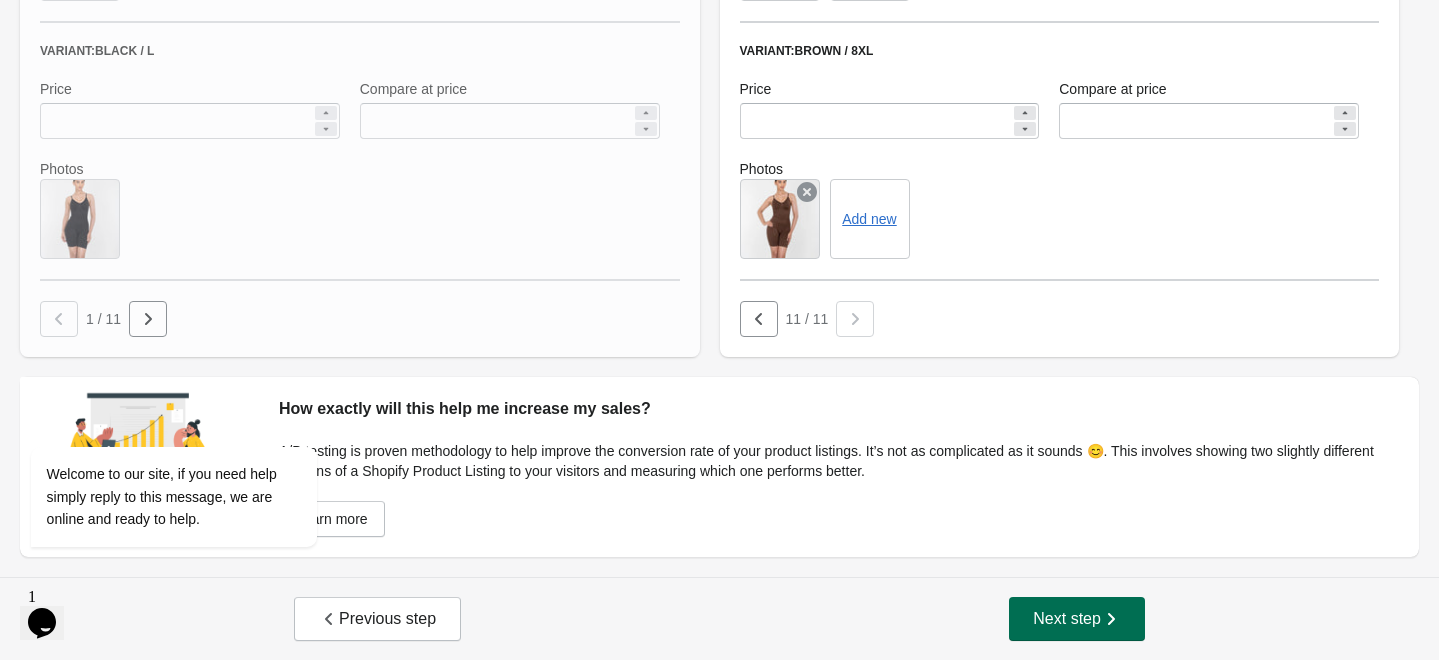 type on "*******" 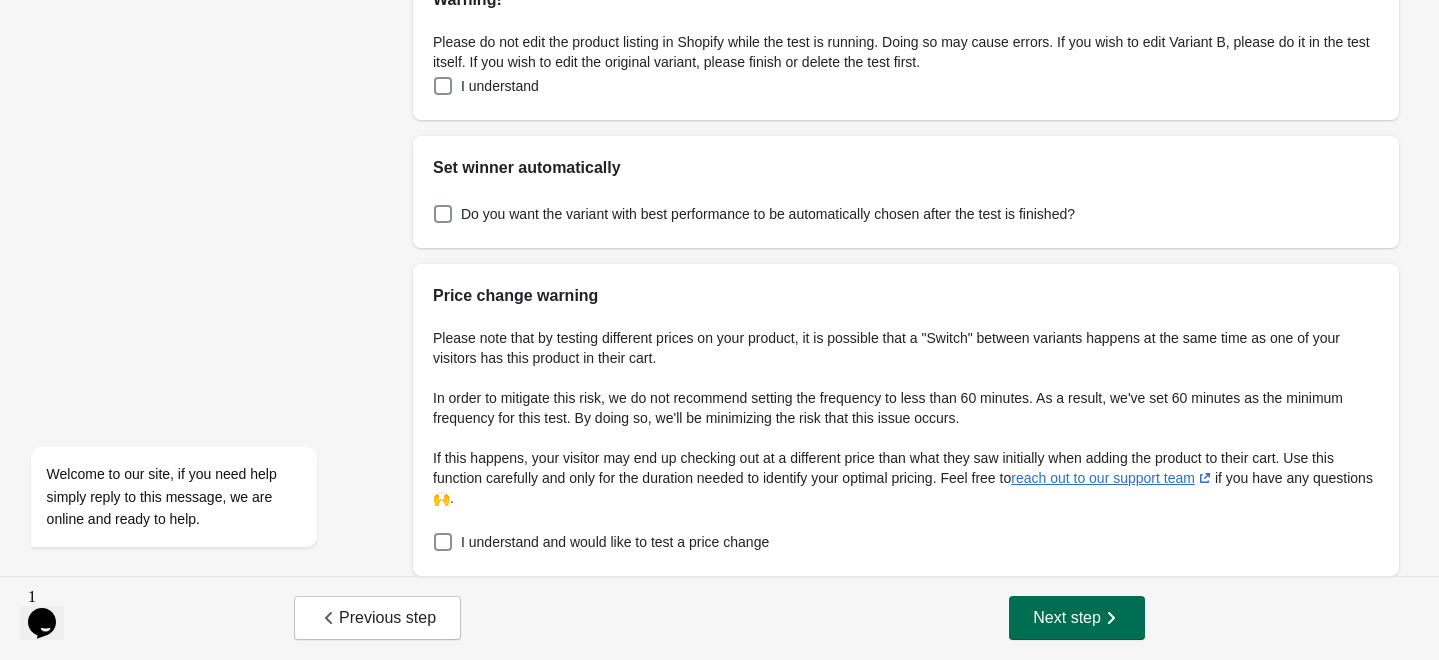 scroll, scrollTop: 0, scrollLeft: 0, axis: both 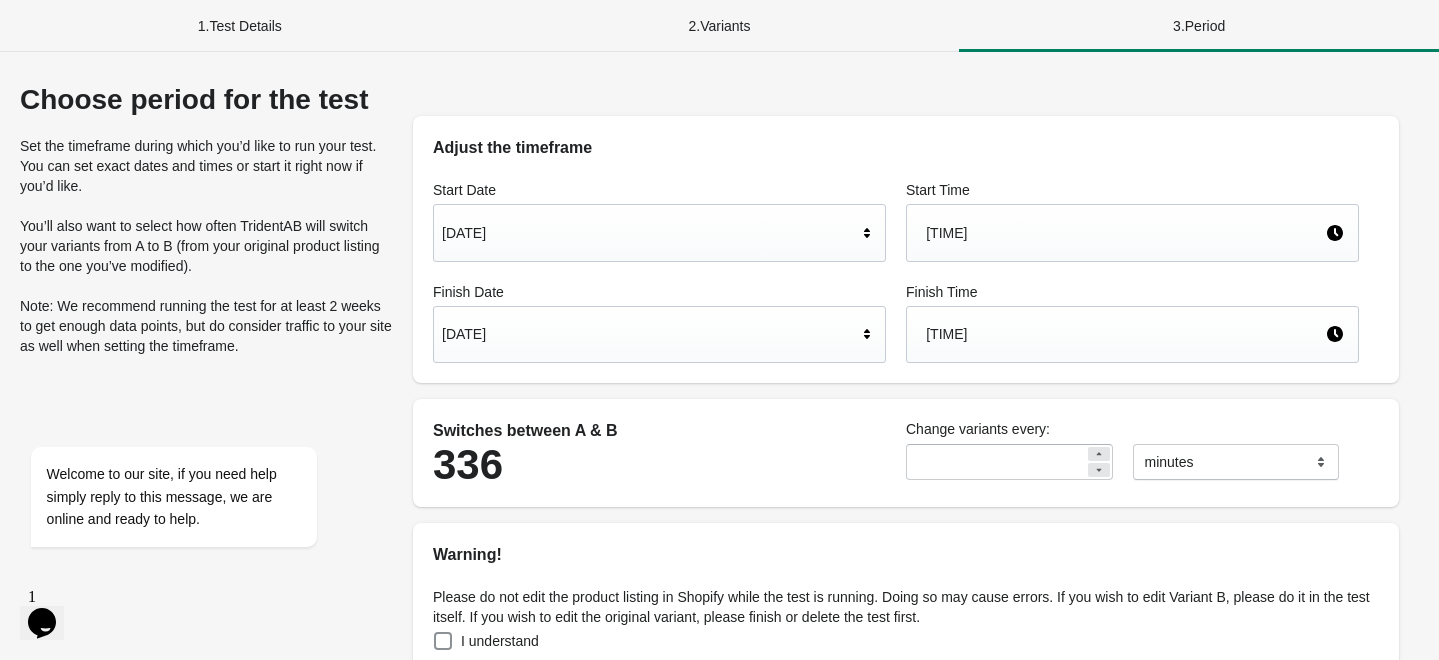 click on "[DATE]" at bounding box center [649, 334] 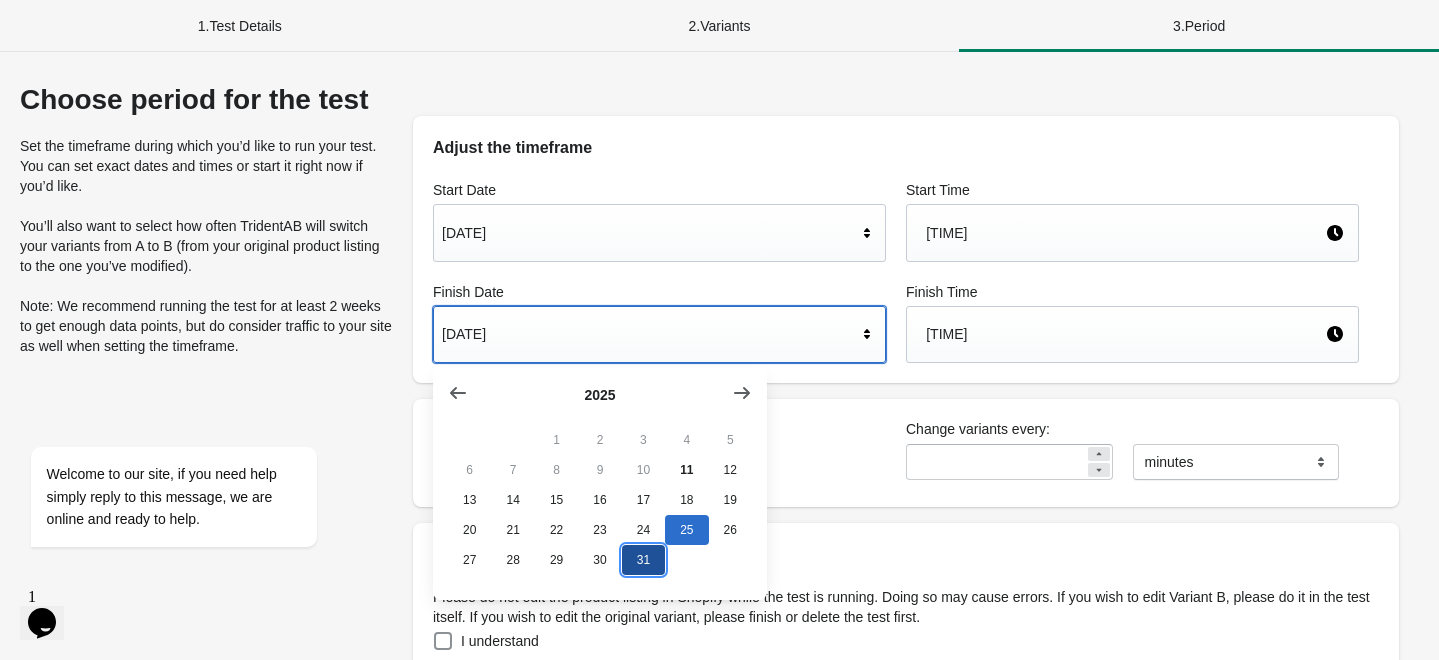 click on "31" at bounding box center (643, 560) 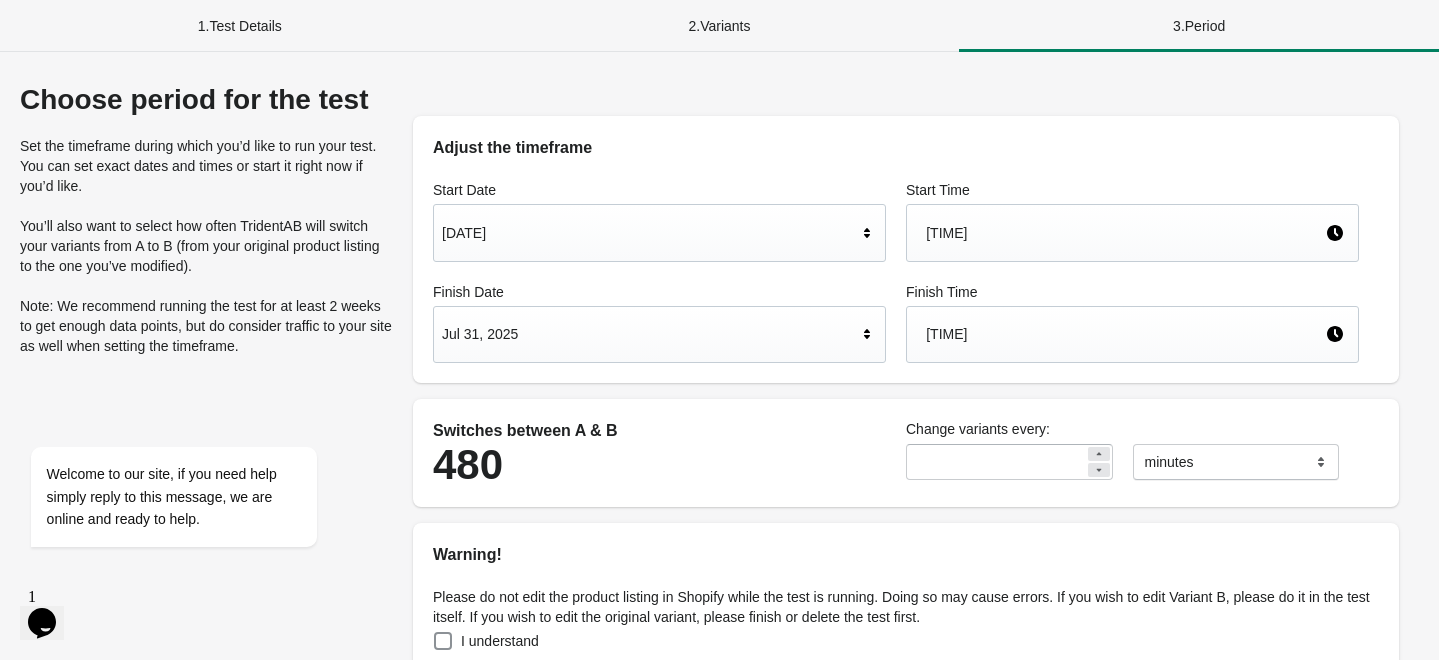 click on "Jul 31, 2025" at bounding box center (649, 334) 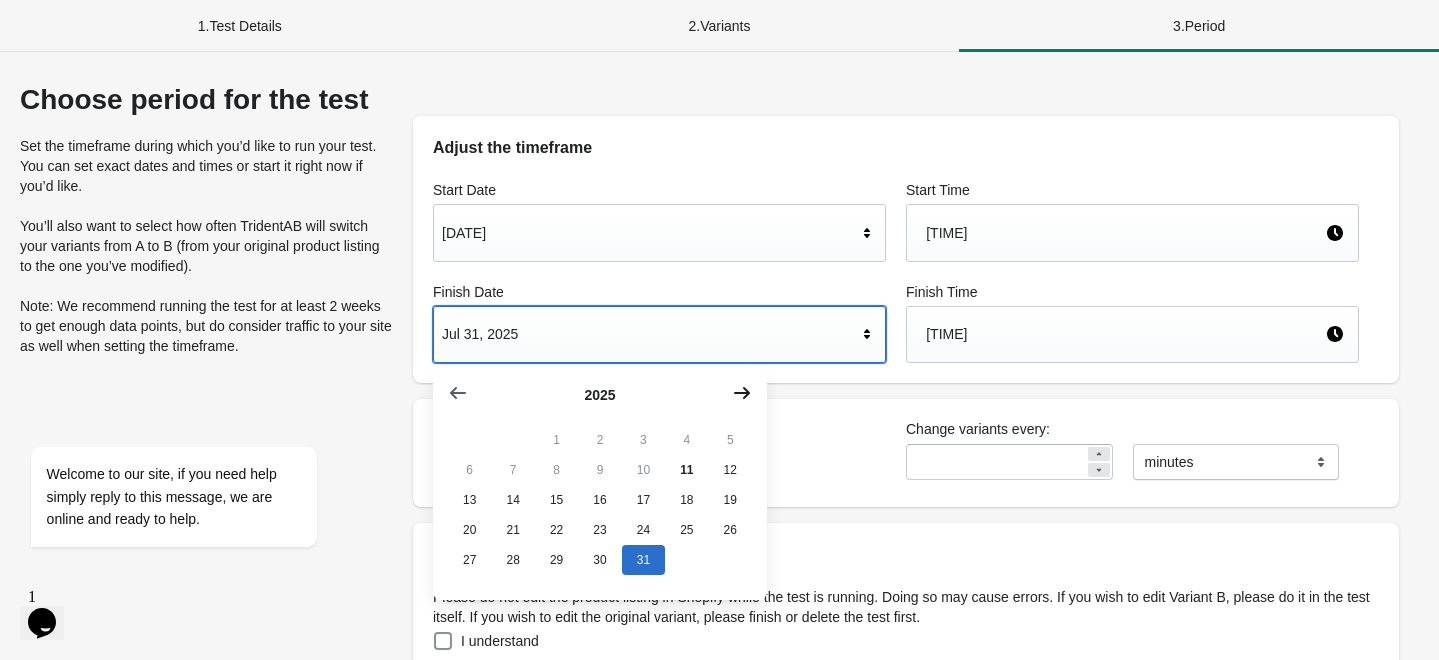 click 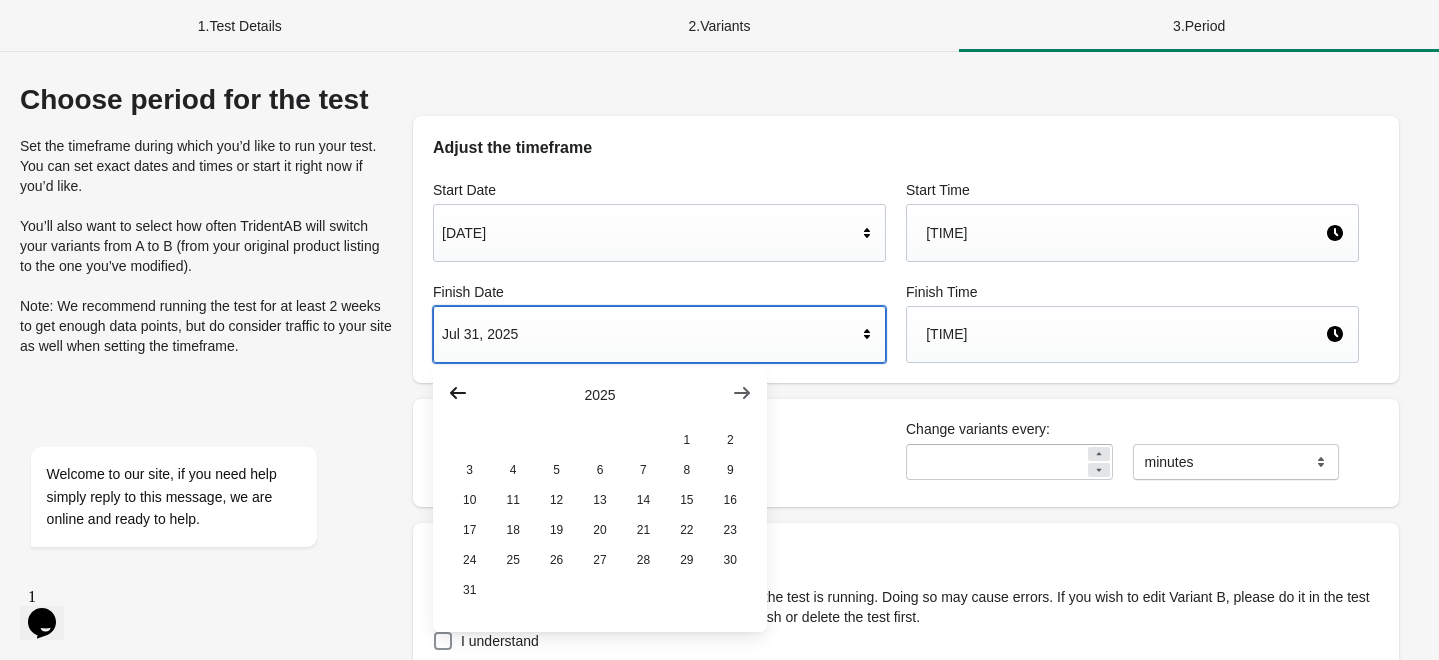 click 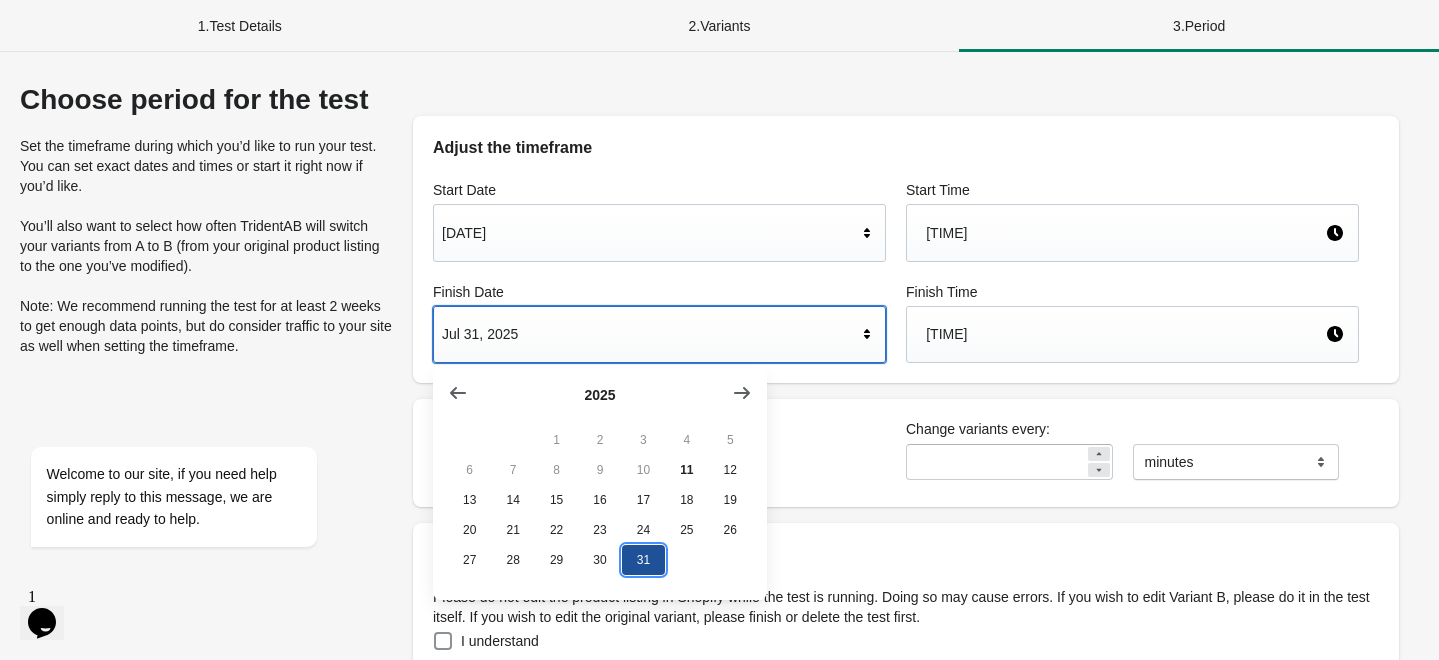 click on "31" at bounding box center [643, 560] 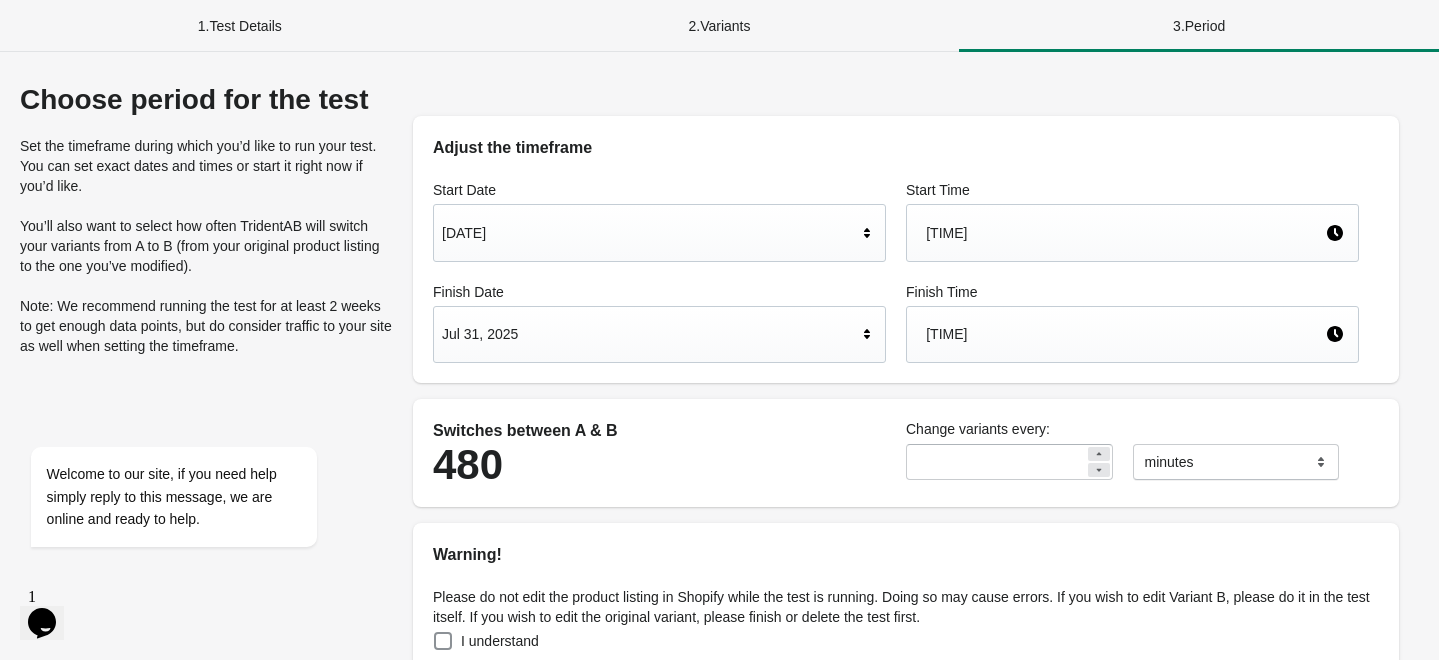 click on "[TIME]" at bounding box center [1125, 334] 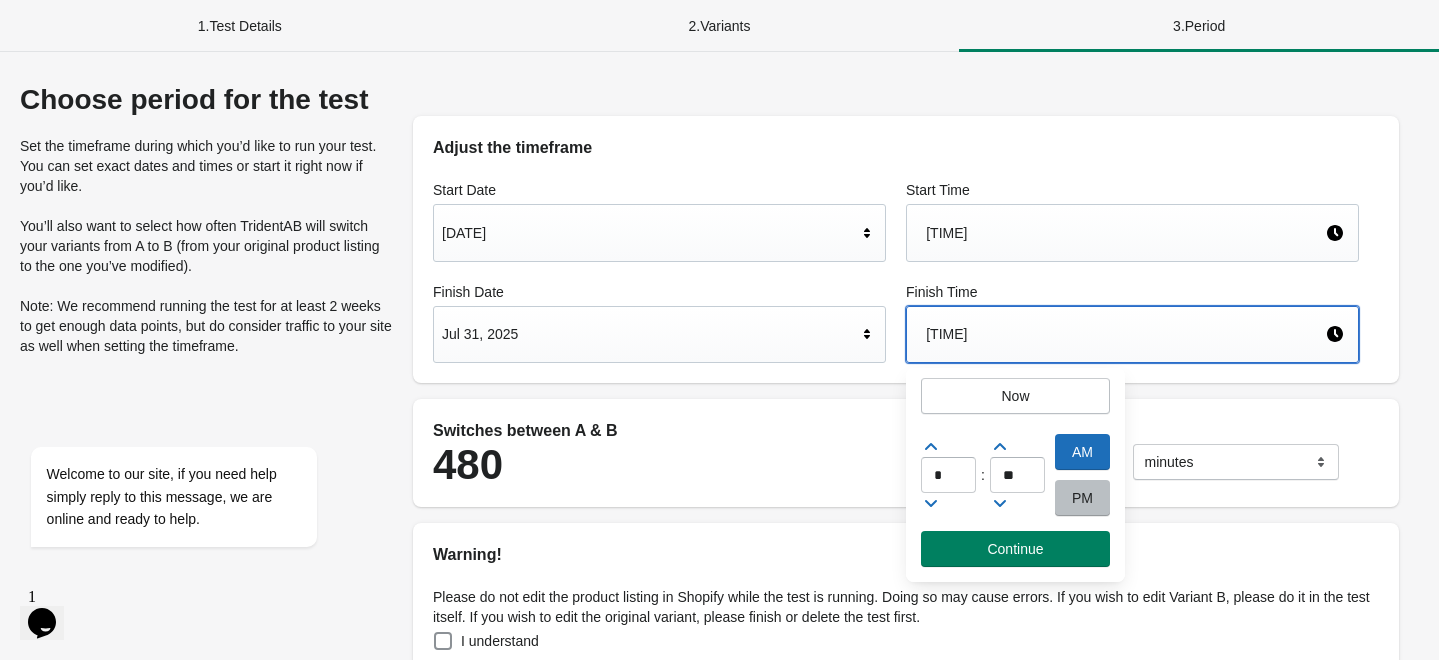 click 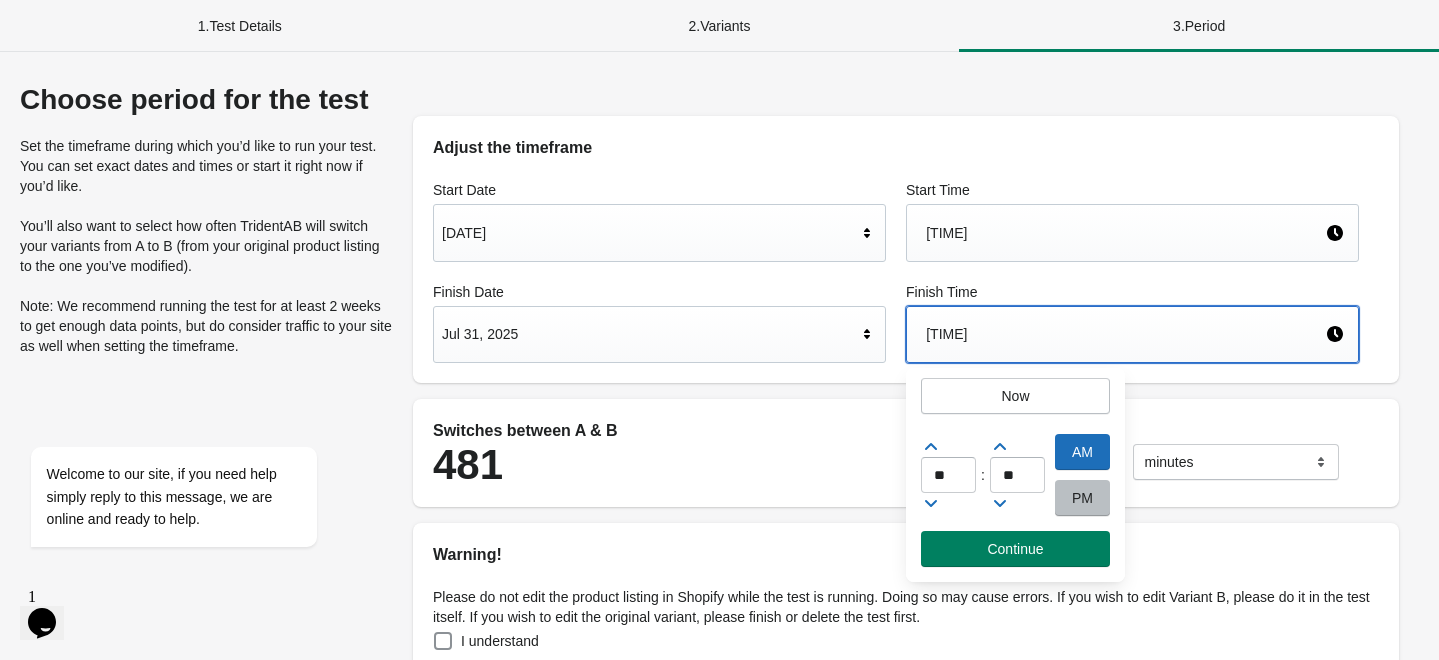 click 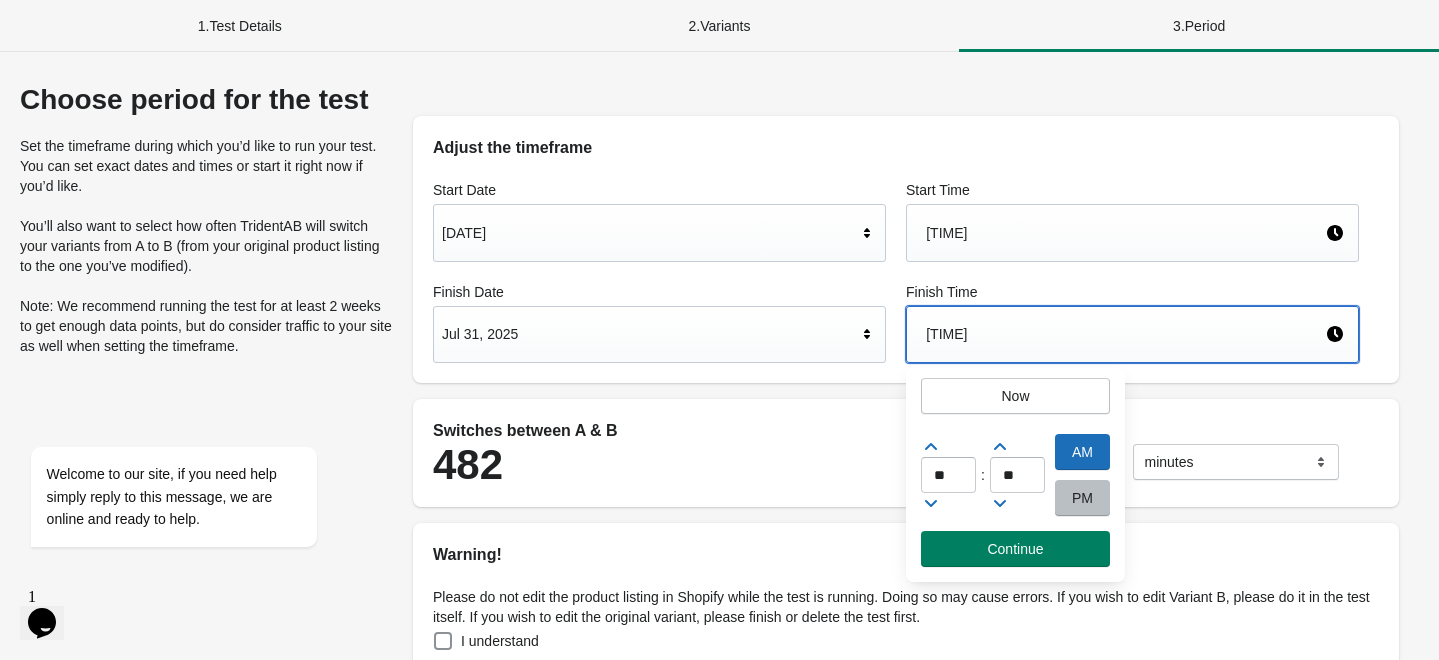 click 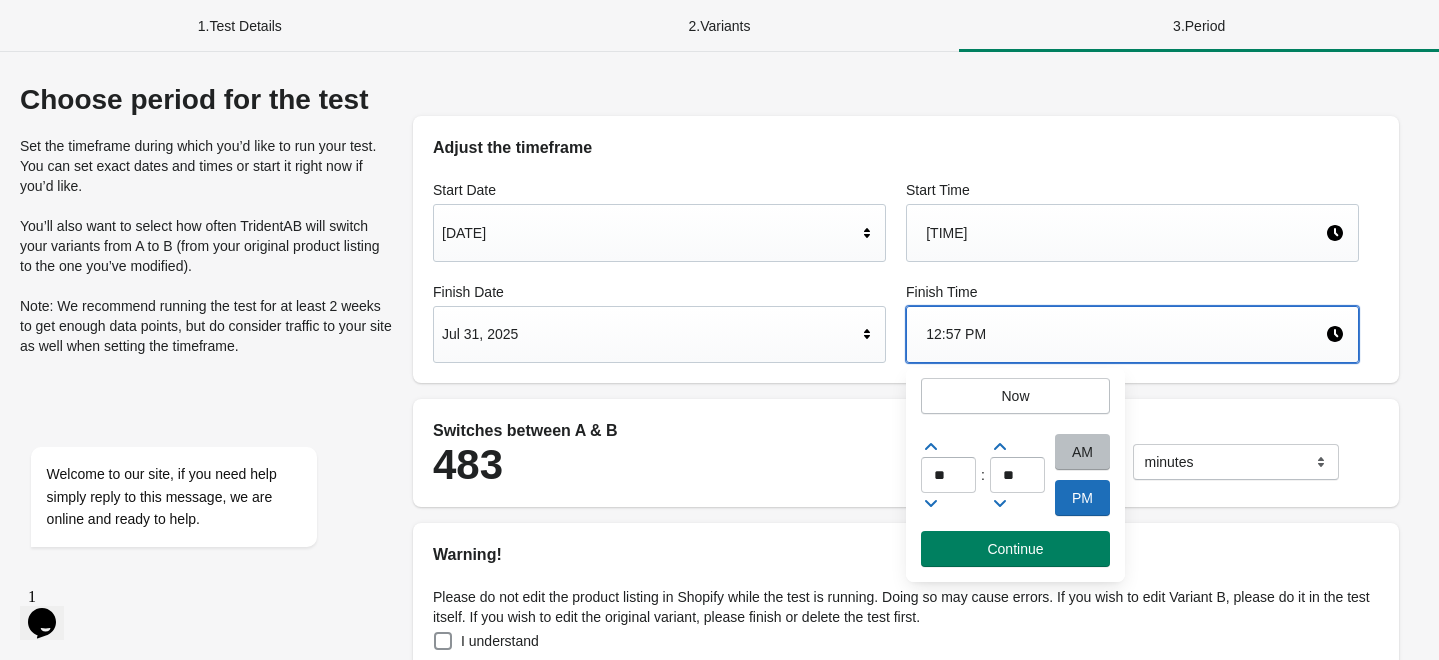 click 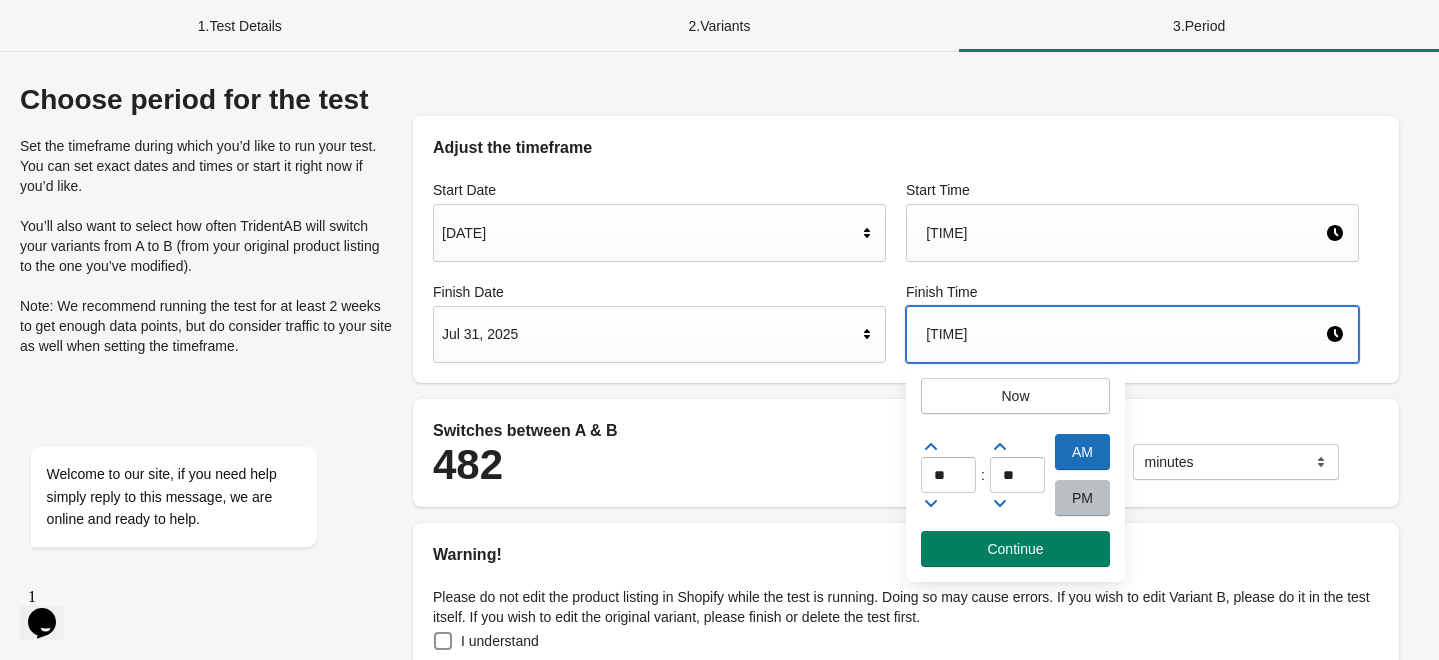 click on "PM" at bounding box center (1082, 498) 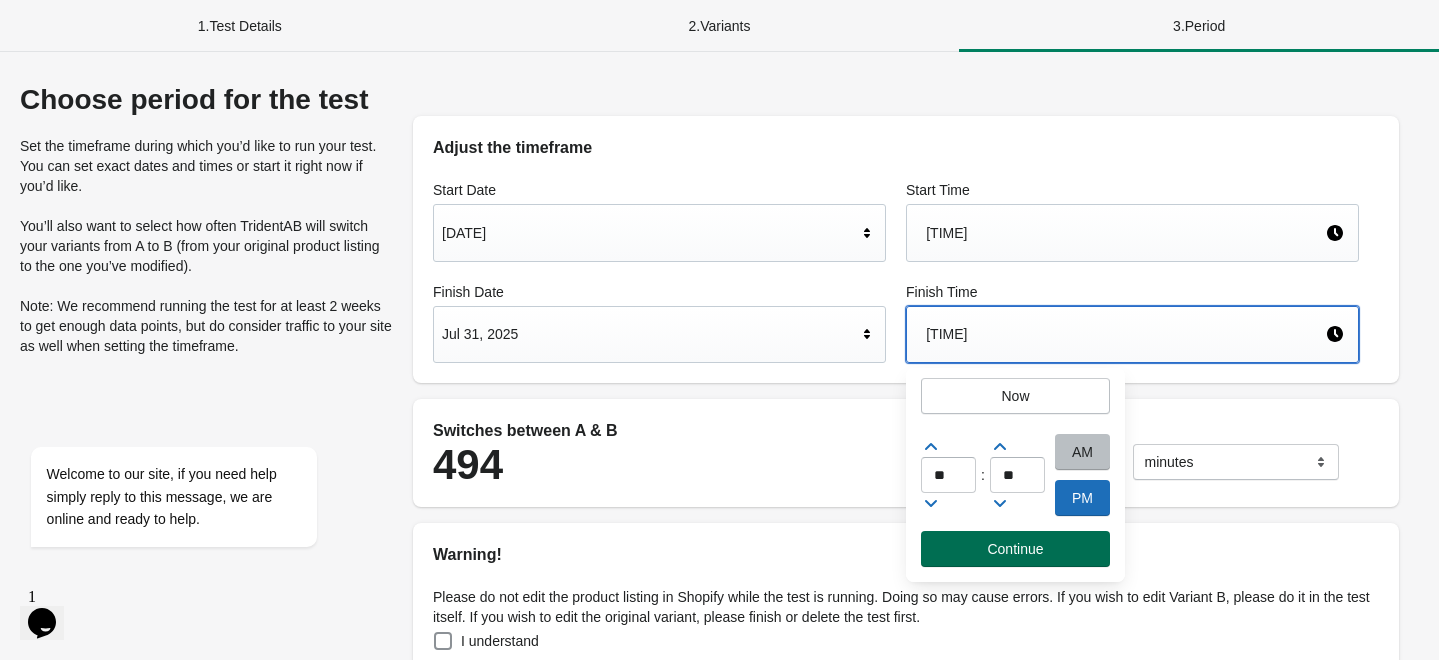 click on "Continue" at bounding box center (1015, 549) 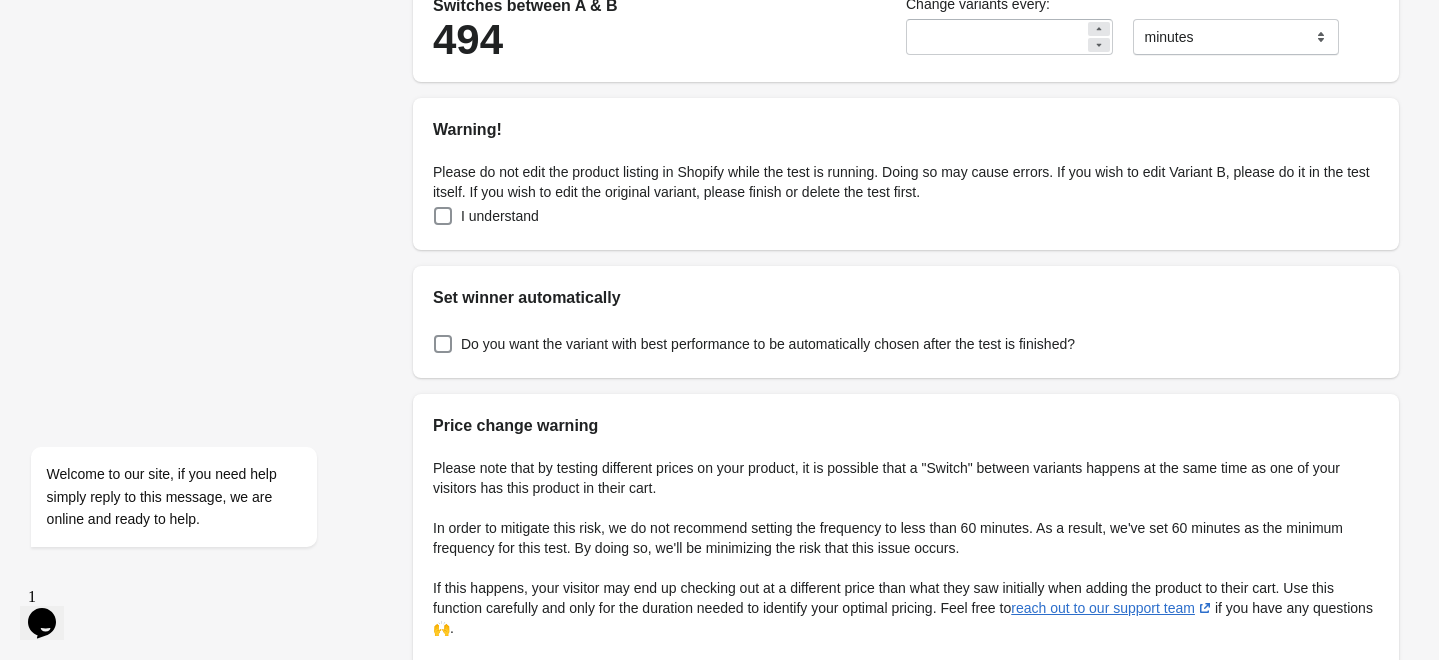scroll, scrollTop: 554, scrollLeft: 0, axis: vertical 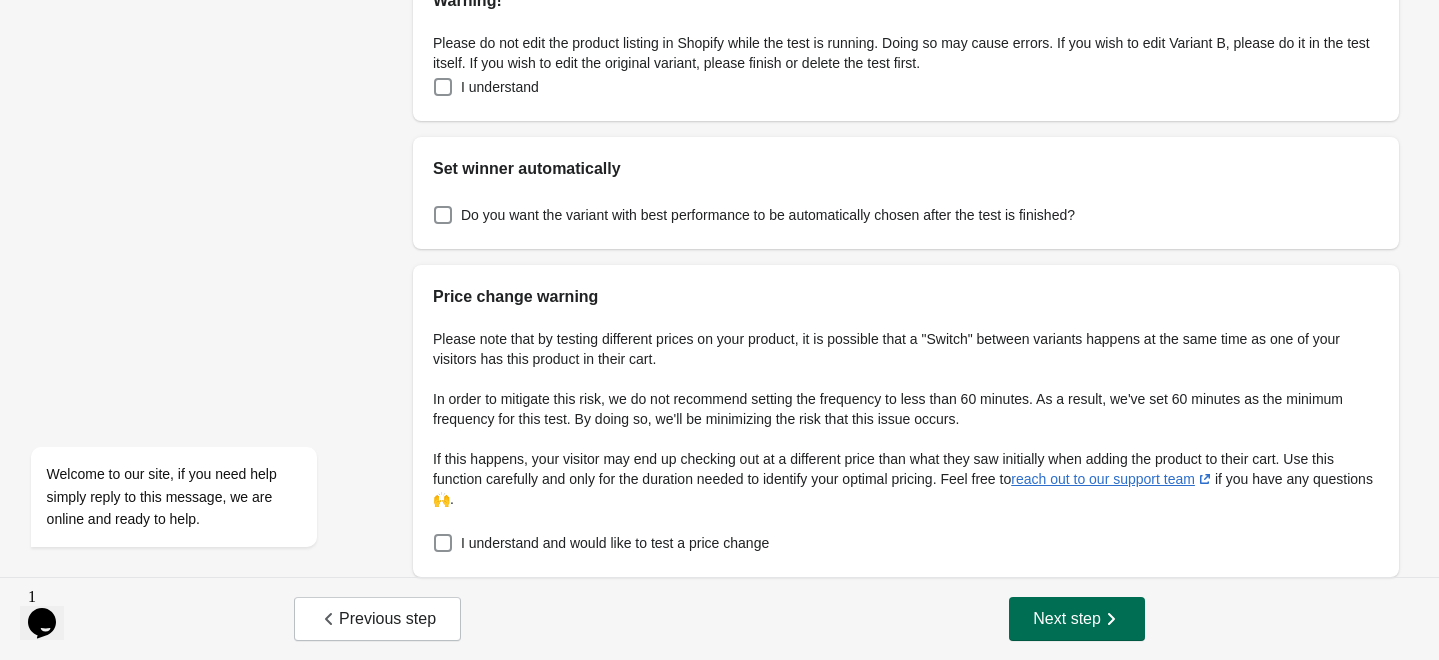 click on "Next step" at bounding box center (1077, 619) 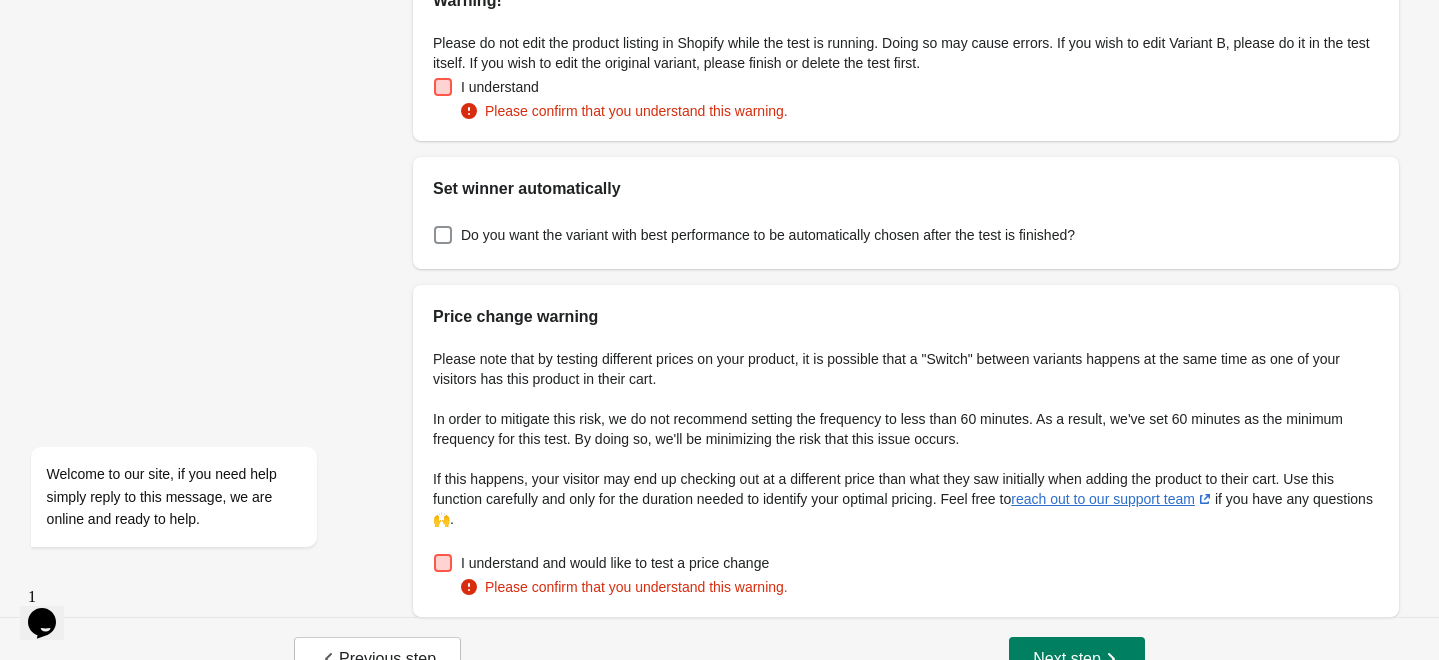 click at bounding box center (443, 87) 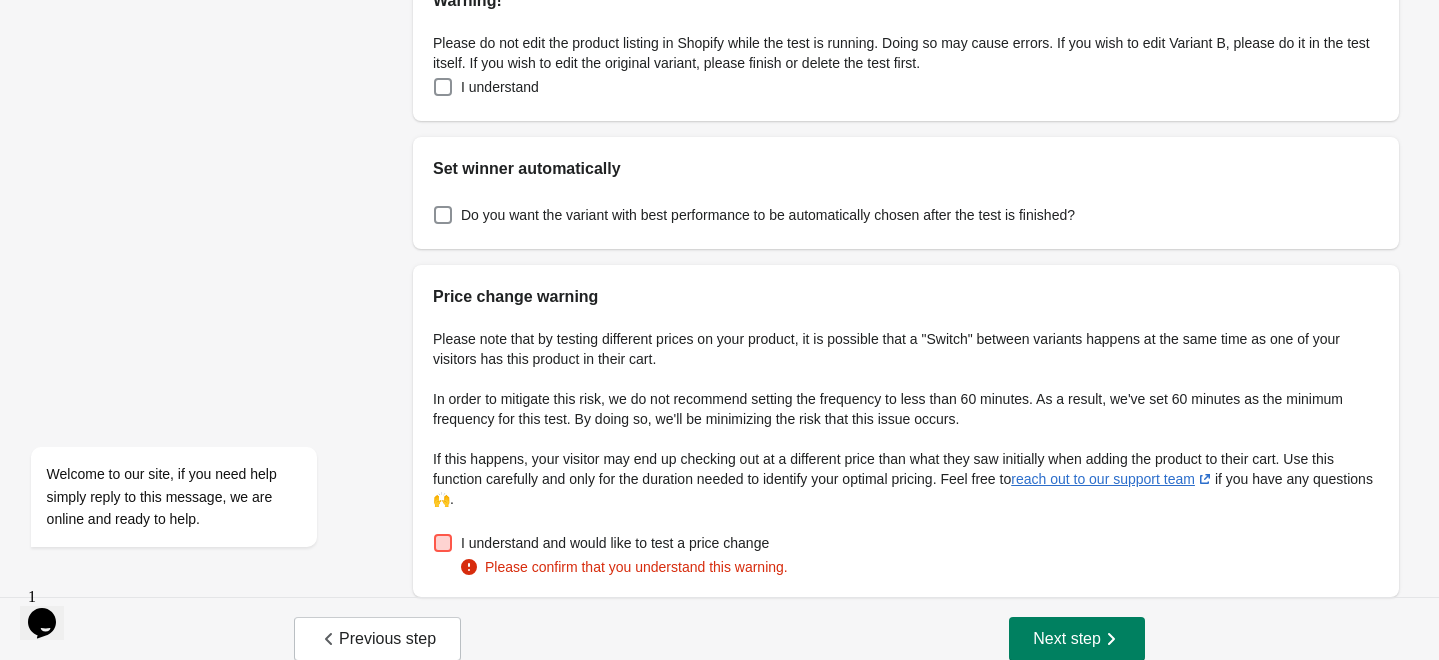 click at bounding box center (443, 543) 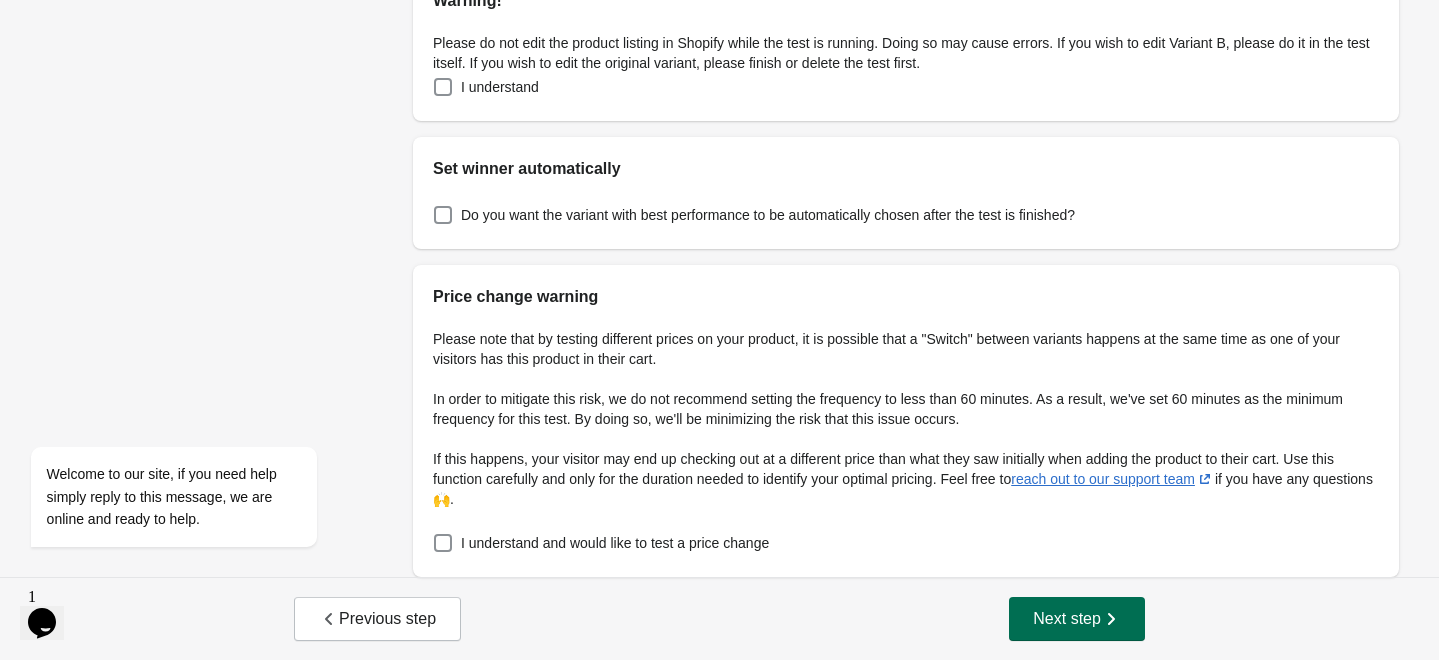 click on "Next step" at bounding box center [1077, 619] 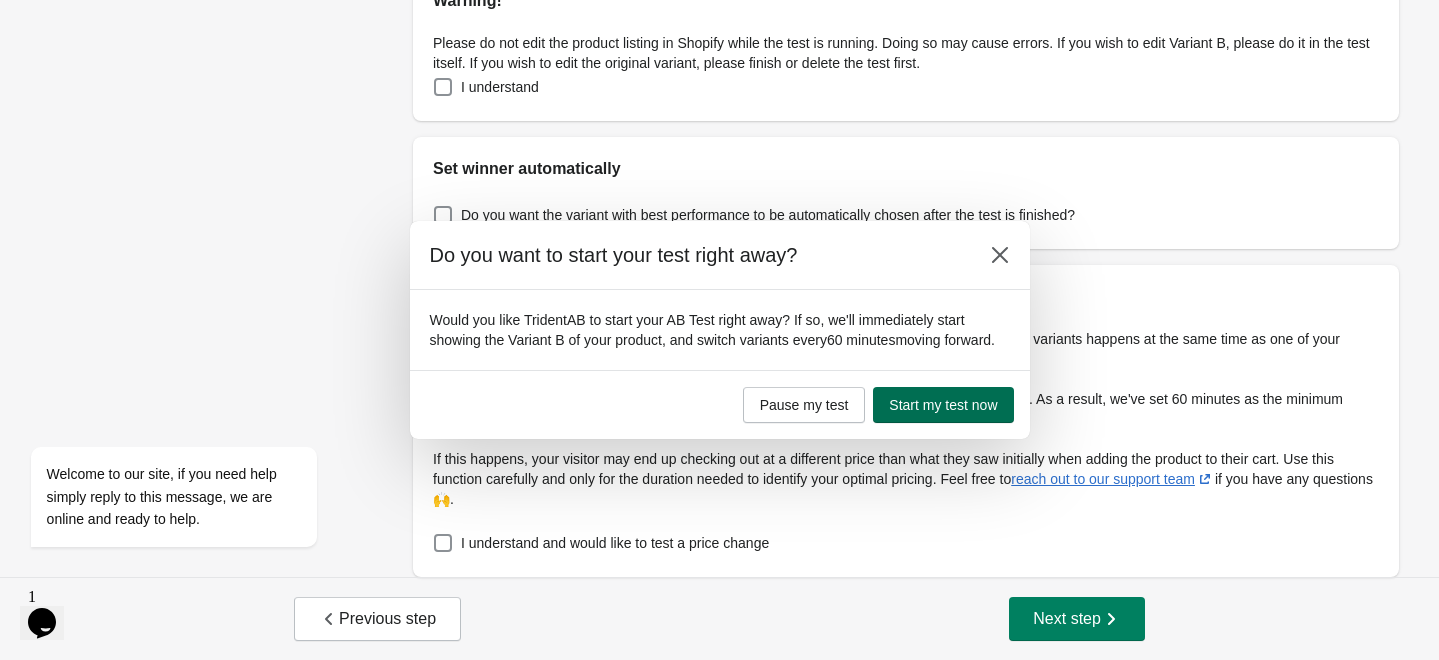 click on "Start my test now" at bounding box center [943, 405] 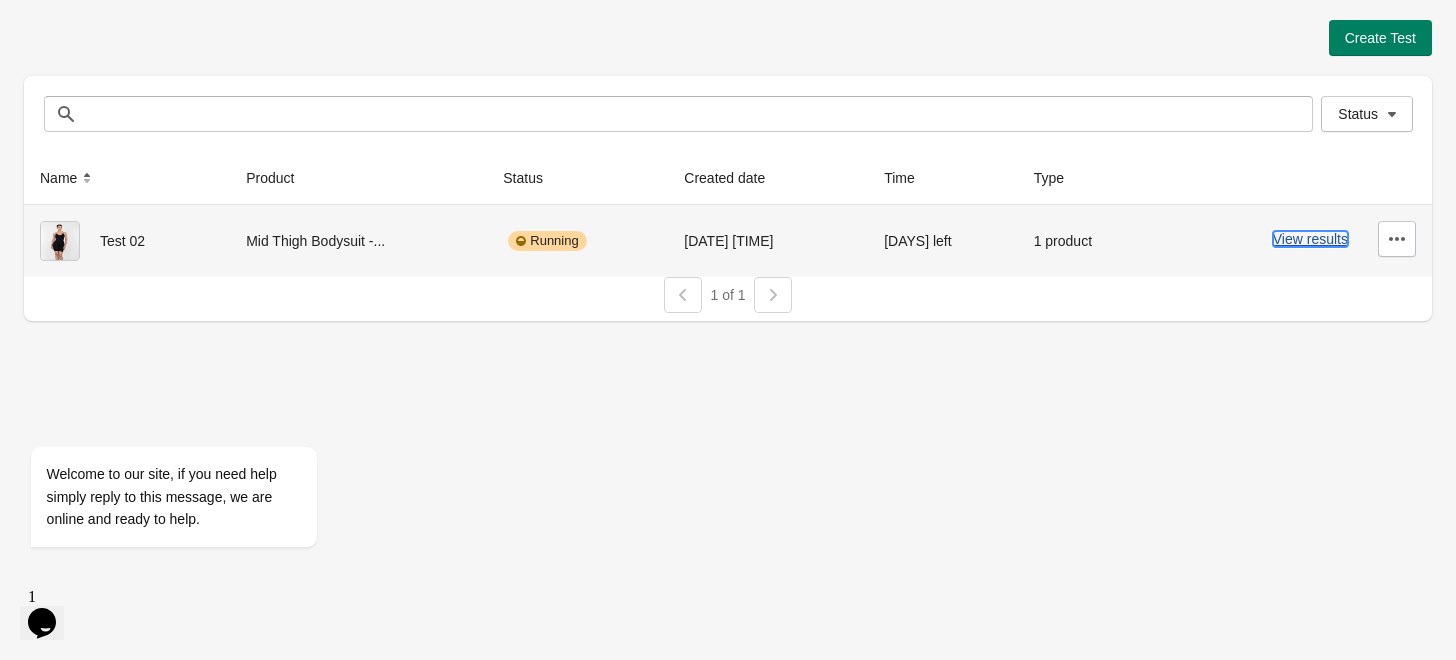 click on "View results" at bounding box center (1310, 239) 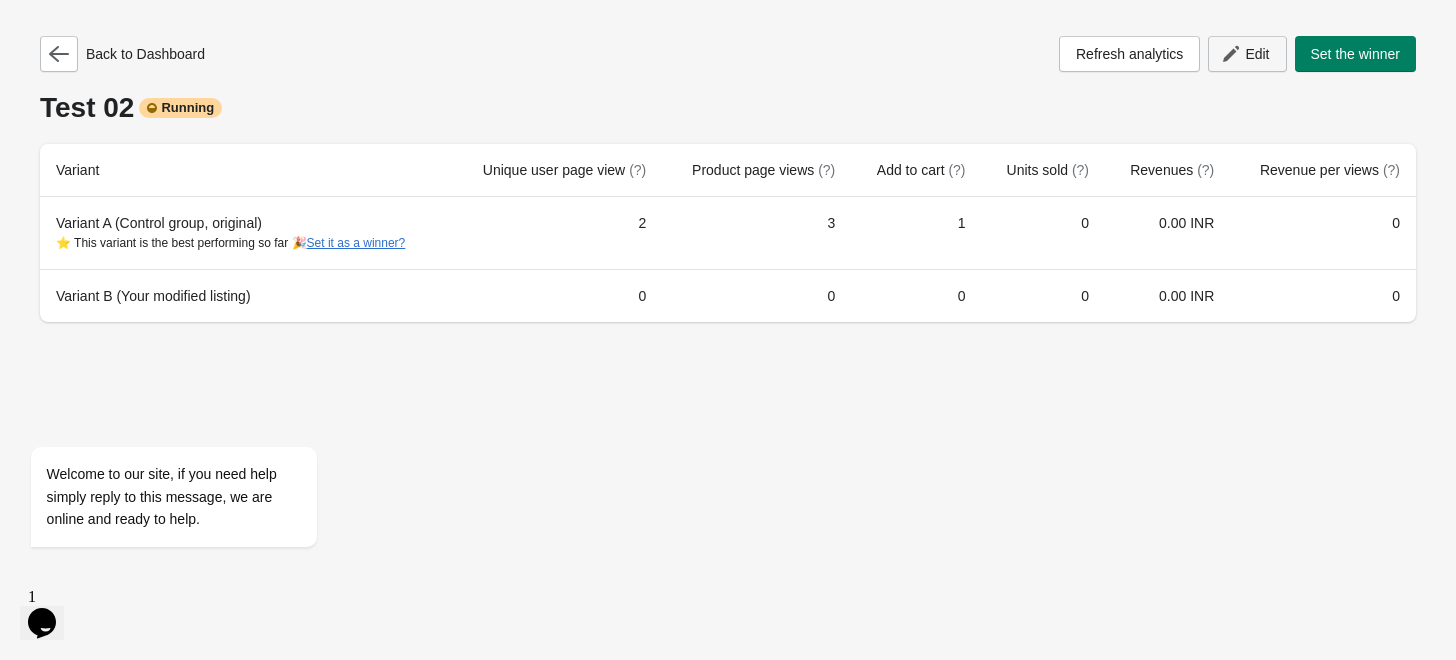click on "Edit" at bounding box center [1257, 54] 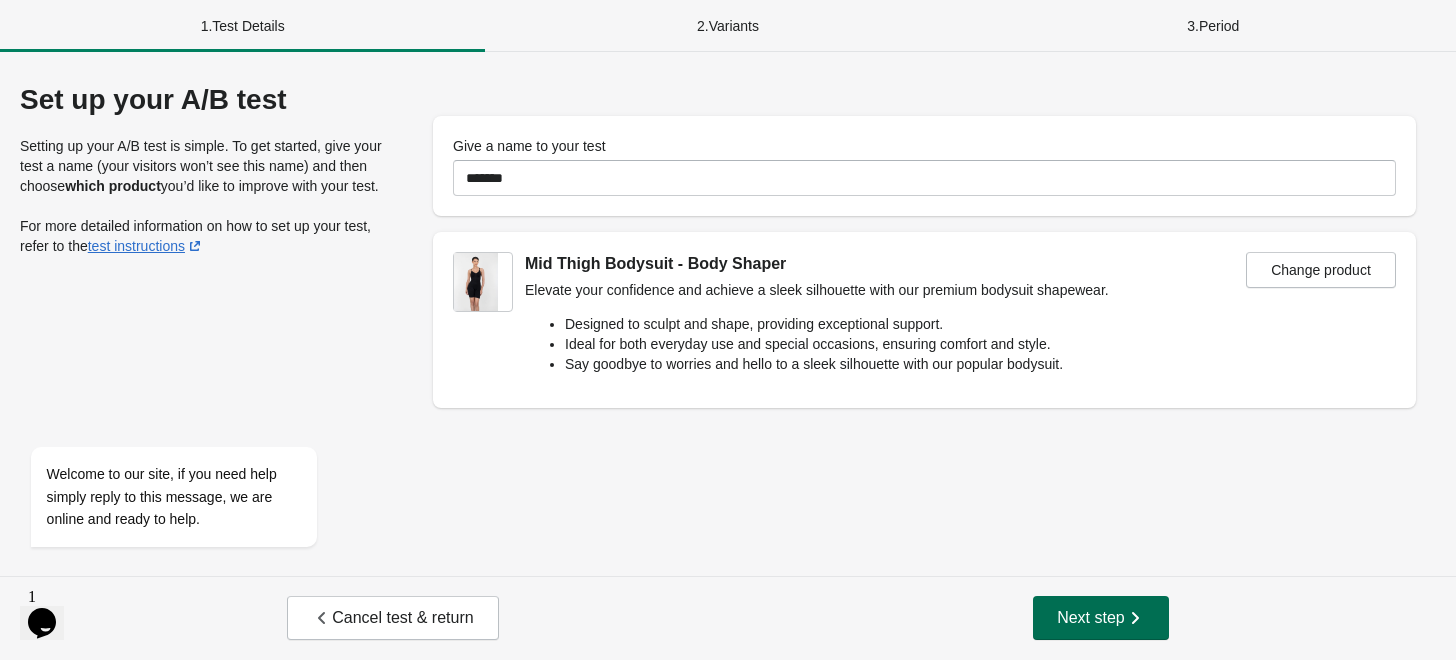 click on "Next step" at bounding box center (1101, 618) 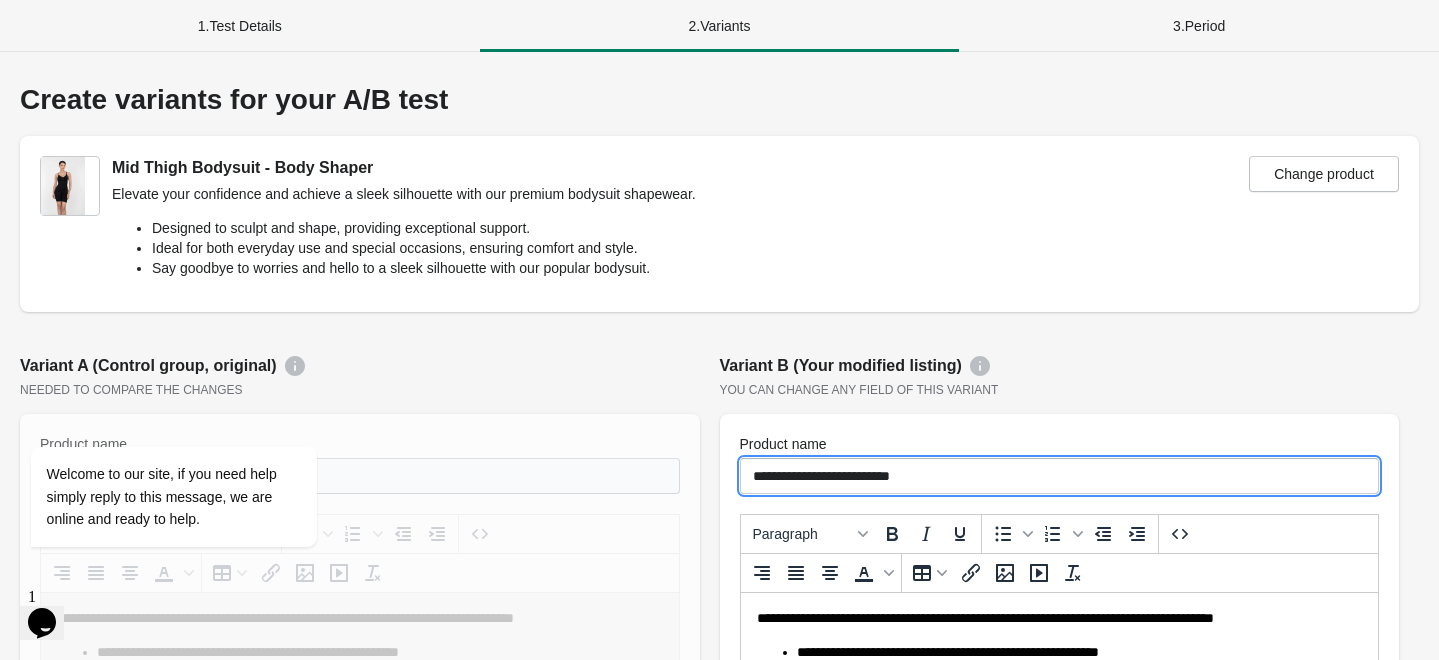 scroll, scrollTop: 0, scrollLeft: 0, axis: both 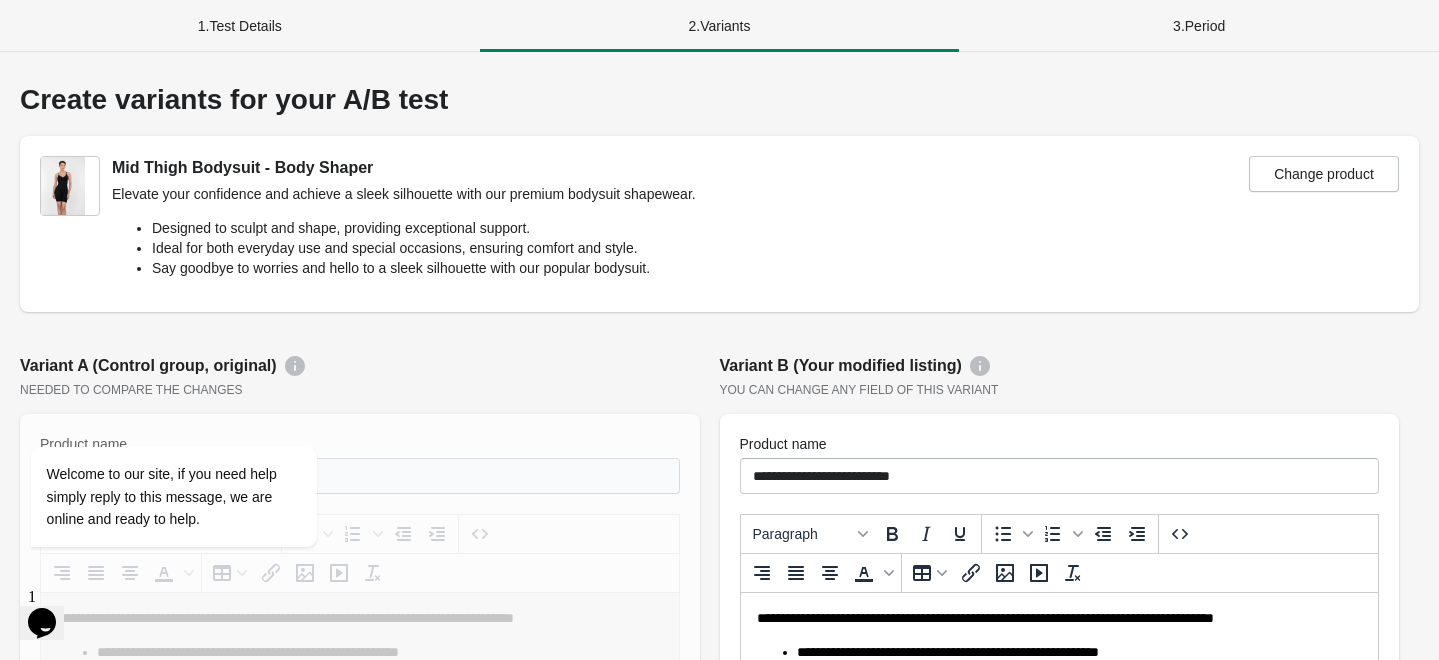 click on "**********" at bounding box center (1060, 1102) 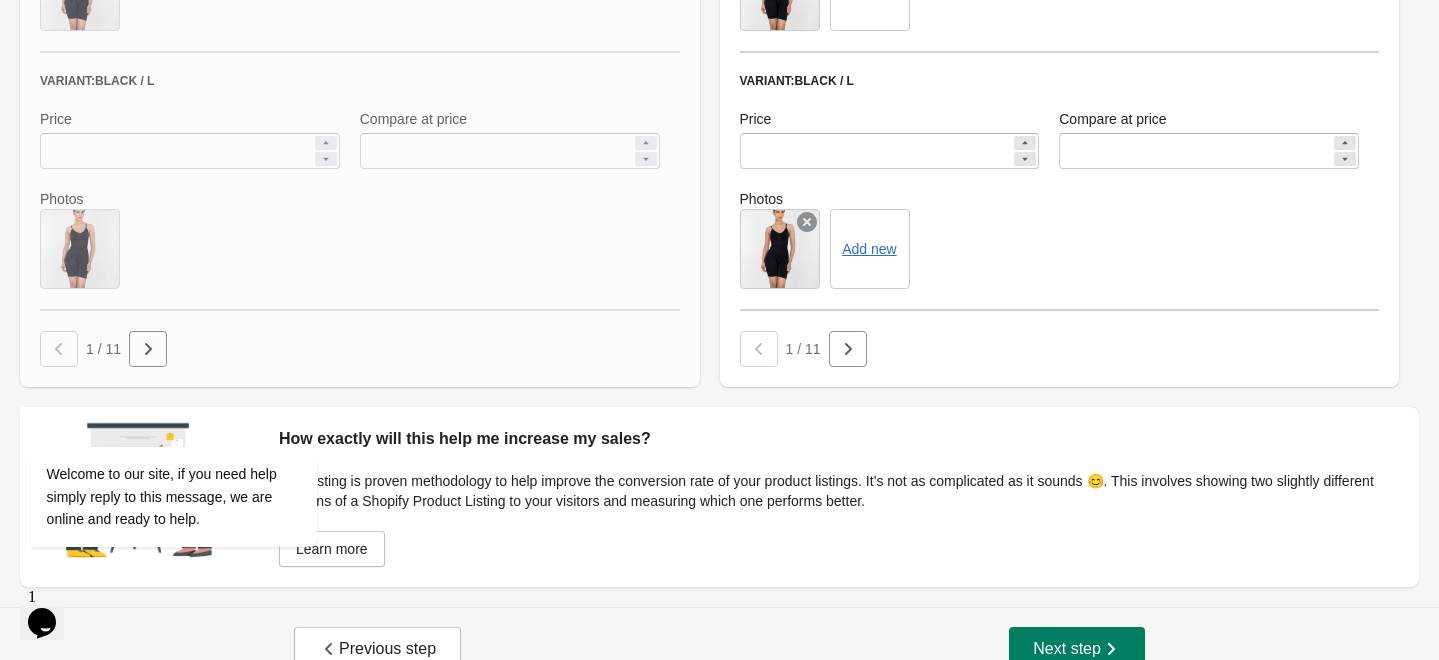 scroll, scrollTop: 1494, scrollLeft: 0, axis: vertical 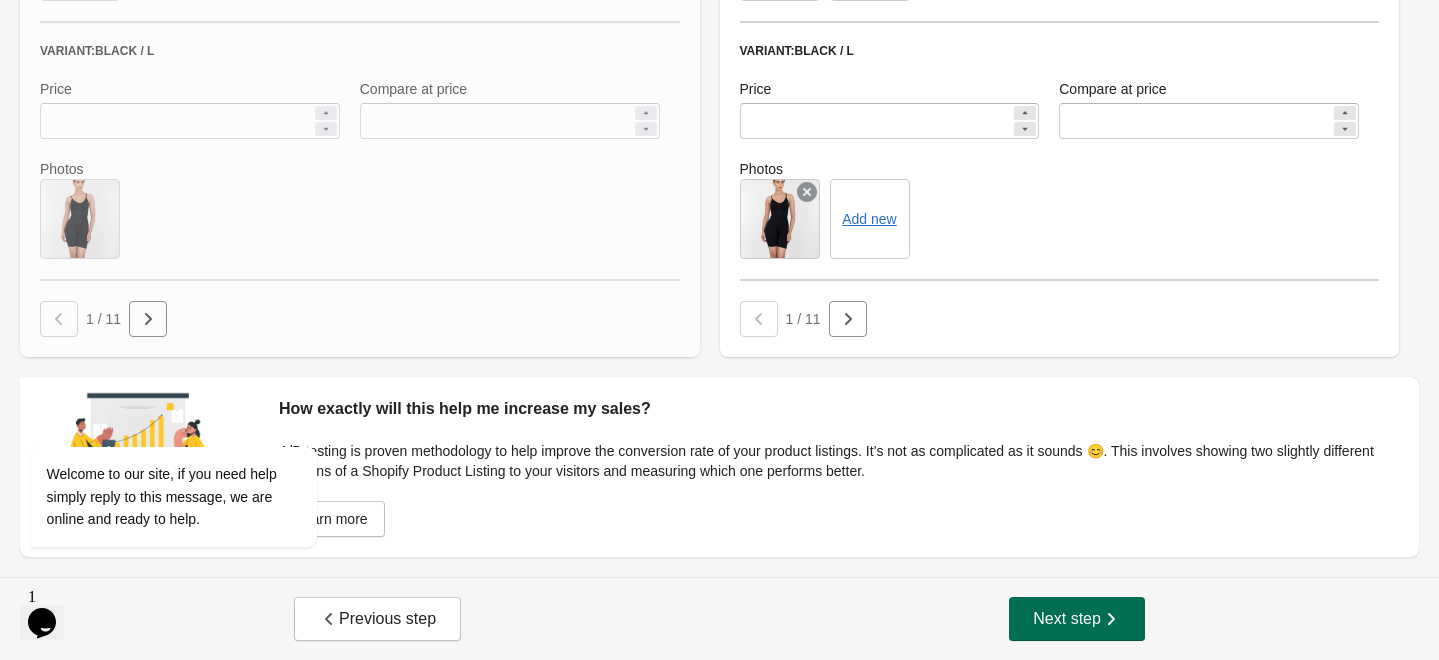 click on "Next step" at bounding box center [1077, 619] 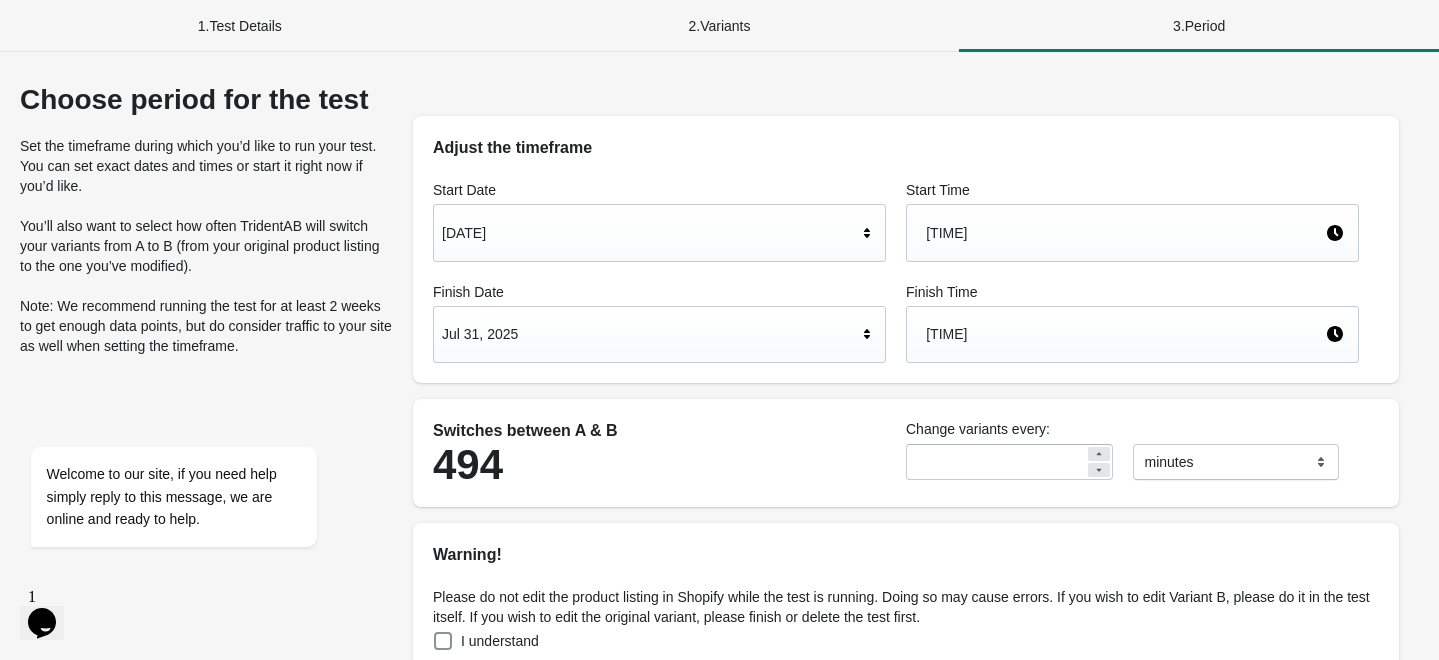 scroll, scrollTop: 554, scrollLeft: 0, axis: vertical 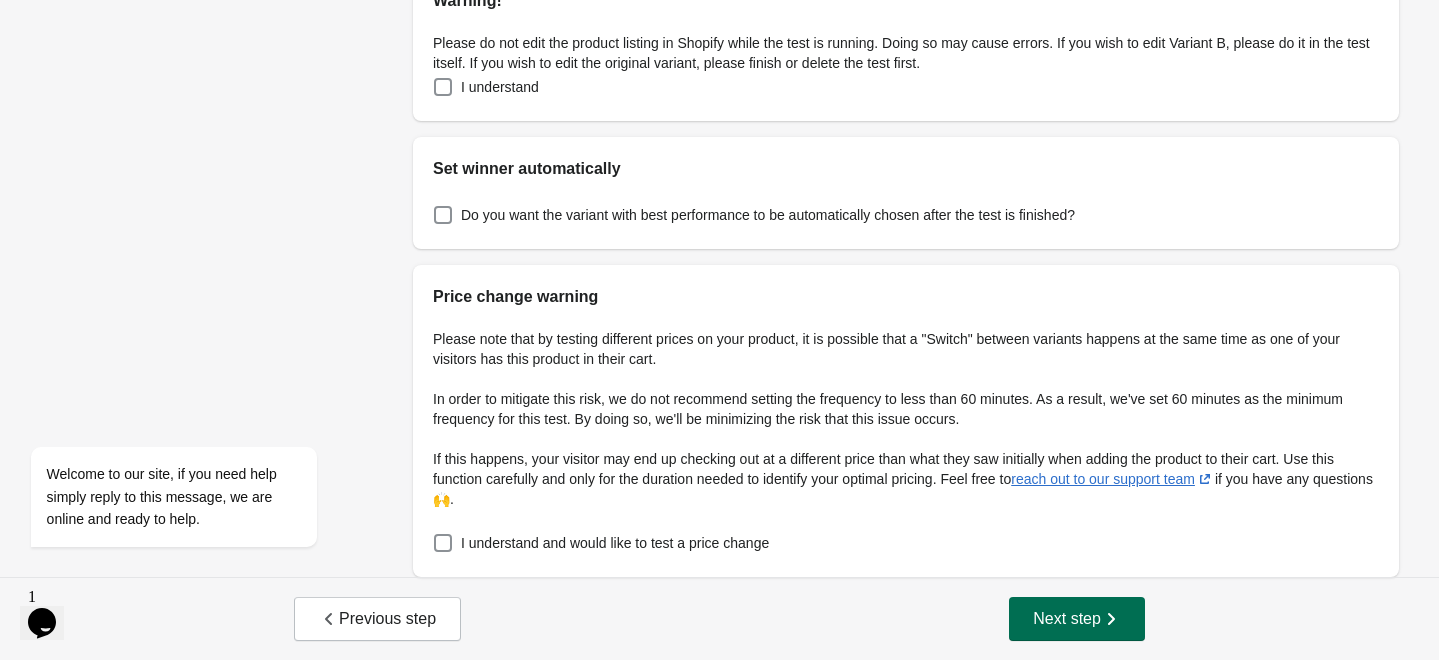 click on "Next step" at bounding box center (1077, 619) 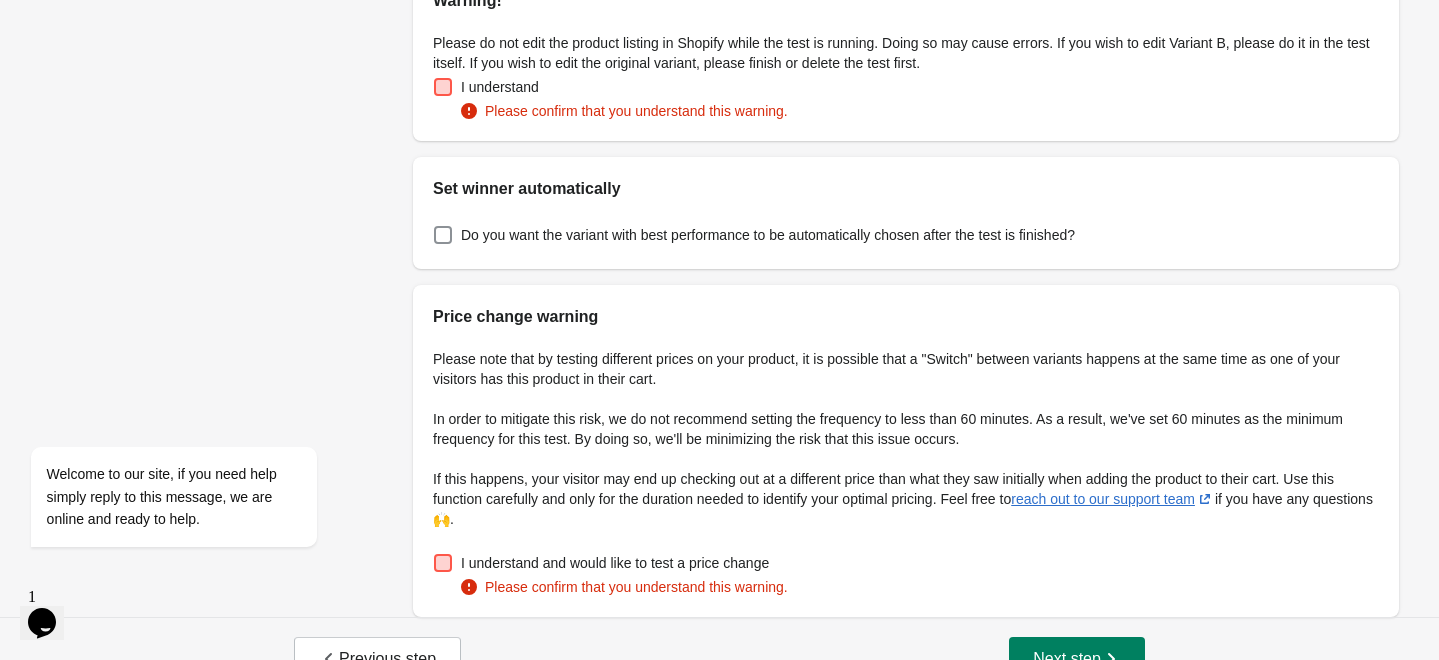 click at bounding box center (443, 87) 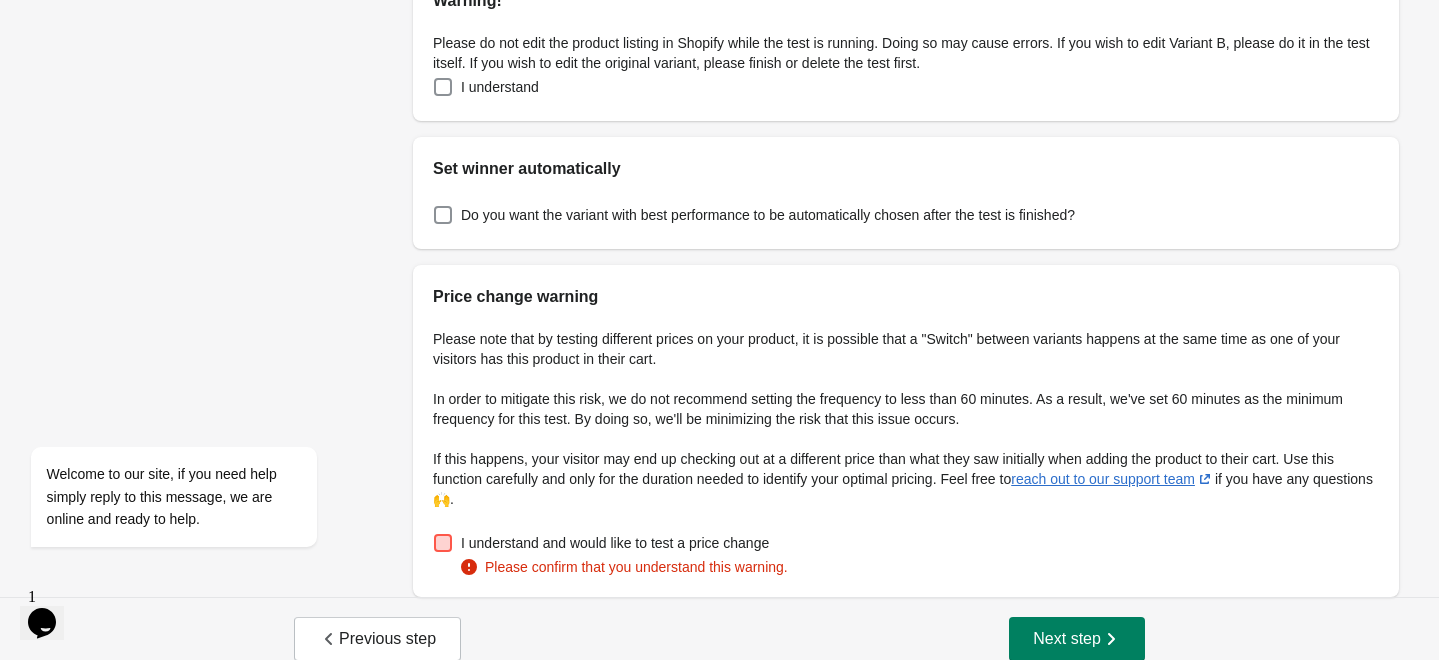 click at bounding box center (443, 543) 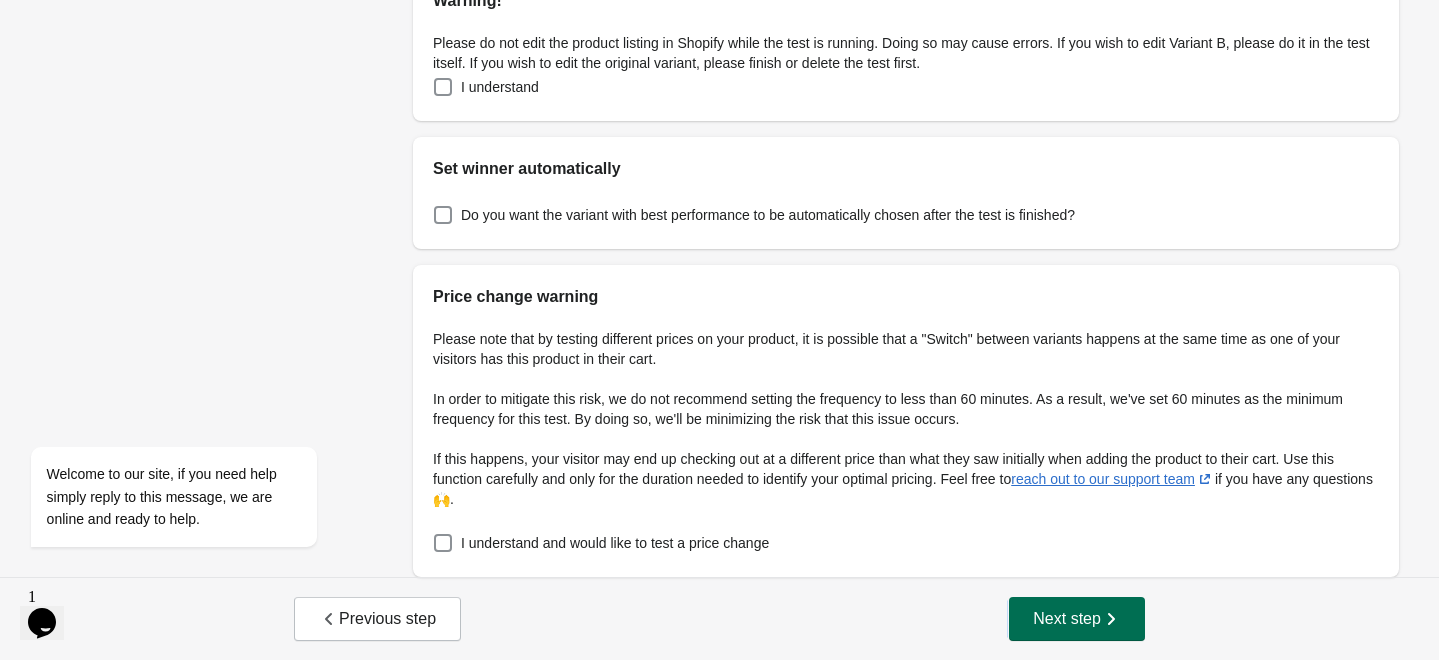 click on "Next step" at bounding box center (1077, 619) 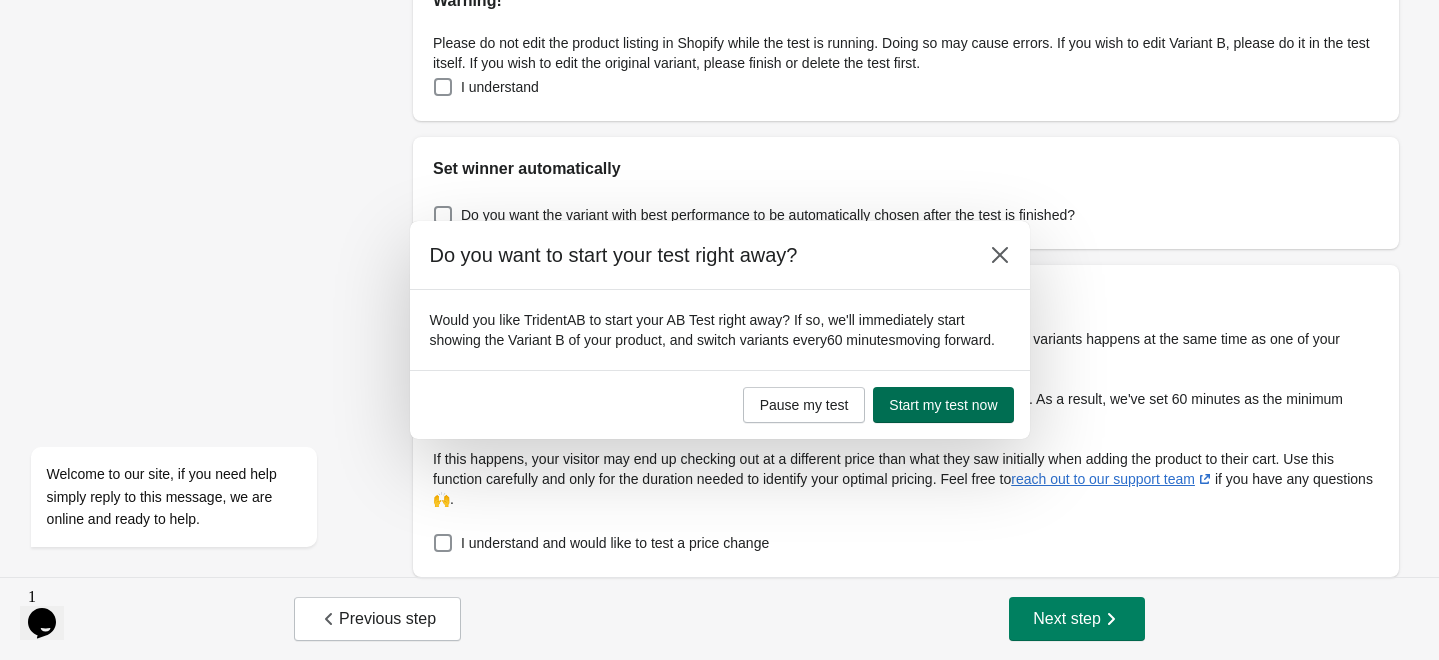 click on "Start my test now" at bounding box center [943, 405] 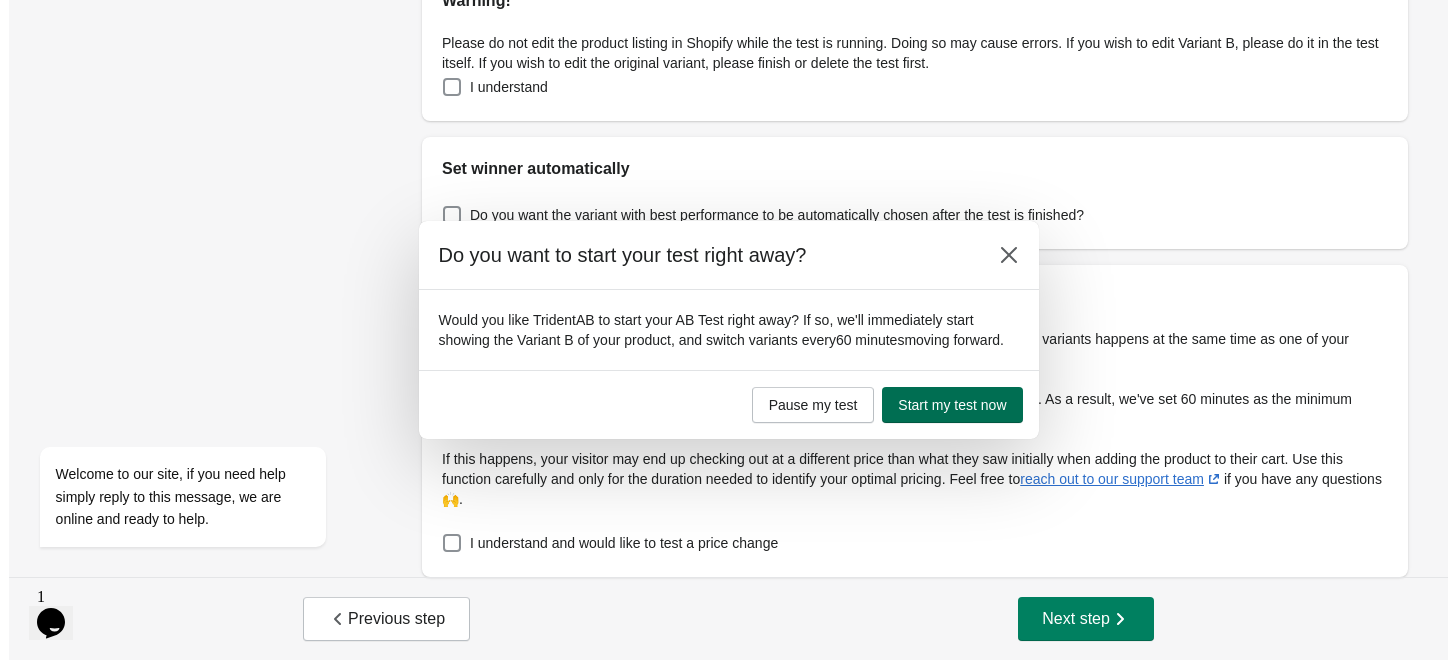 scroll, scrollTop: 0, scrollLeft: 0, axis: both 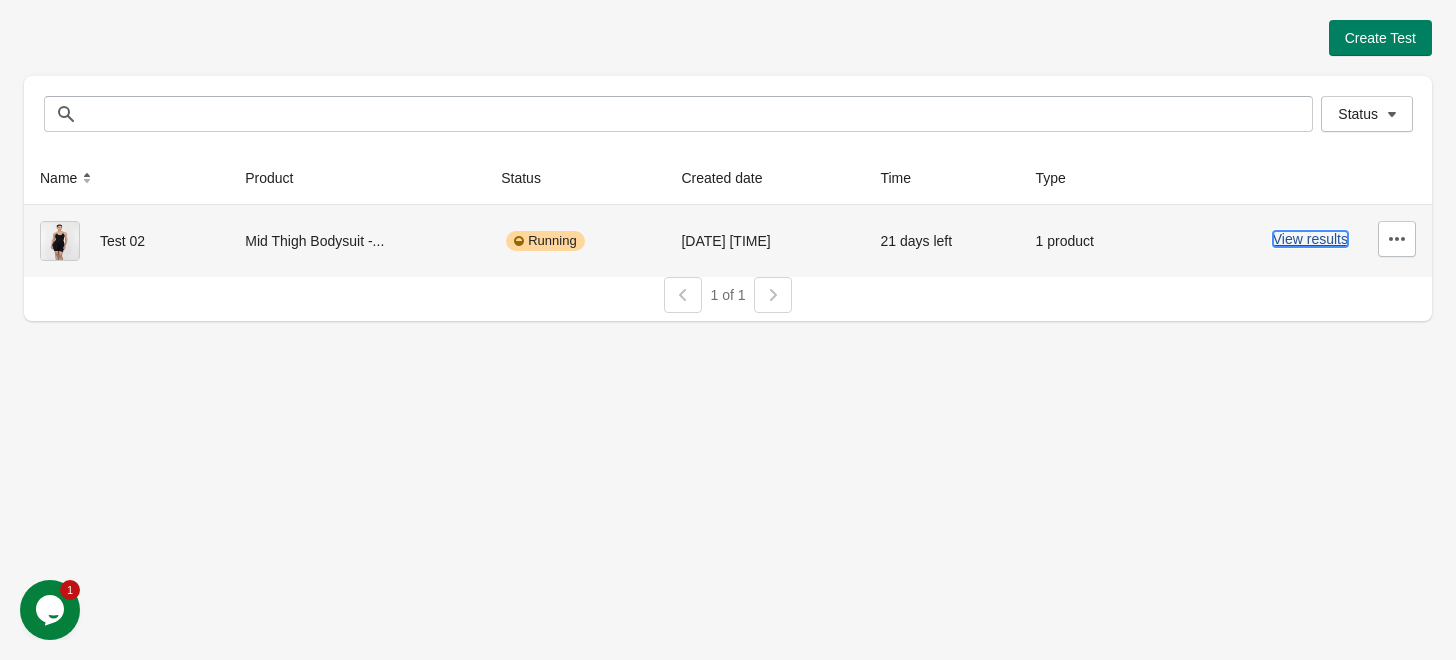 click on "View results" at bounding box center [1310, 239] 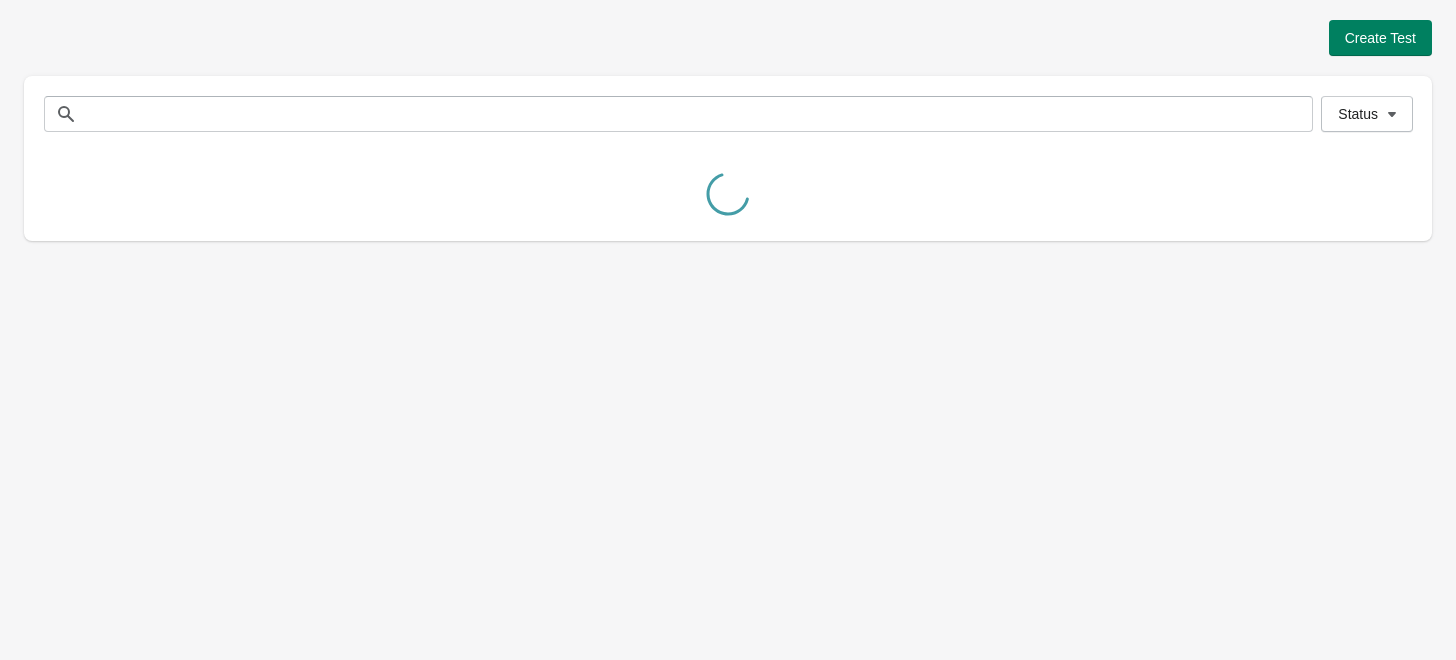 scroll, scrollTop: 0, scrollLeft: 0, axis: both 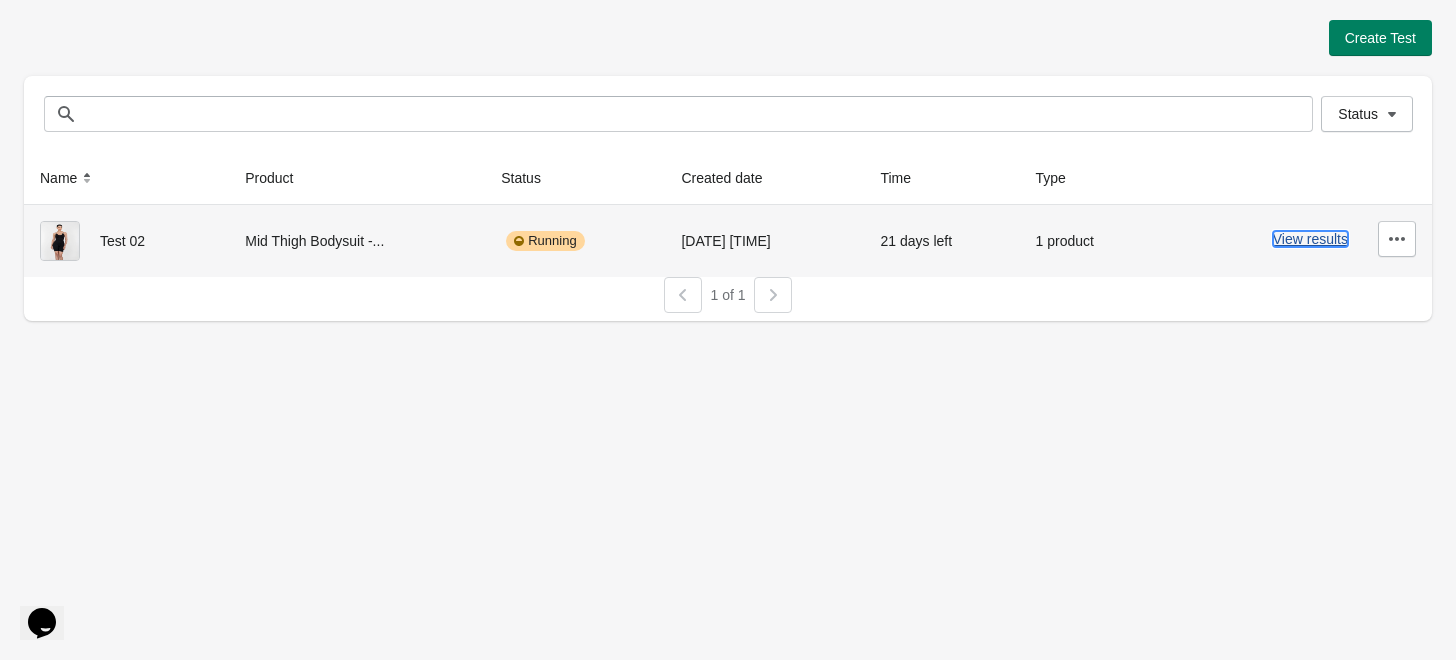 click on "View results" at bounding box center [1310, 239] 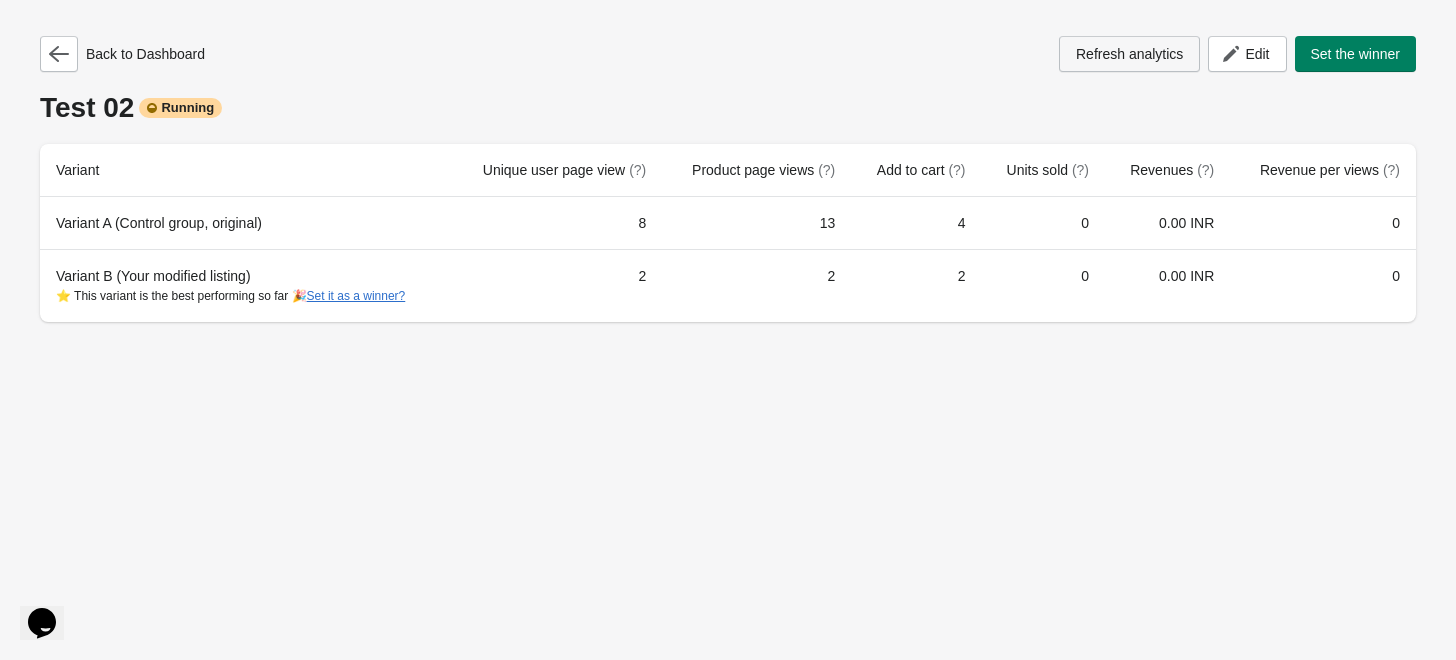 click on "Refresh analytics" at bounding box center [1129, 54] 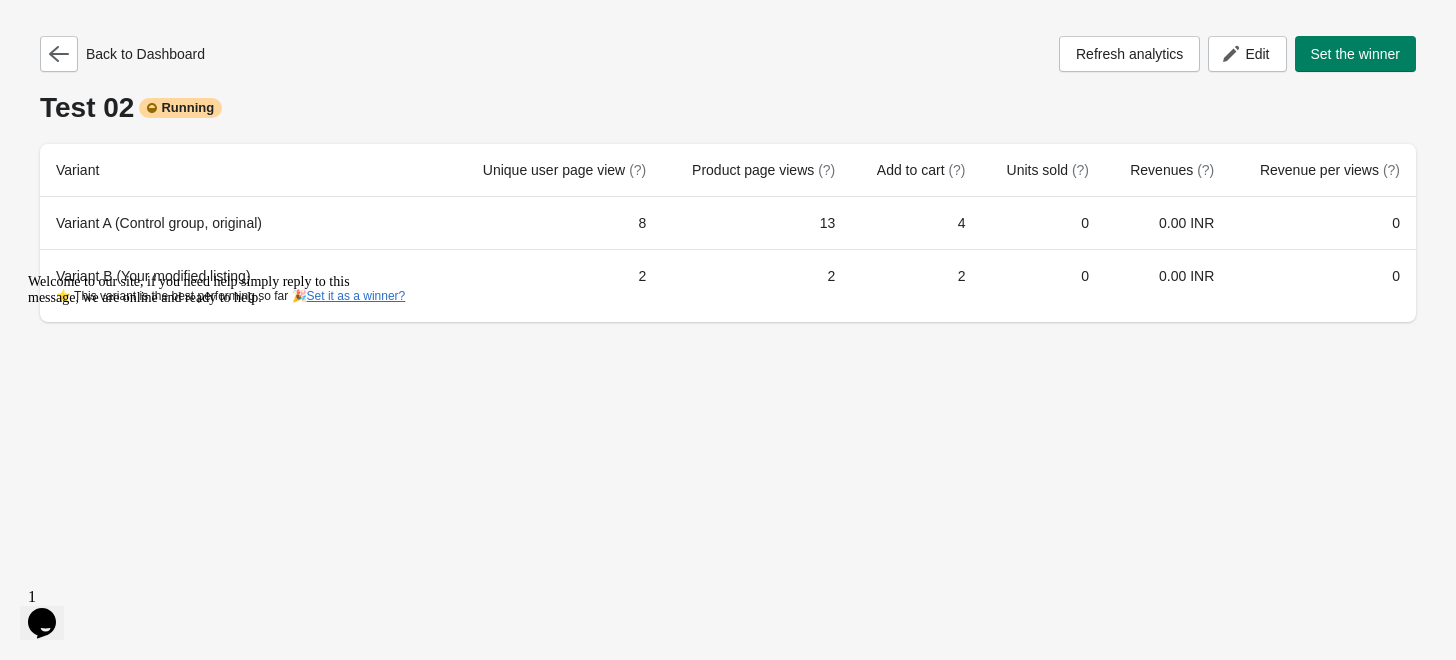 scroll, scrollTop: 0, scrollLeft: 0, axis: both 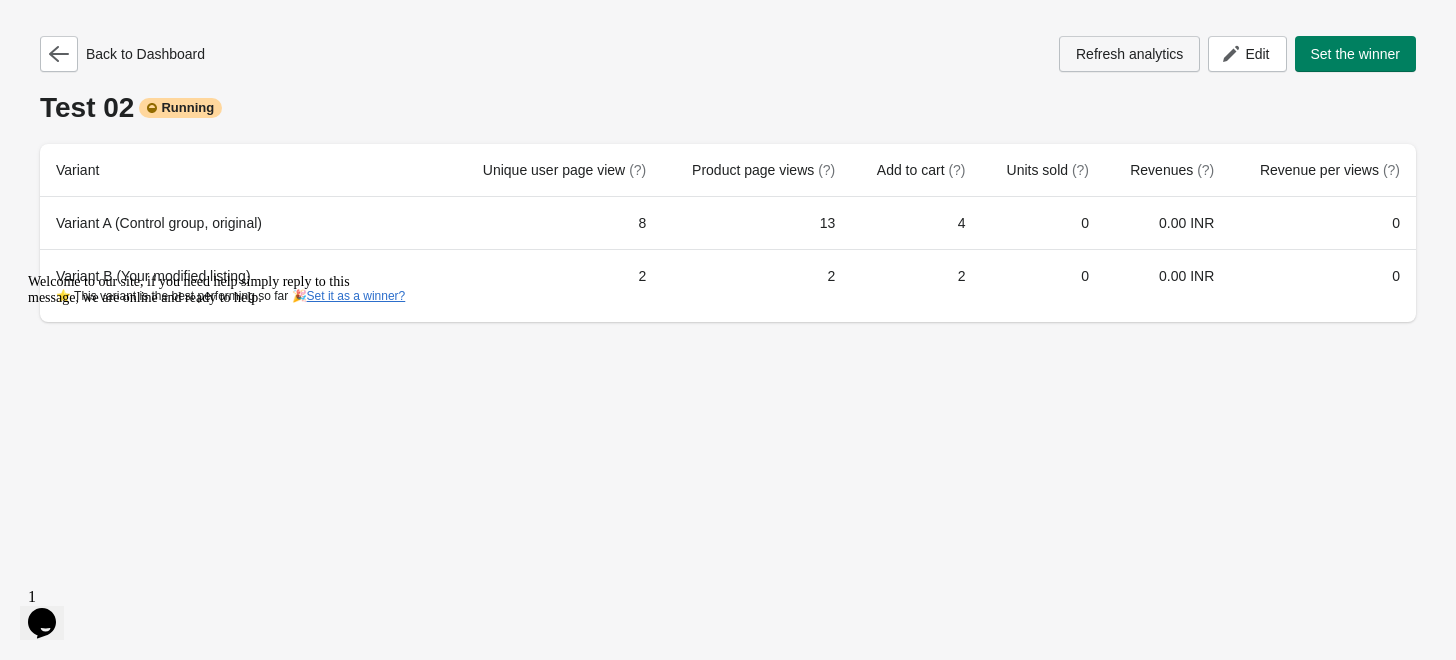 click on "Refresh analytics" at bounding box center (1129, 54) 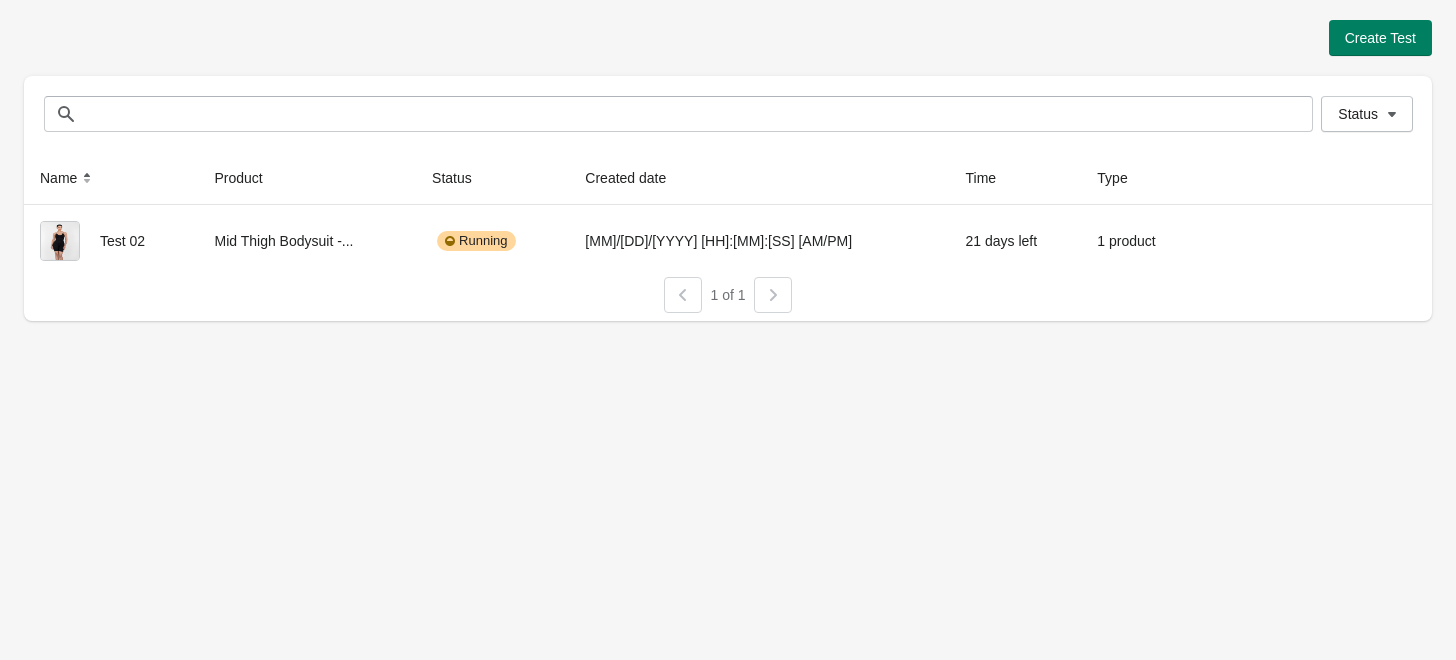 scroll, scrollTop: 0, scrollLeft: 0, axis: both 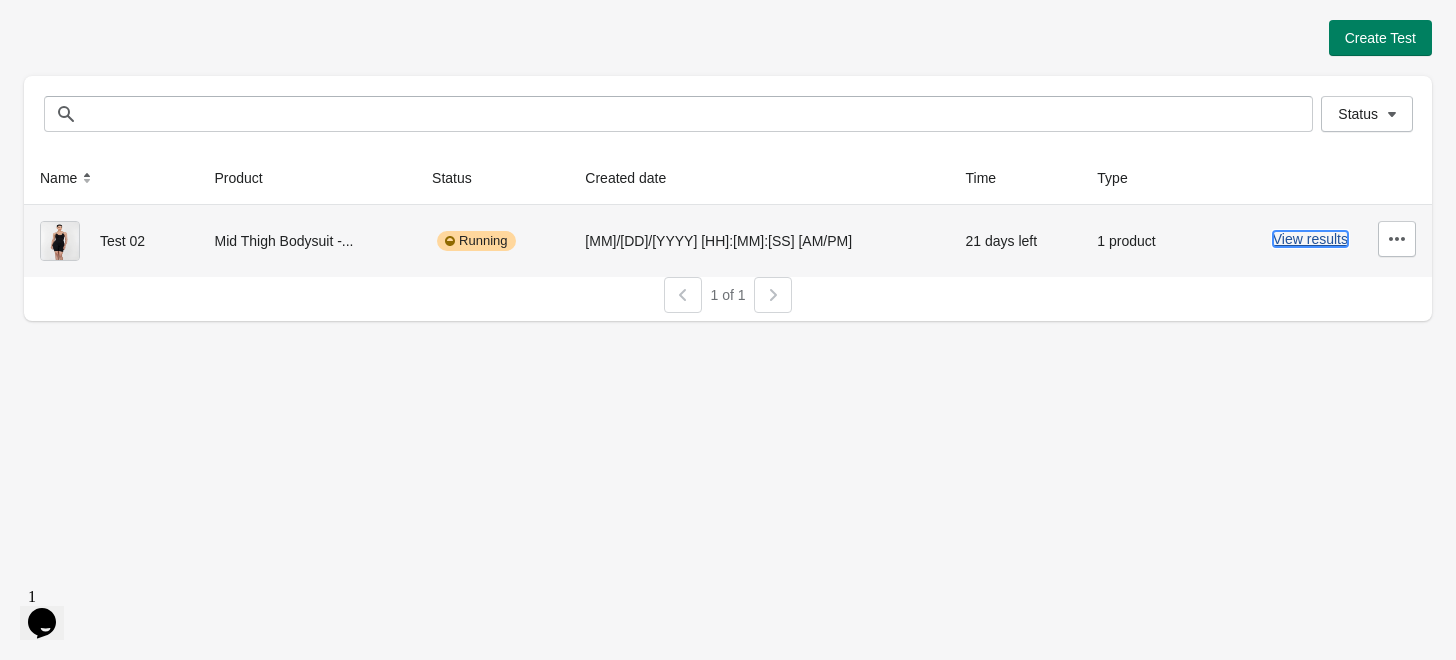 click on "View results" at bounding box center [1310, 239] 